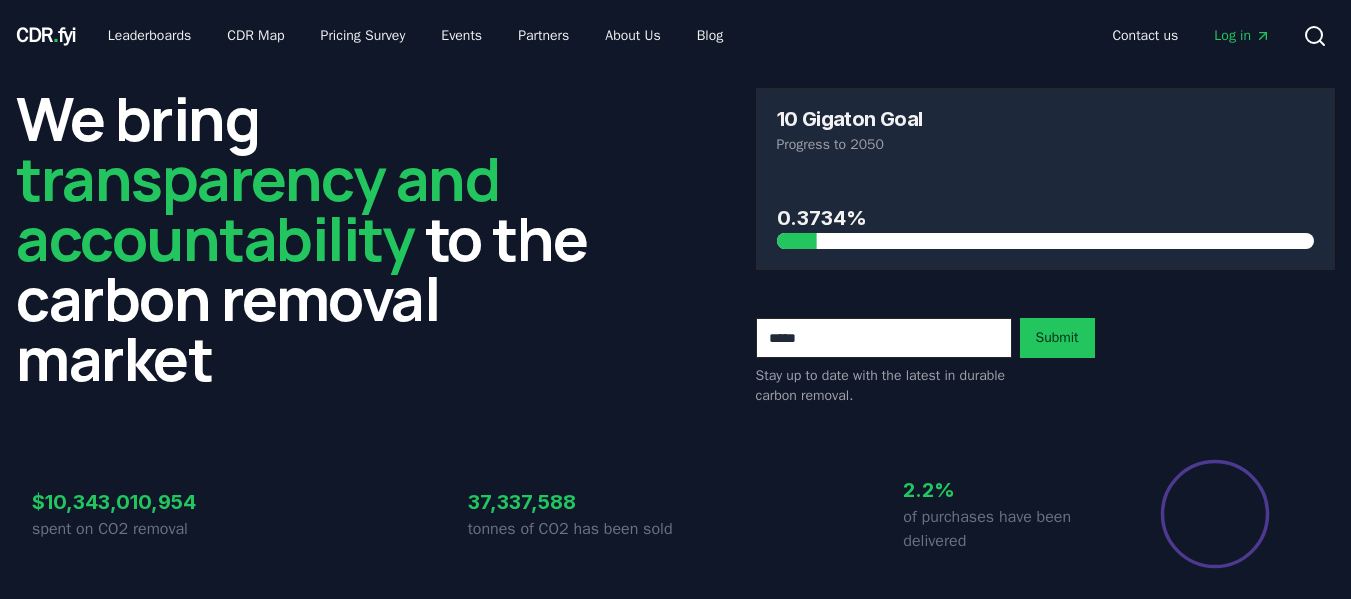 scroll, scrollTop: 0, scrollLeft: 0, axis: both 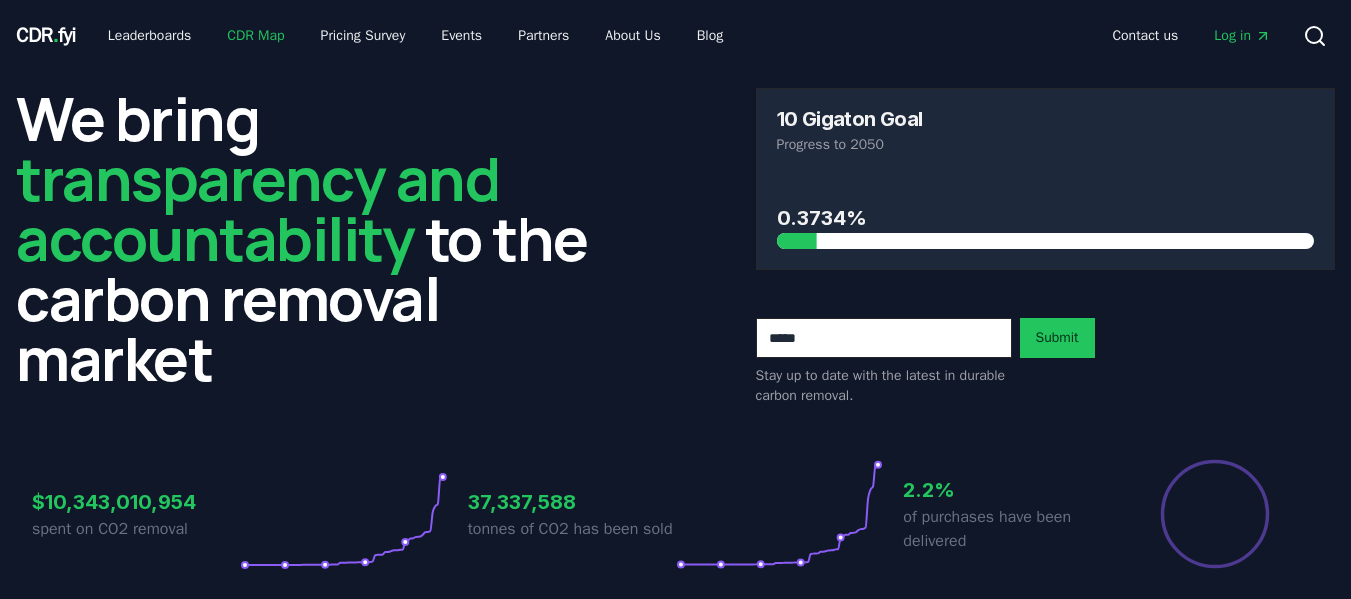 click on "CDR Map" at bounding box center (255, 36) 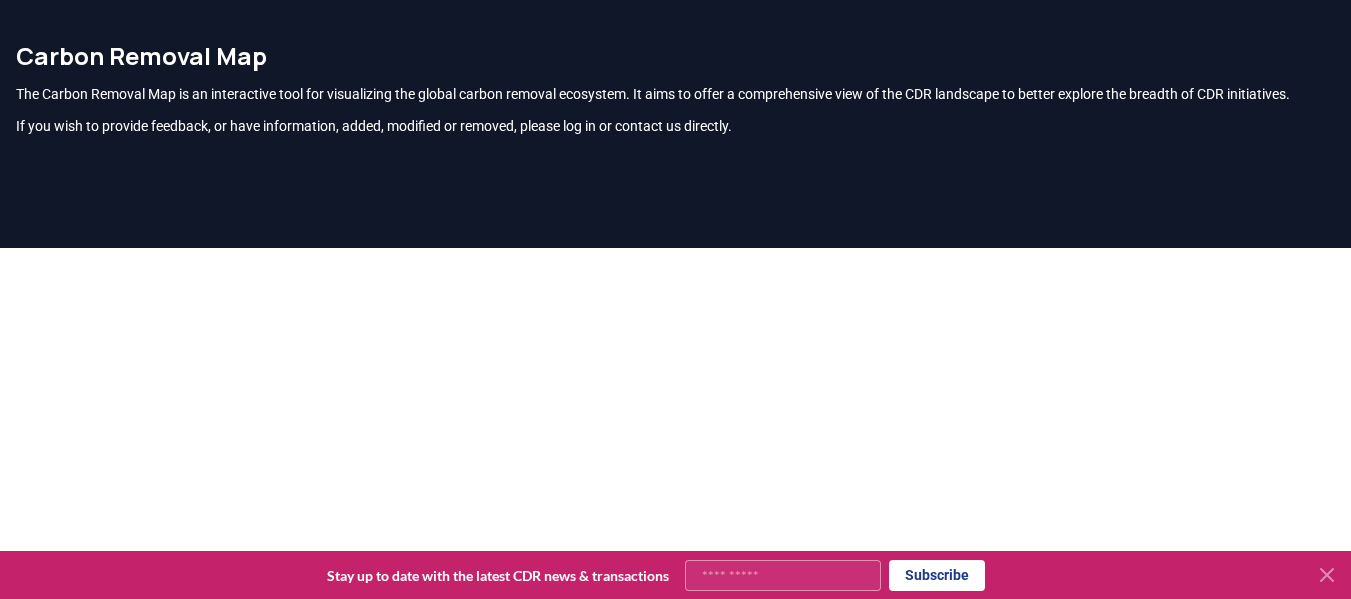 scroll, scrollTop: 0, scrollLeft: 0, axis: both 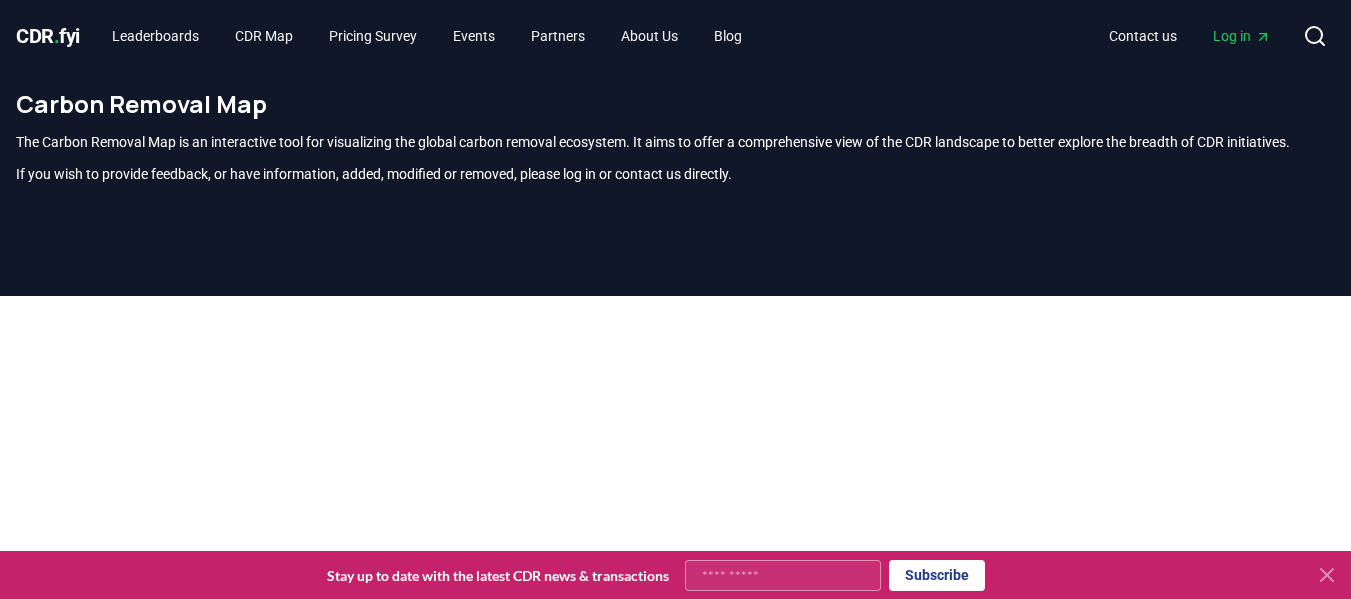 click 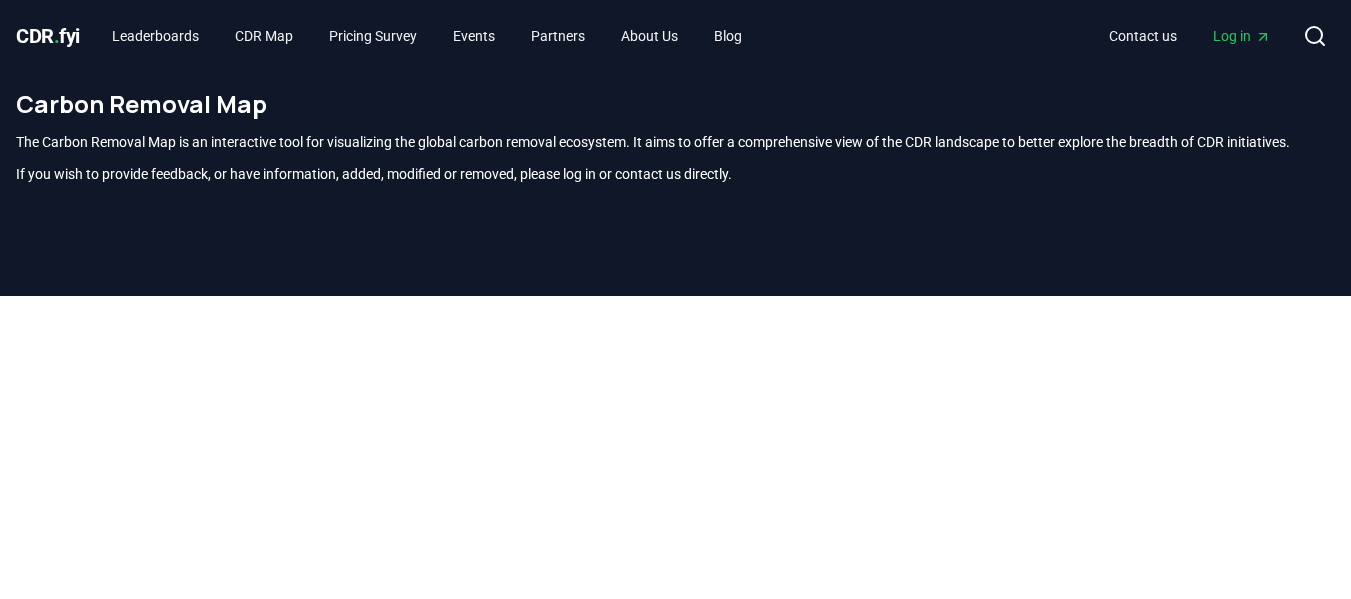 scroll, scrollTop: 236, scrollLeft: 0, axis: vertical 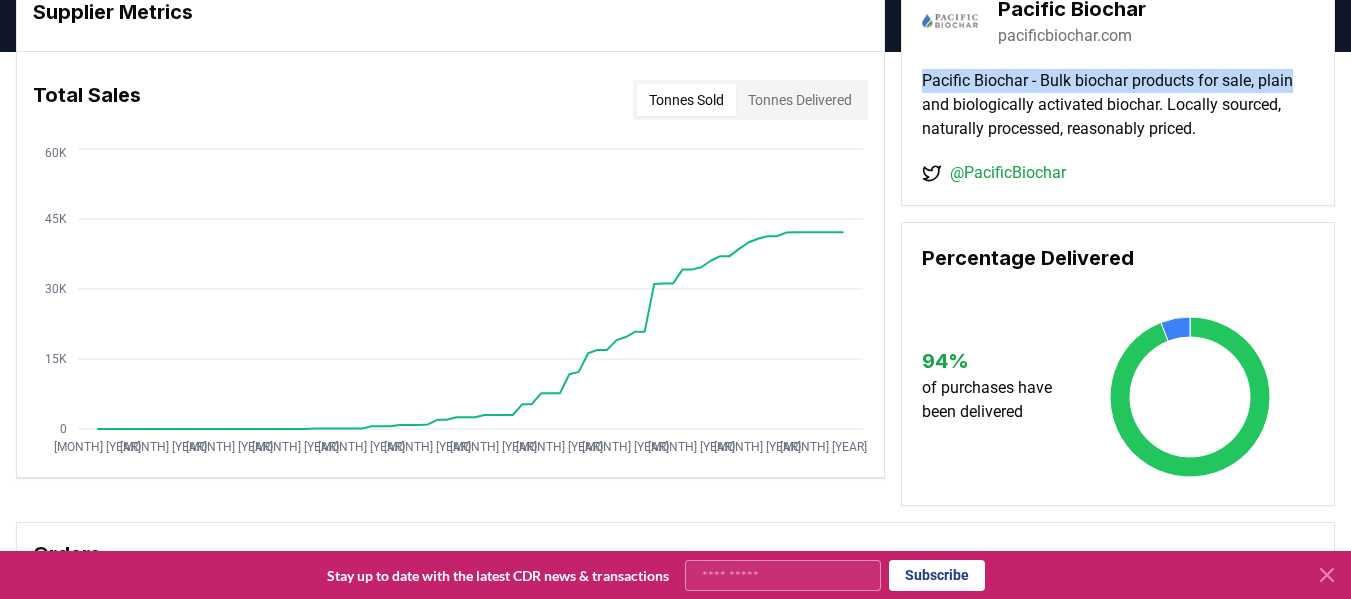 drag, startPoint x: 1350, startPoint y: 75, endPoint x: 1349, endPoint y: 39, distance: 36.013885 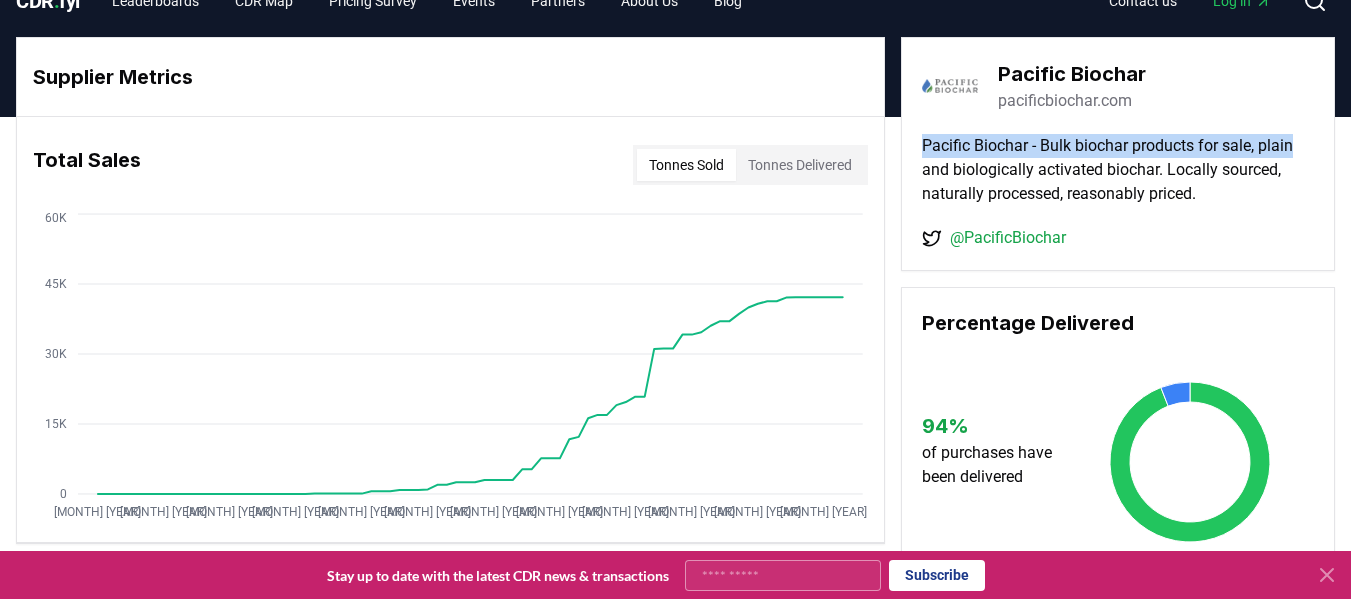 scroll, scrollTop: 0, scrollLeft: 0, axis: both 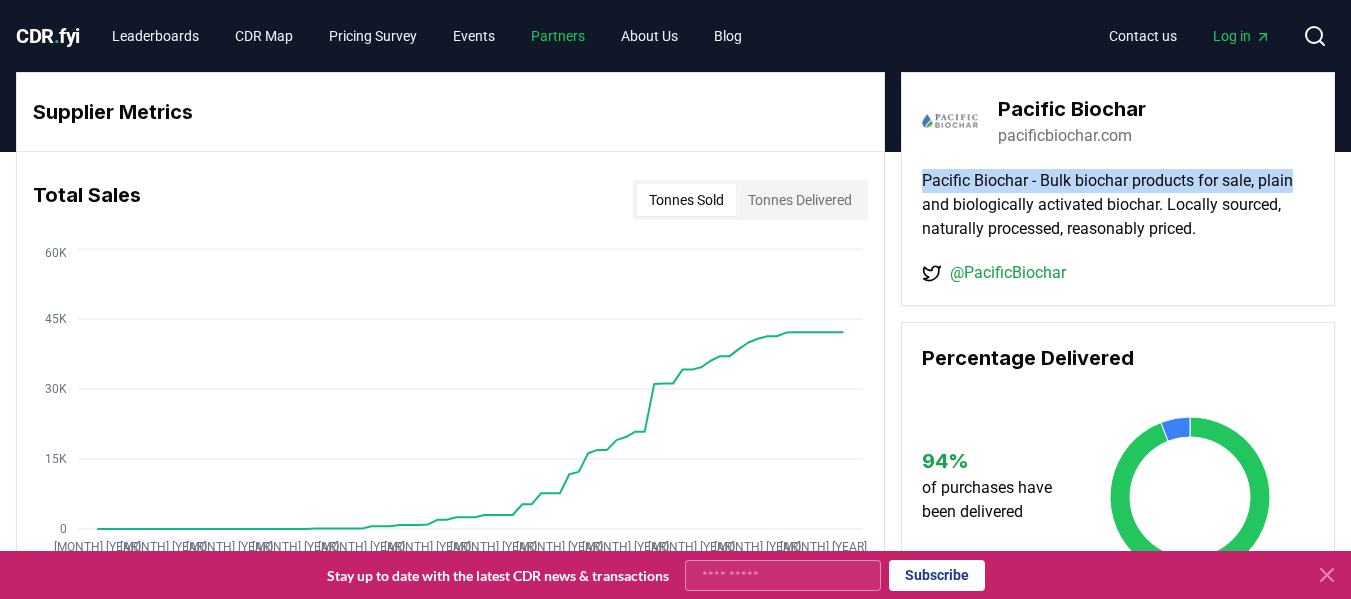 click on "Partners" at bounding box center (558, 36) 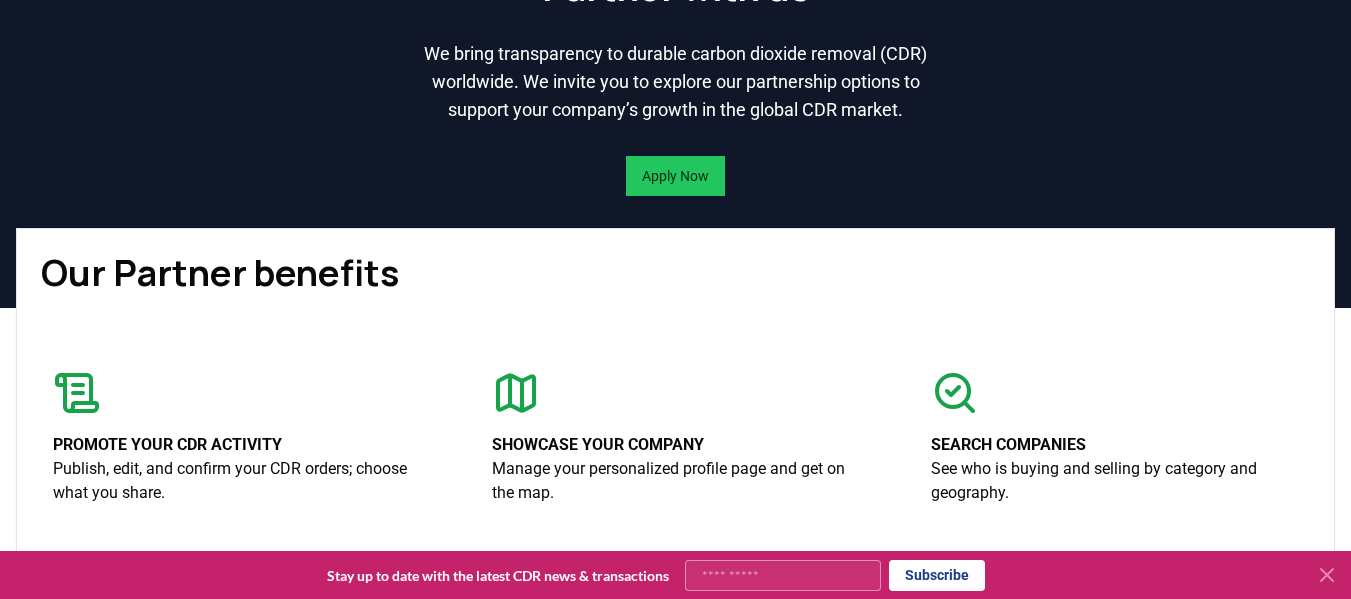 scroll, scrollTop: 0, scrollLeft: 0, axis: both 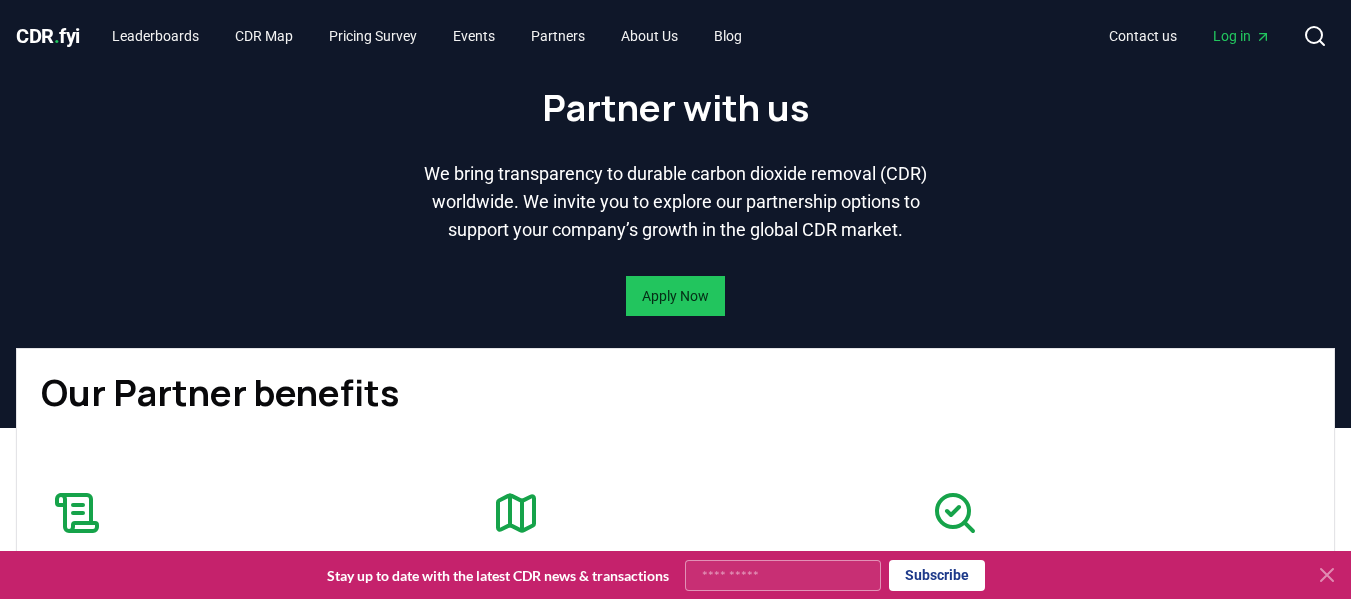 click on "CDR . fyi" at bounding box center (48, 36) 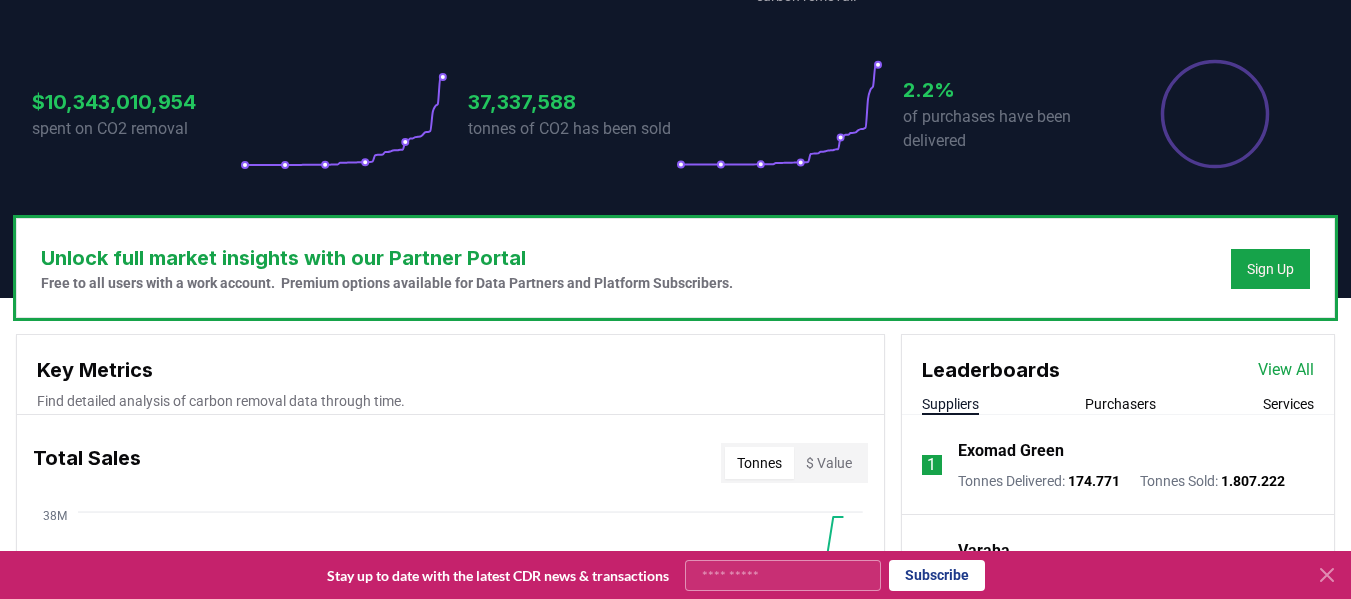 scroll, scrollTop: 500, scrollLeft: 0, axis: vertical 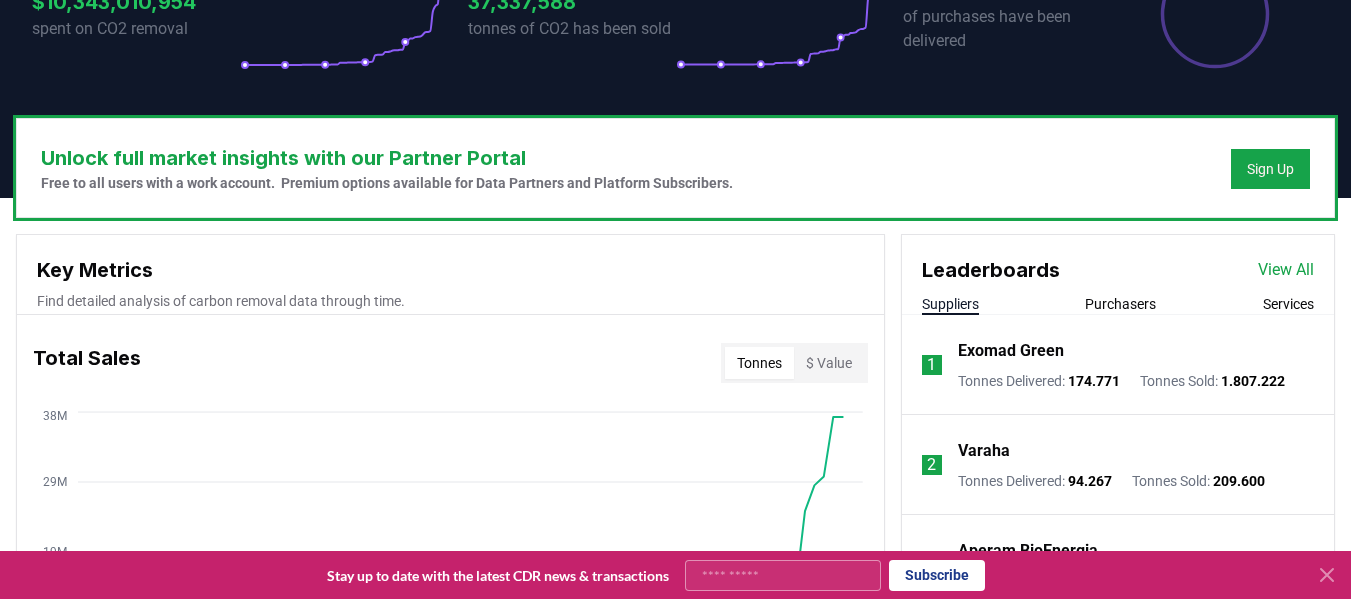 click on "View All" at bounding box center [1286, 270] 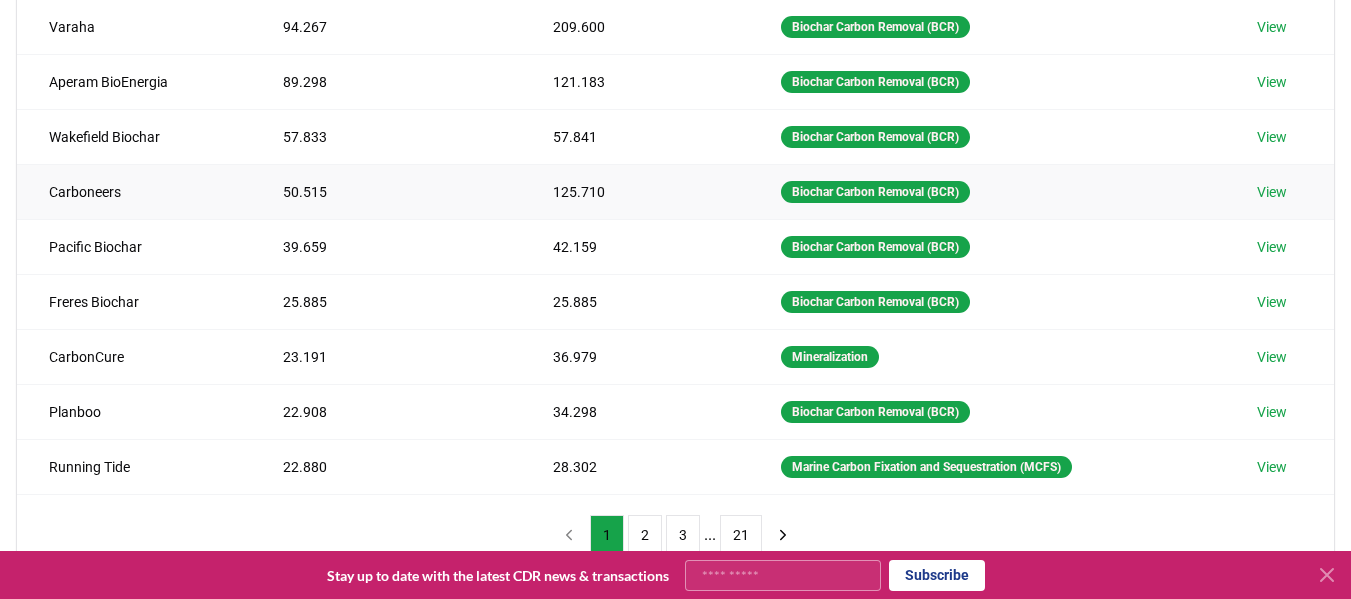 scroll, scrollTop: 400, scrollLeft: 0, axis: vertical 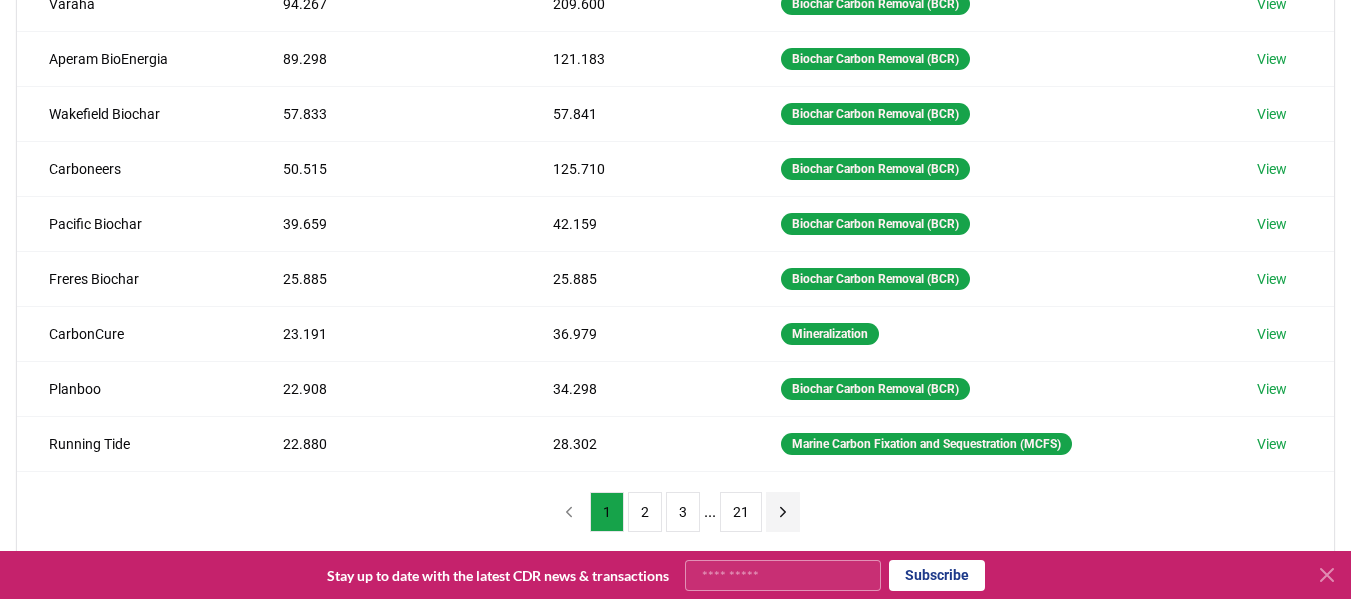 click 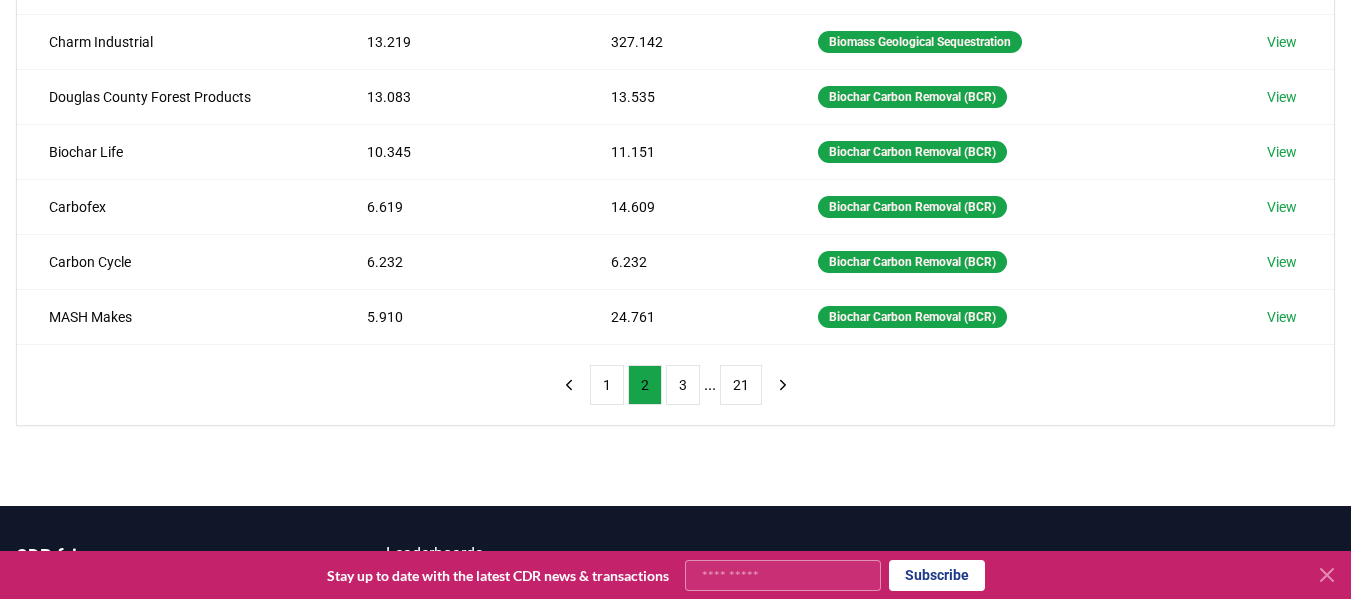 scroll, scrollTop: 600, scrollLeft: 0, axis: vertical 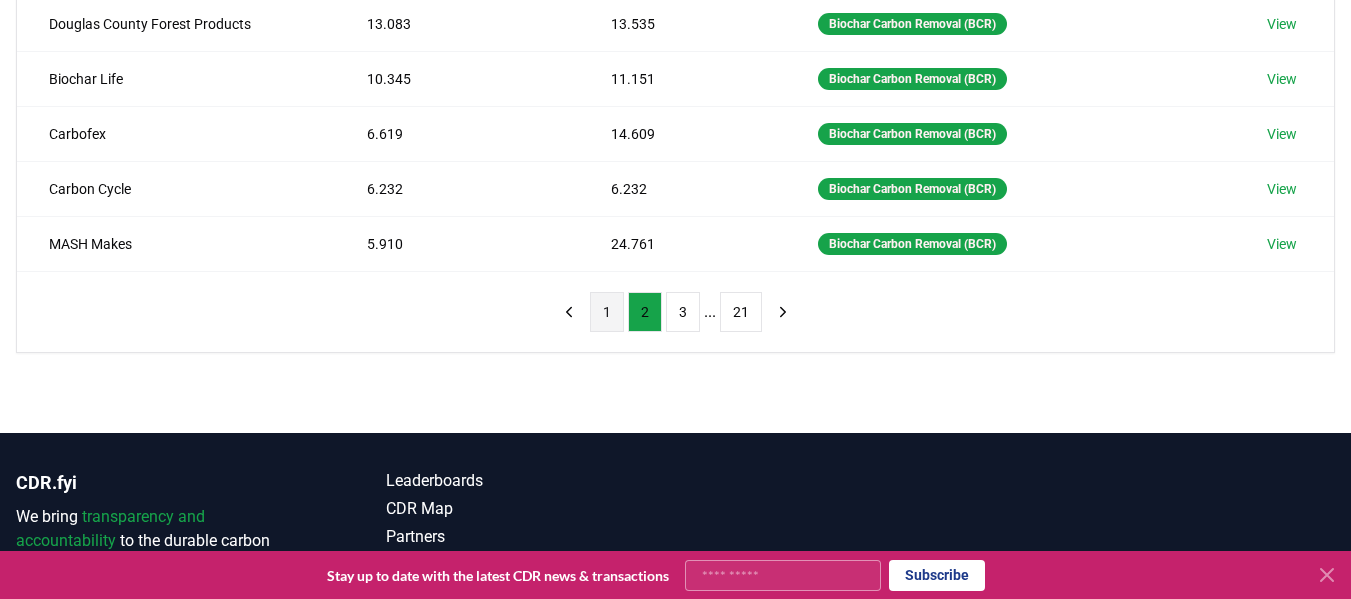 click on "1" at bounding box center [607, 312] 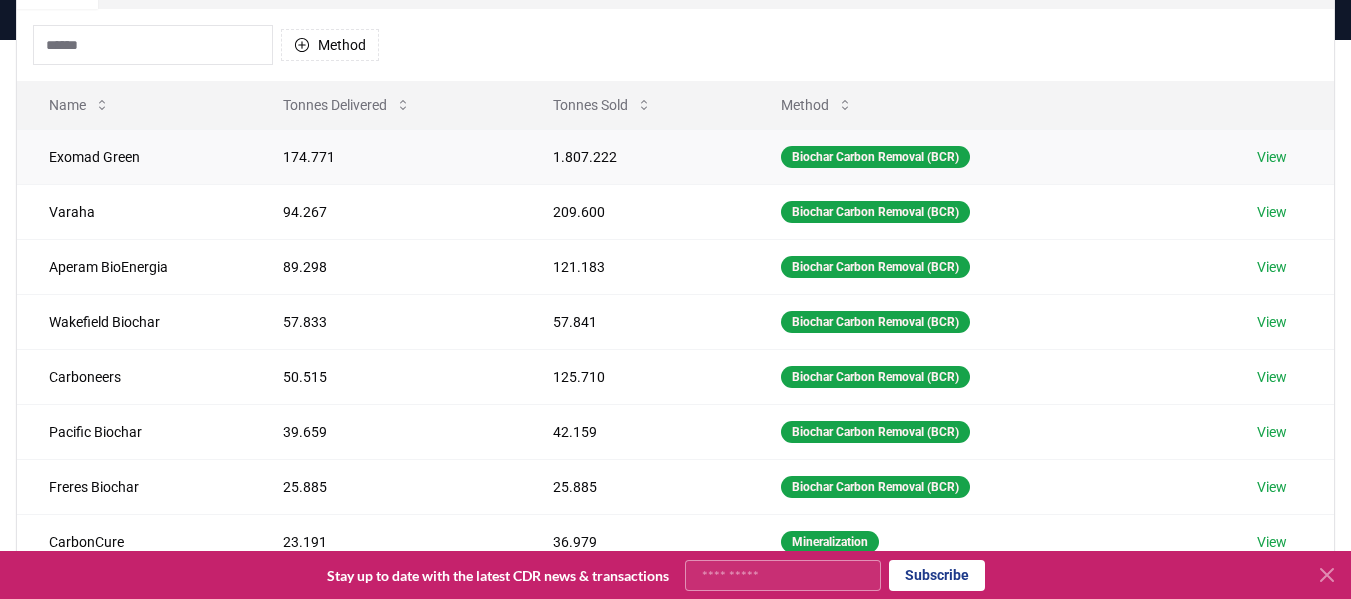scroll, scrollTop: 200, scrollLeft: 0, axis: vertical 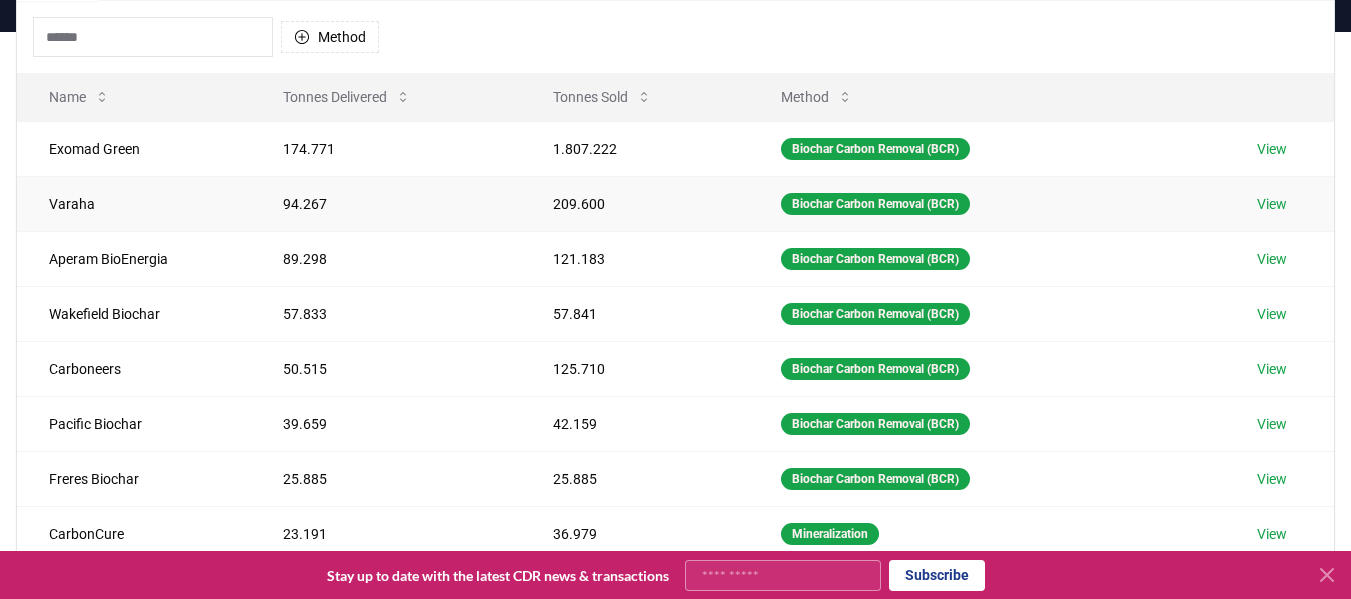 click on "View" at bounding box center [1272, 204] 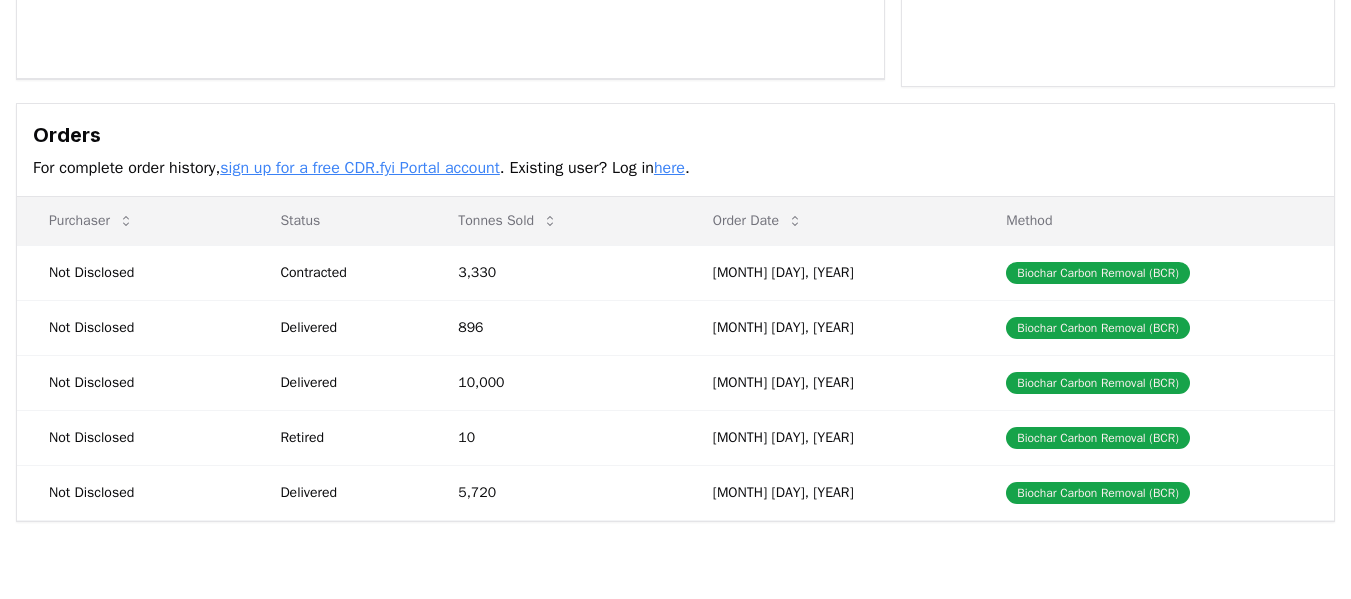 scroll, scrollTop: 500, scrollLeft: 0, axis: vertical 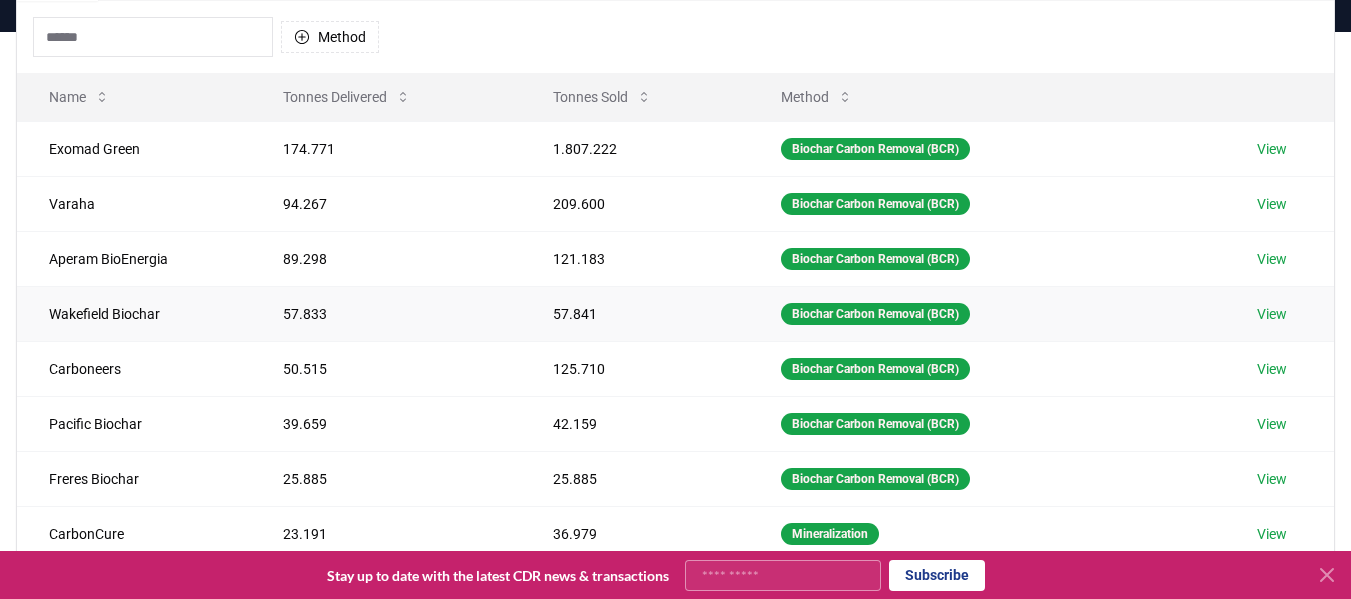 click on "View" at bounding box center (1272, 314) 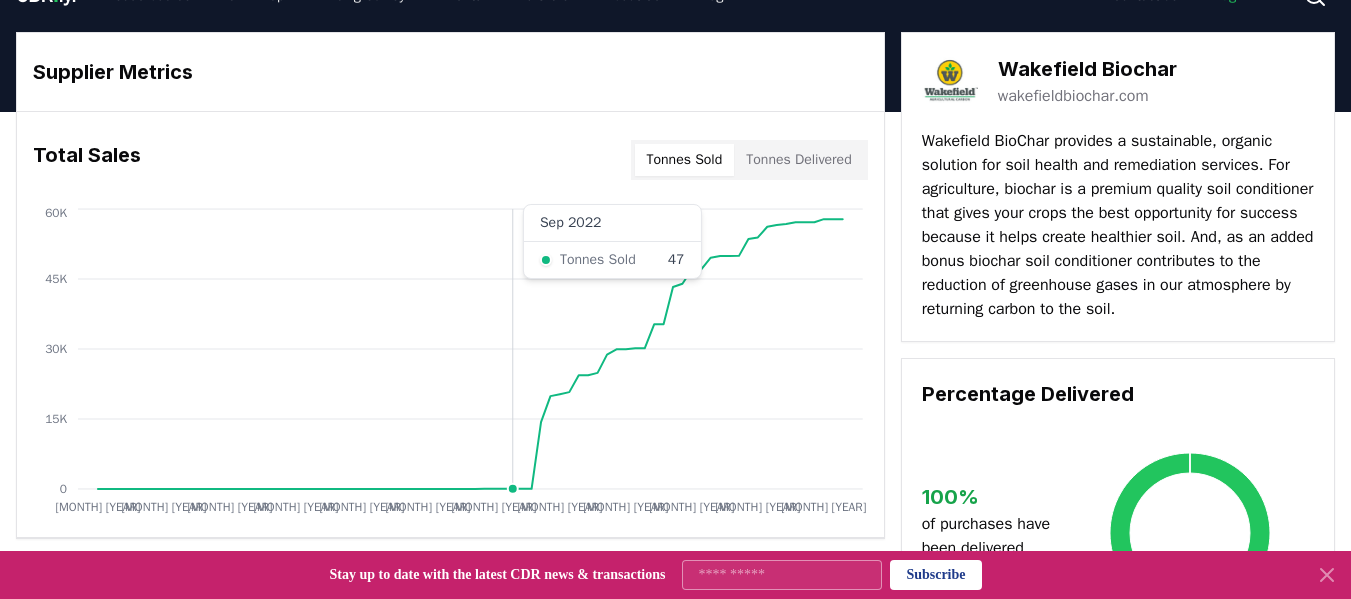 scroll, scrollTop: 0, scrollLeft: 0, axis: both 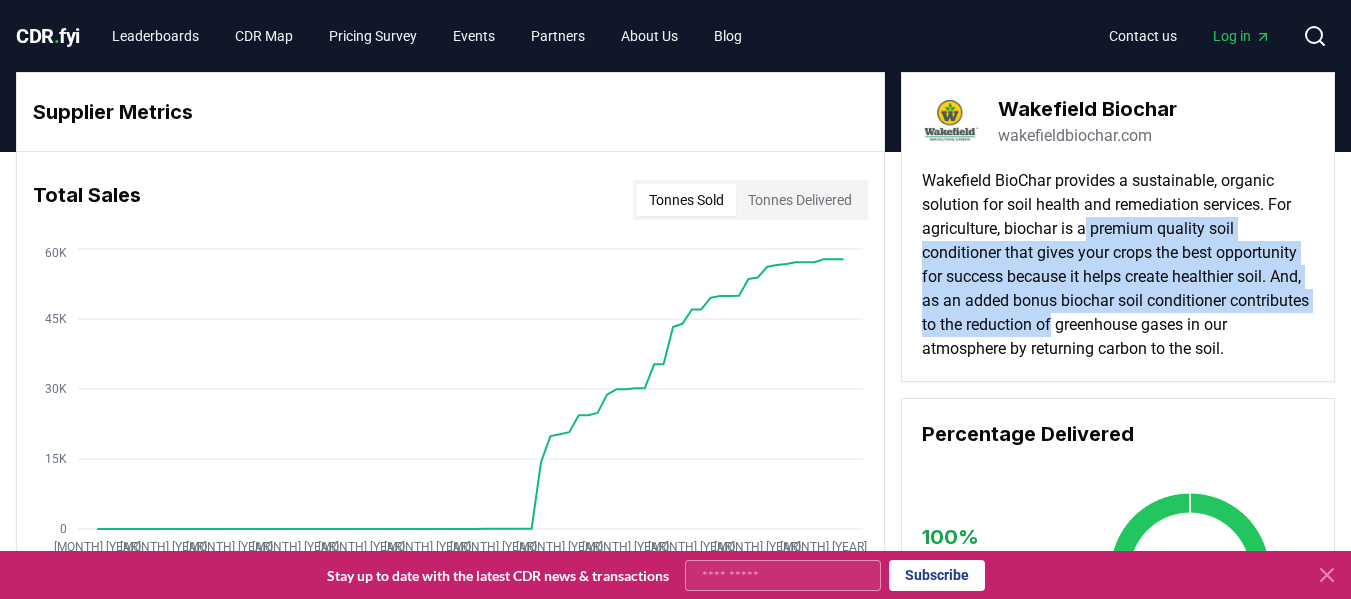 drag, startPoint x: 1088, startPoint y: 230, endPoint x: 1249, endPoint y: 327, distance: 187.96277 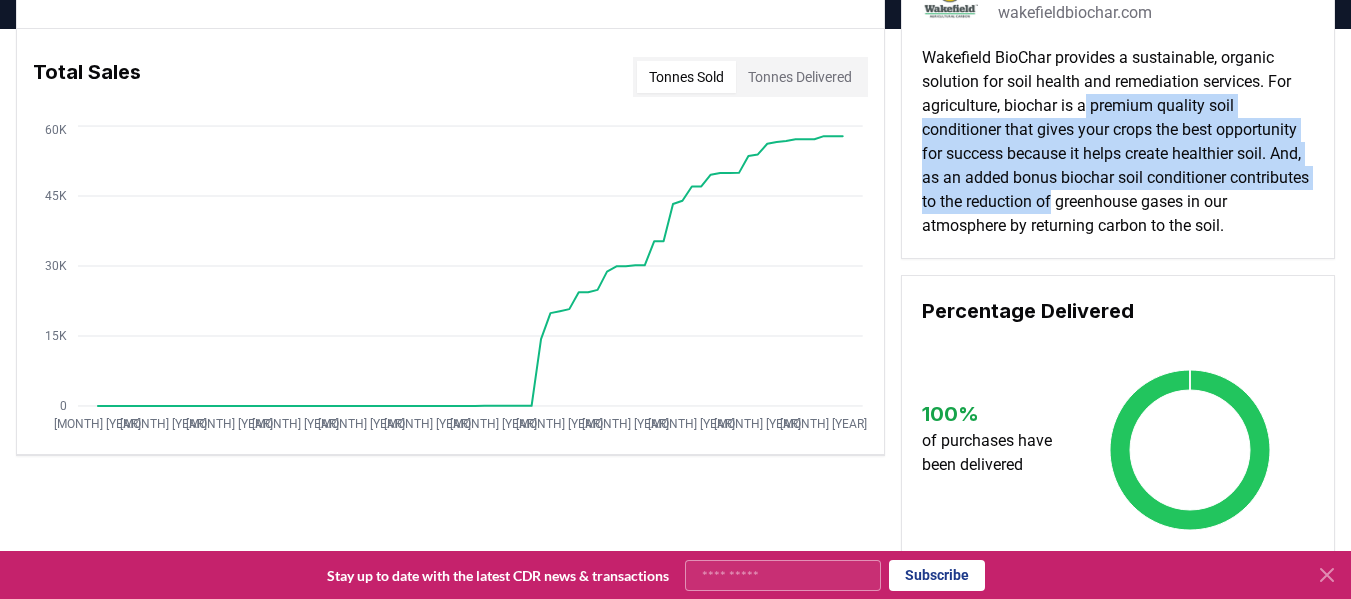 scroll, scrollTop: 0, scrollLeft: 0, axis: both 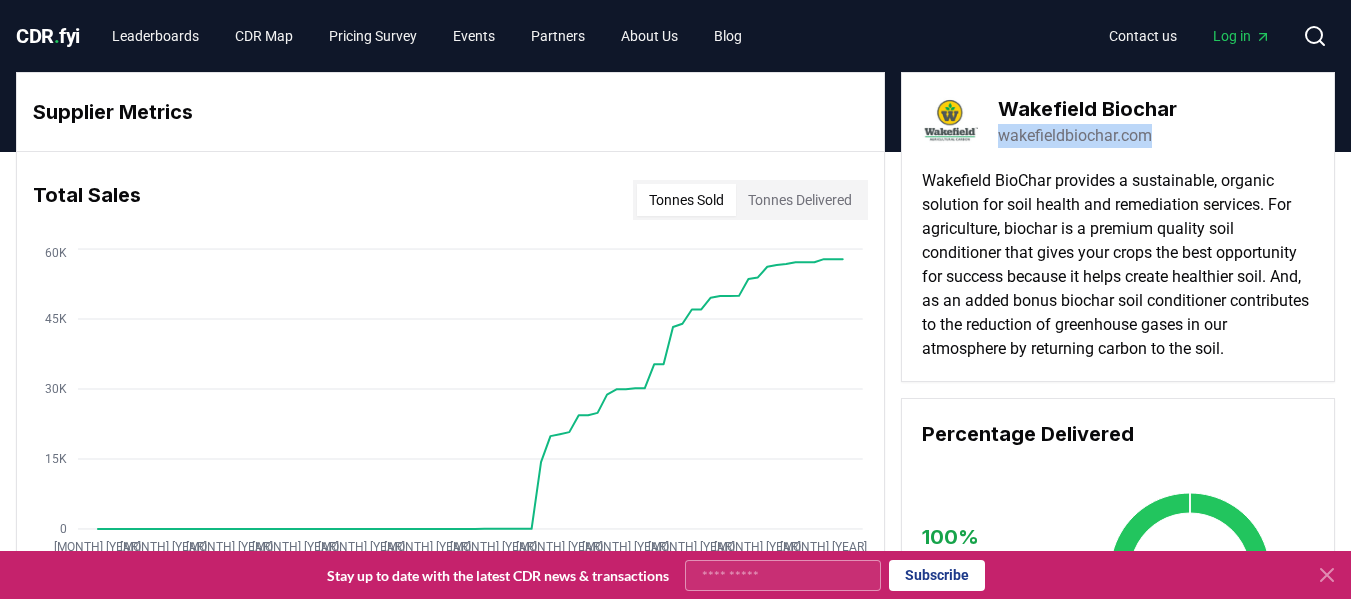 drag, startPoint x: 1165, startPoint y: 142, endPoint x: 995, endPoint y: 135, distance: 170.14406 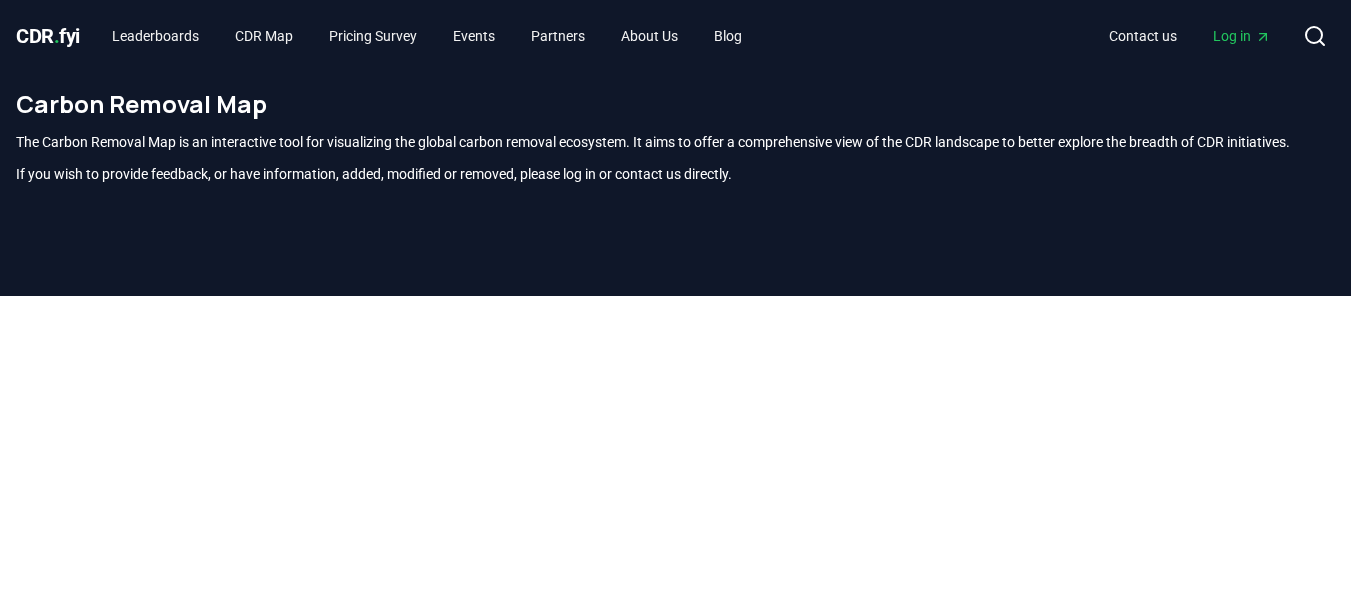 scroll, scrollTop: 236, scrollLeft: 0, axis: vertical 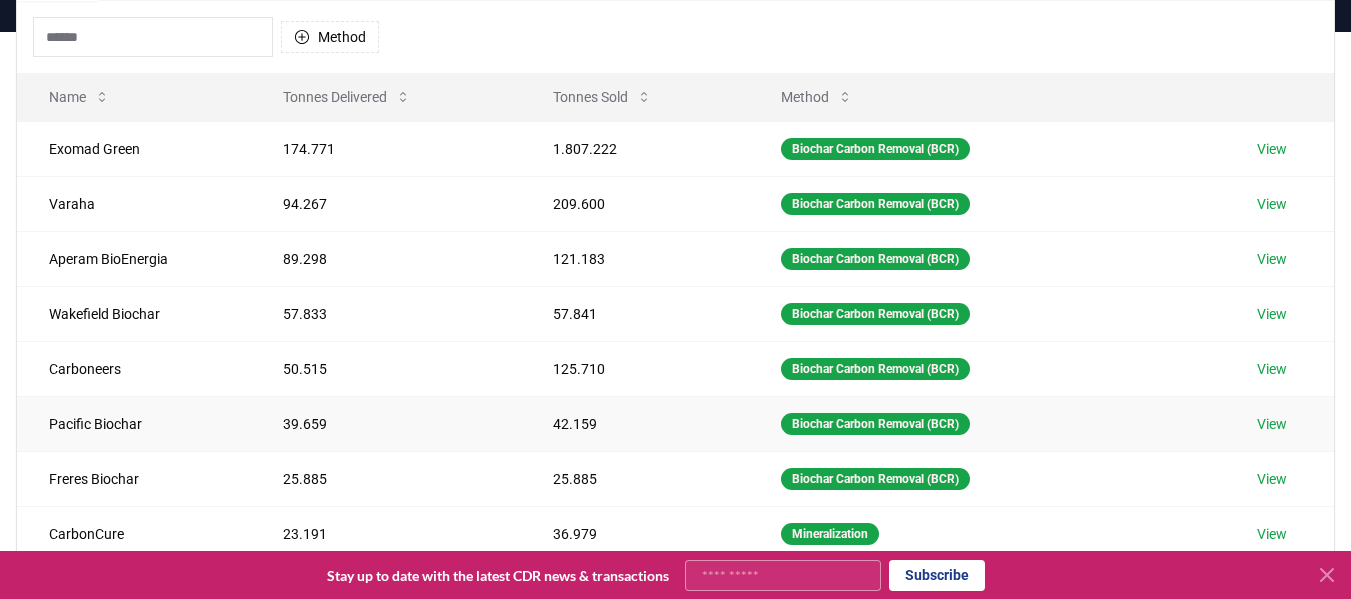 click on "View" at bounding box center [1272, 424] 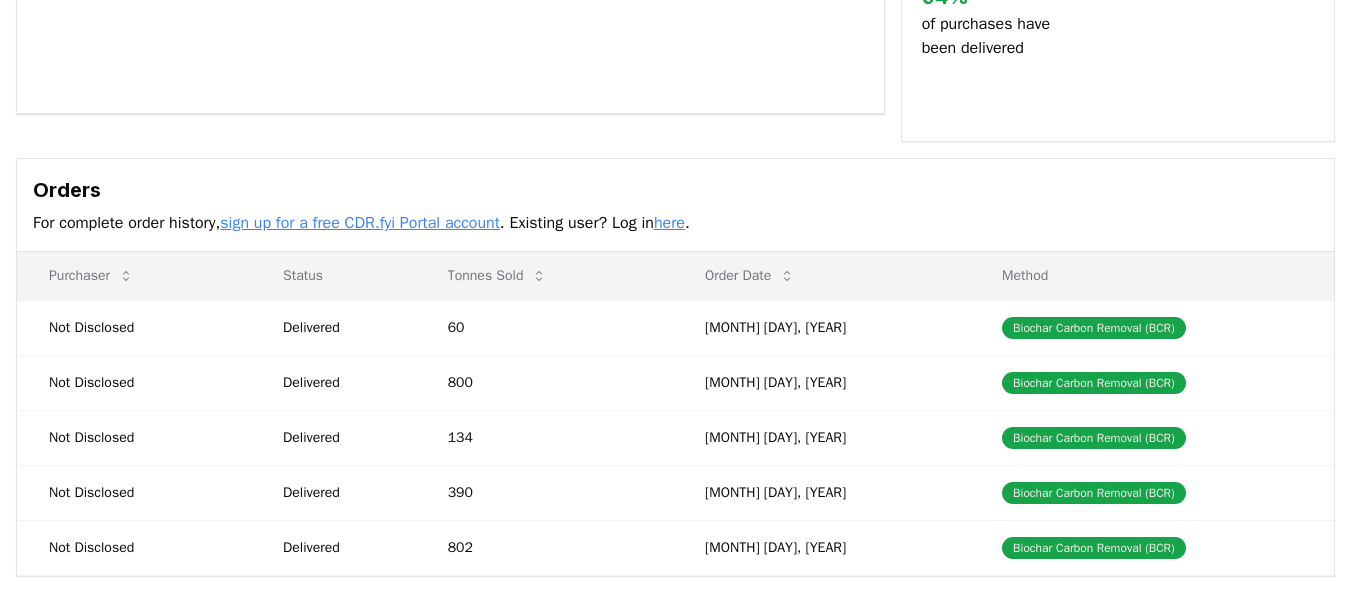 scroll, scrollTop: 500, scrollLeft: 0, axis: vertical 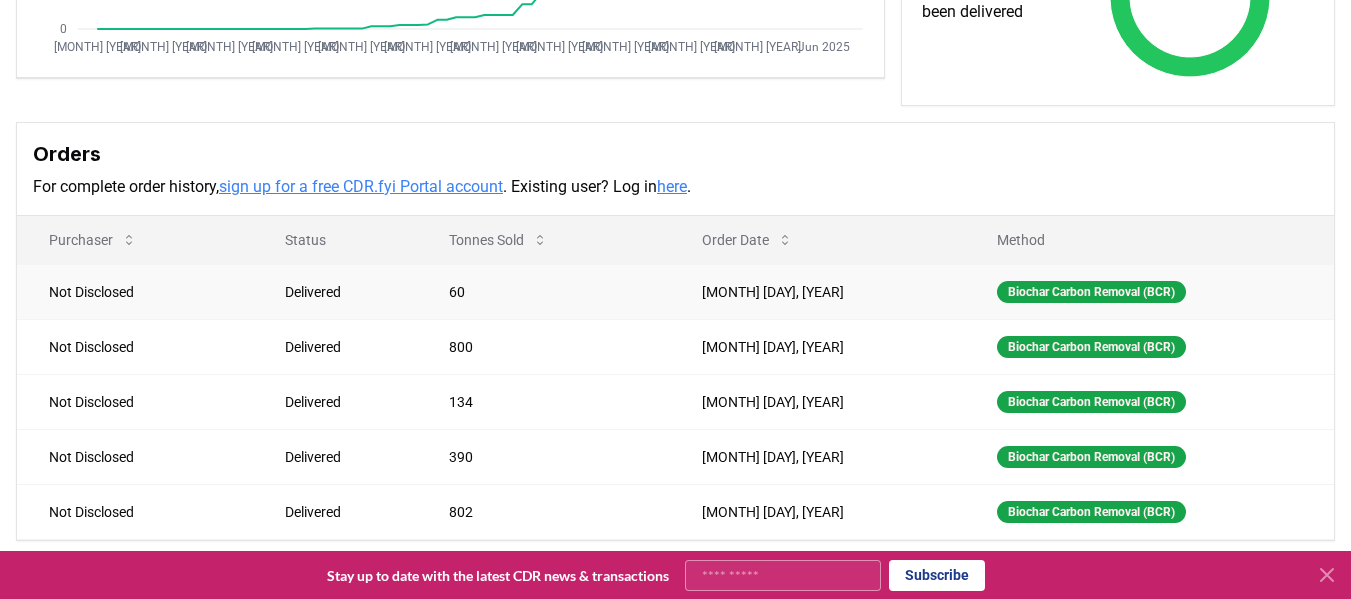 drag, startPoint x: 489, startPoint y: 293, endPoint x: 471, endPoint y: 293, distance: 18 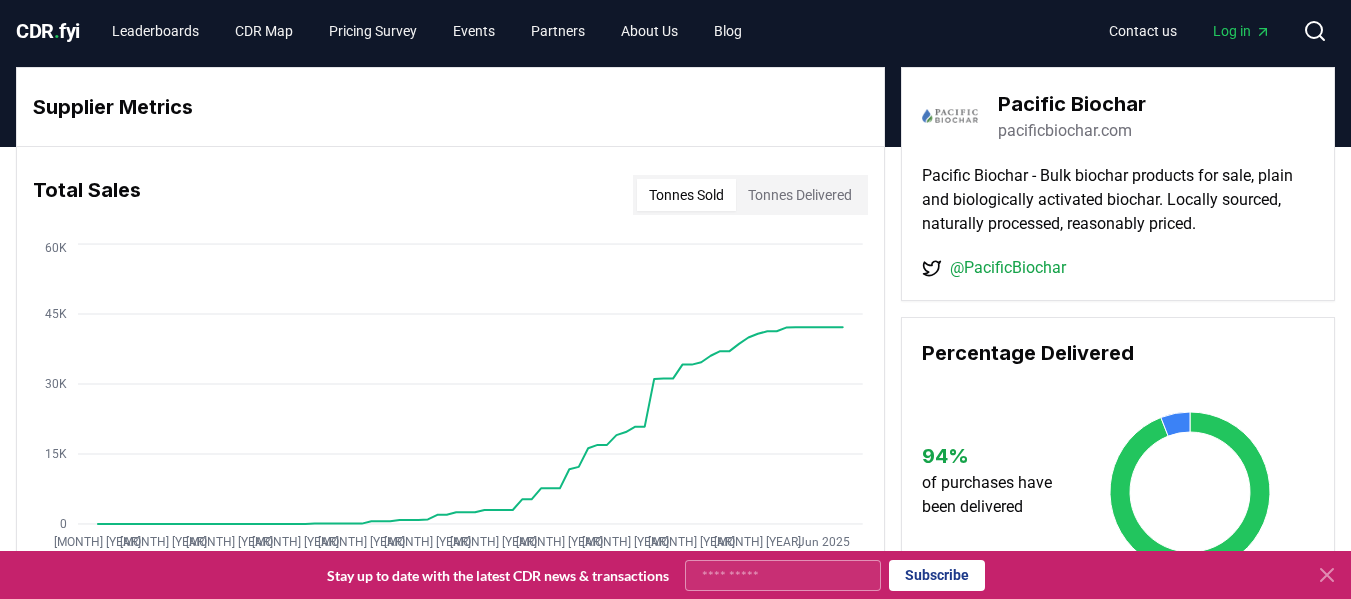 scroll, scrollTop: 0, scrollLeft: 0, axis: both 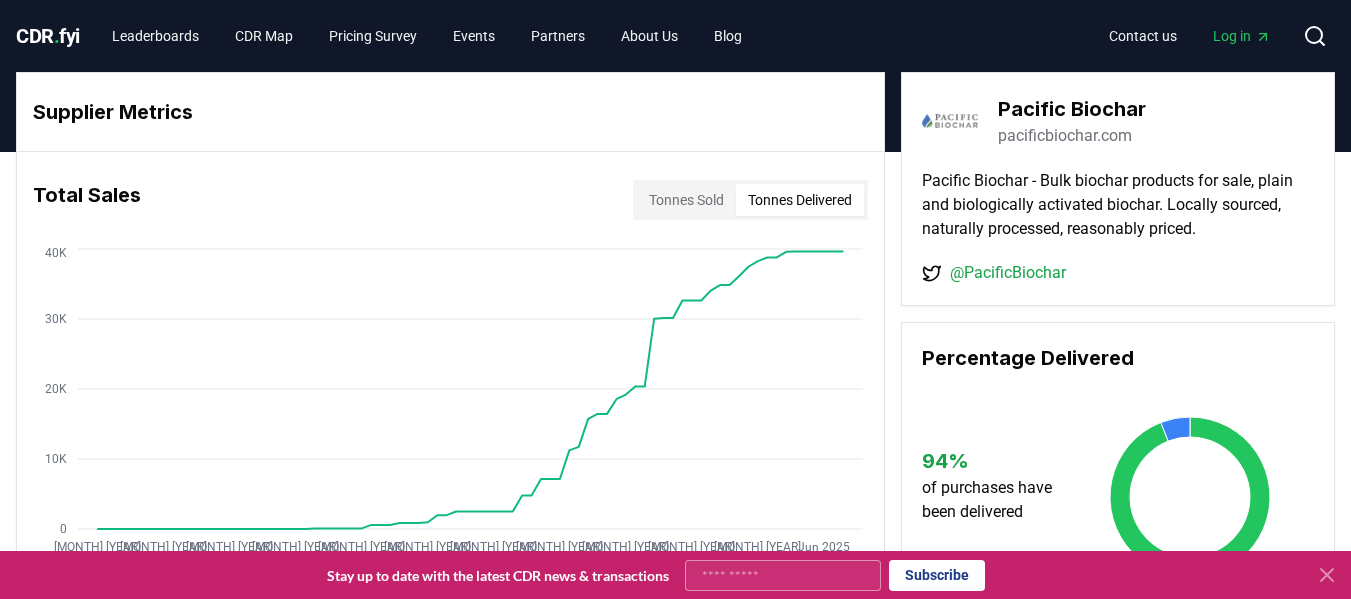 click on "Tonnes Delivered" at bounding box center (800, 200) 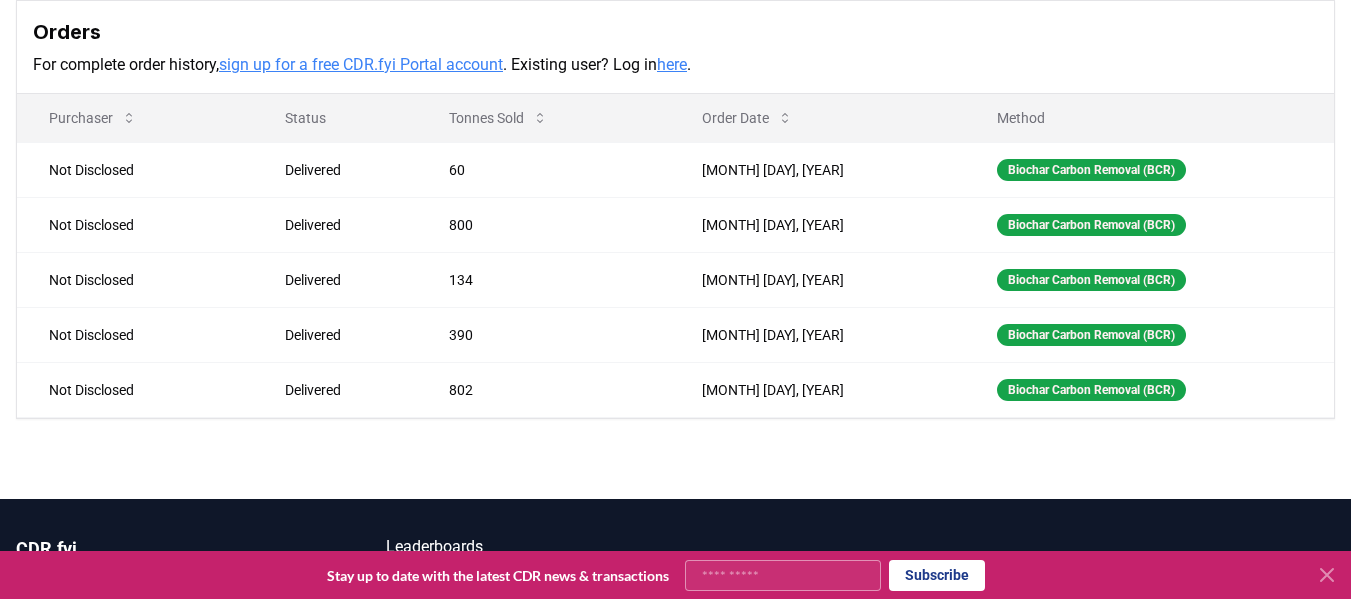 scroll, scrollTop: 600, scrollLeft: 0, axis: vertical 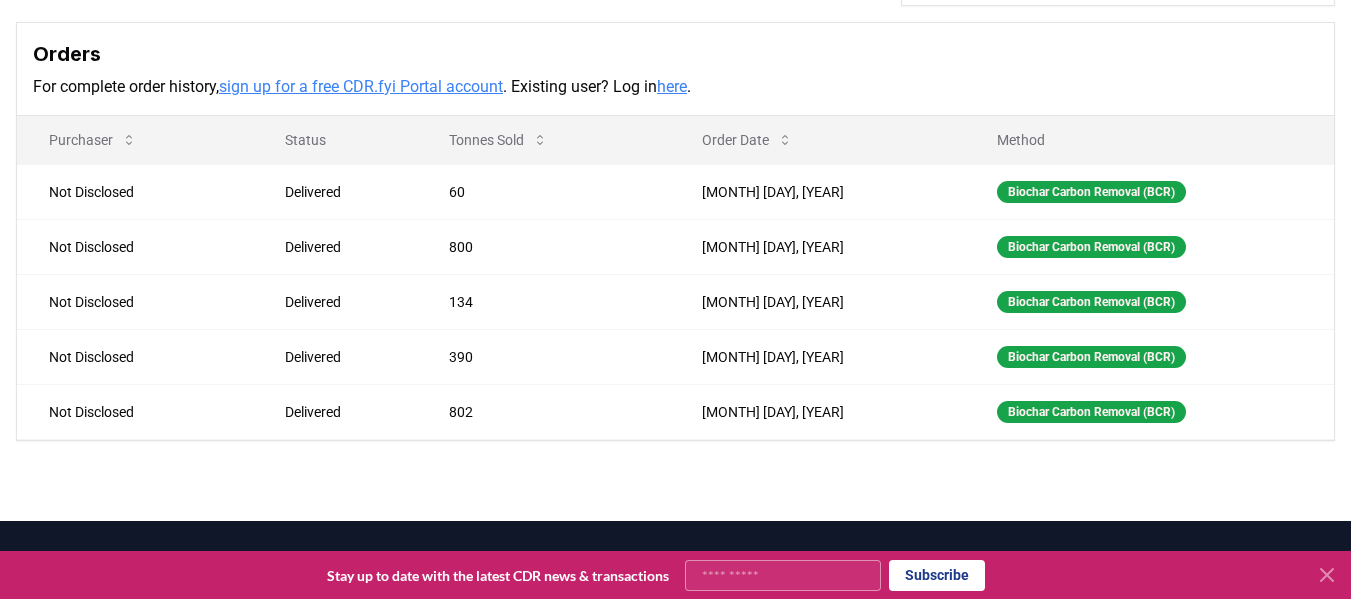 click on "here" at bounding box center (672, 86) 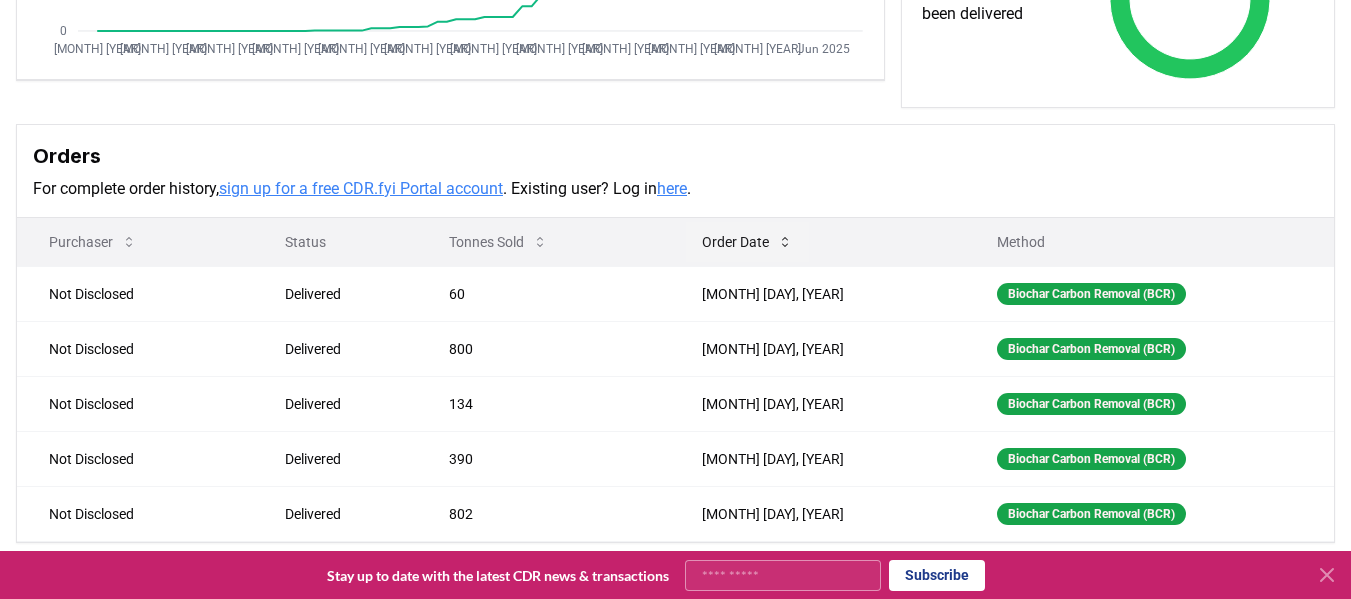 scroll, scrollTop: 500, scrollLeft: 0, axis: vertical 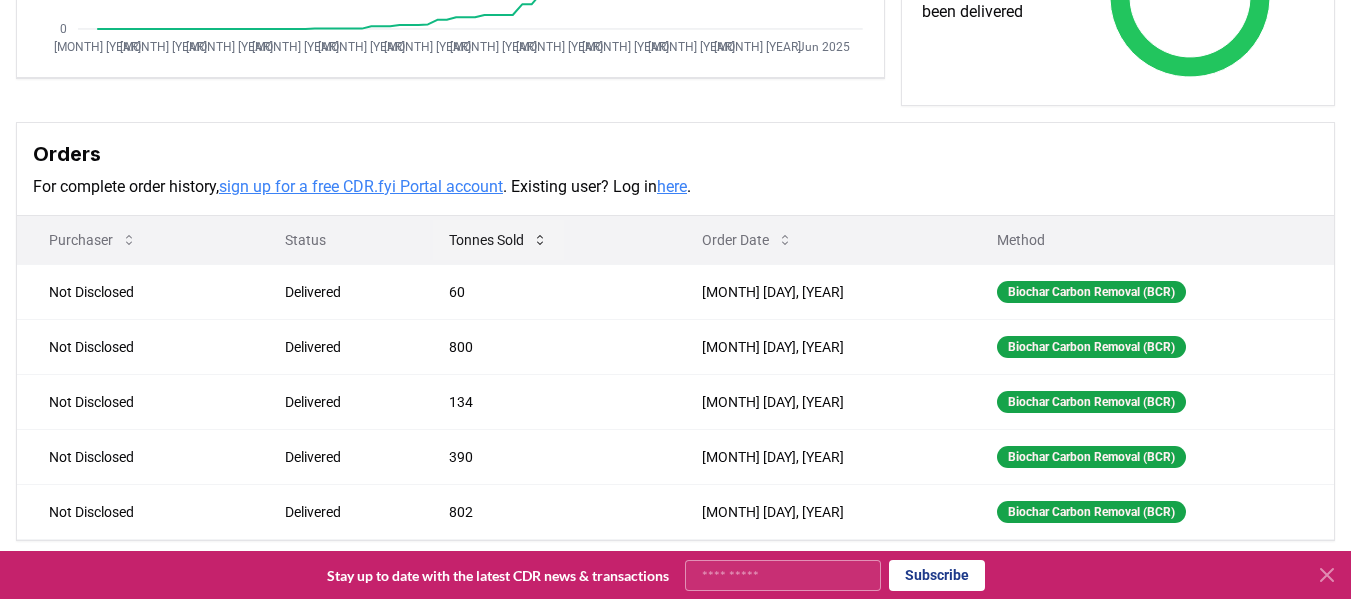 click on "Tonnes Sold" at bounding box center (498, 240) 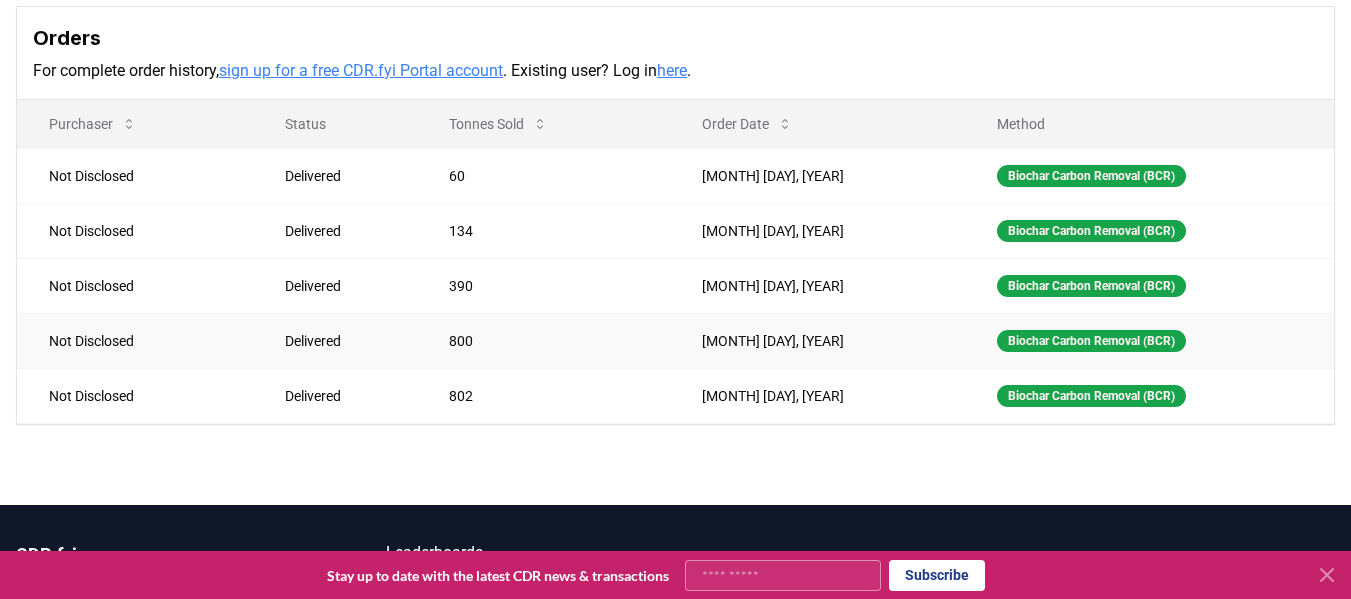 scroll, scrollTop: 614, scrollLeft: 0, axis: vertical 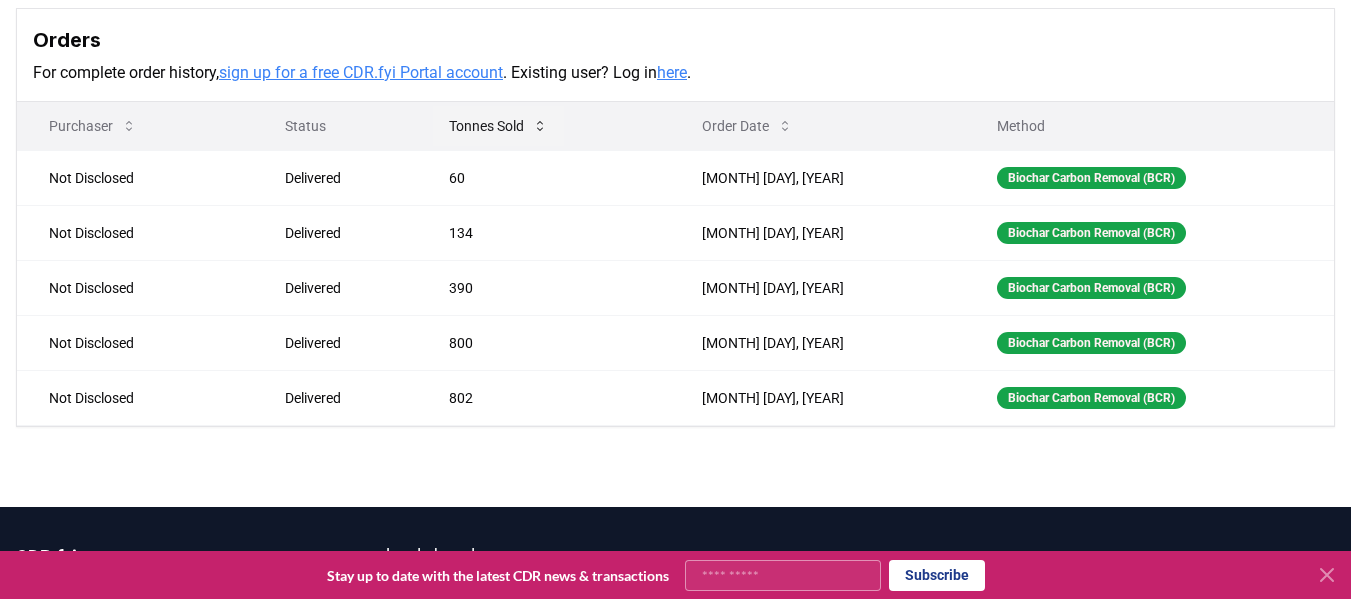 click on "Tonnes Sold" at bounding box center [498, 126] 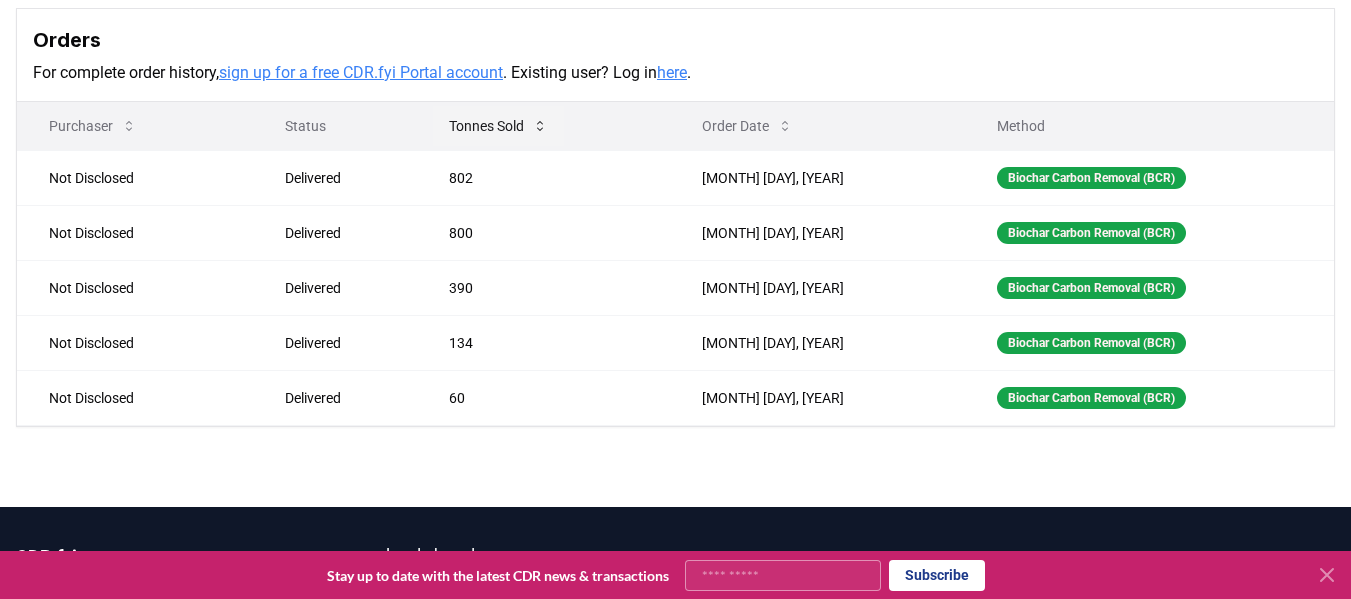 click on "Tonnes Sold" at bounding box center (498, 126) 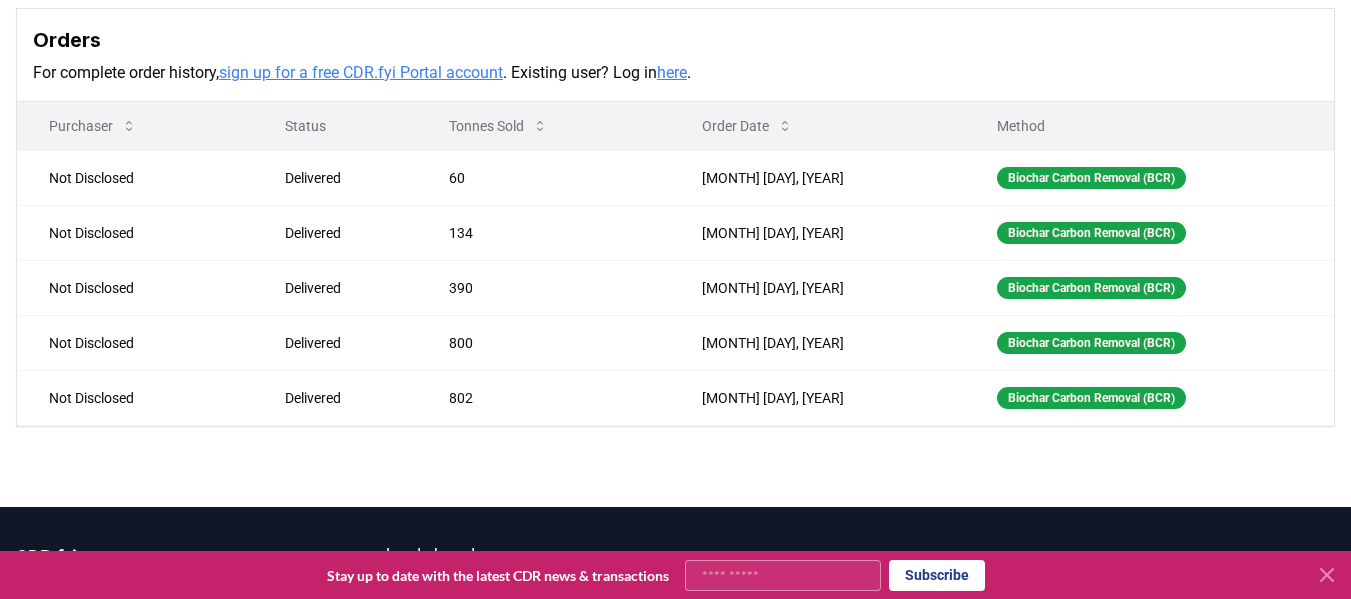 click on "Status" at bounding box center [334, 126] 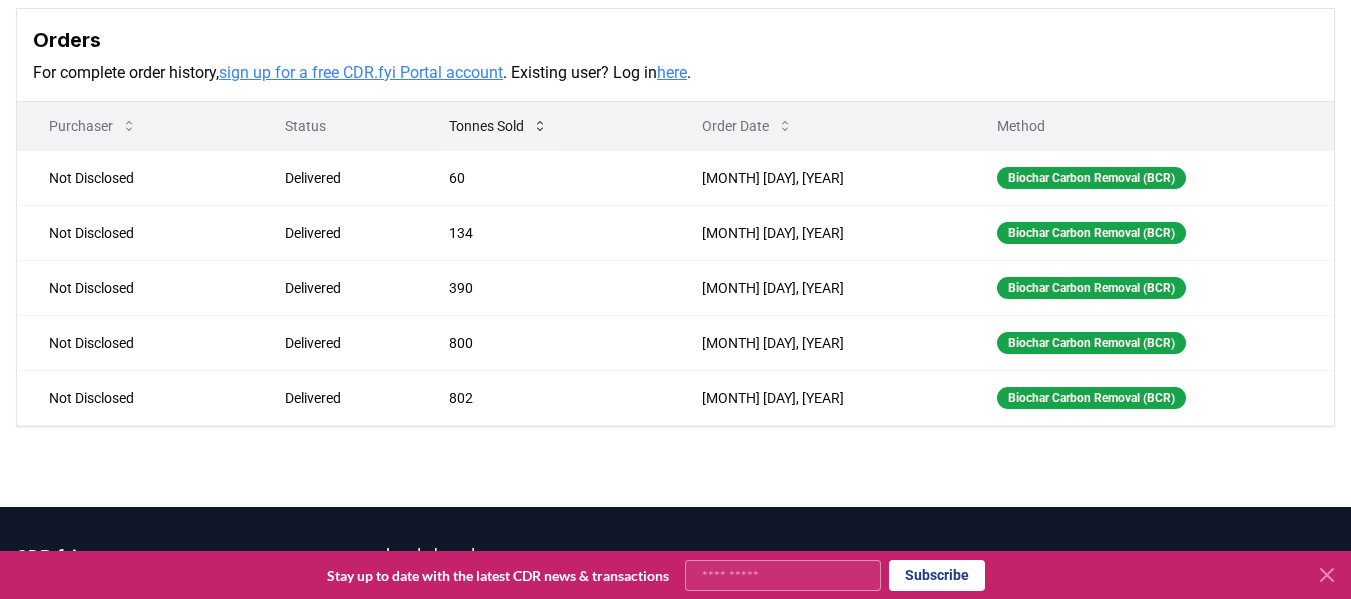 click 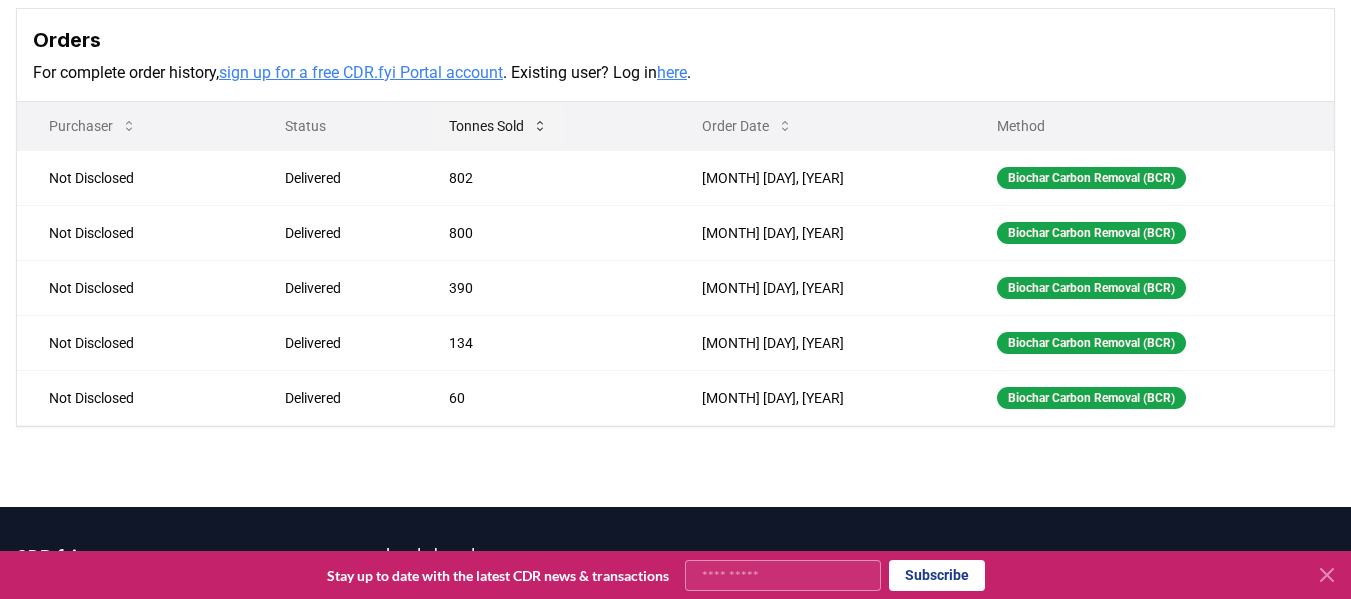 click 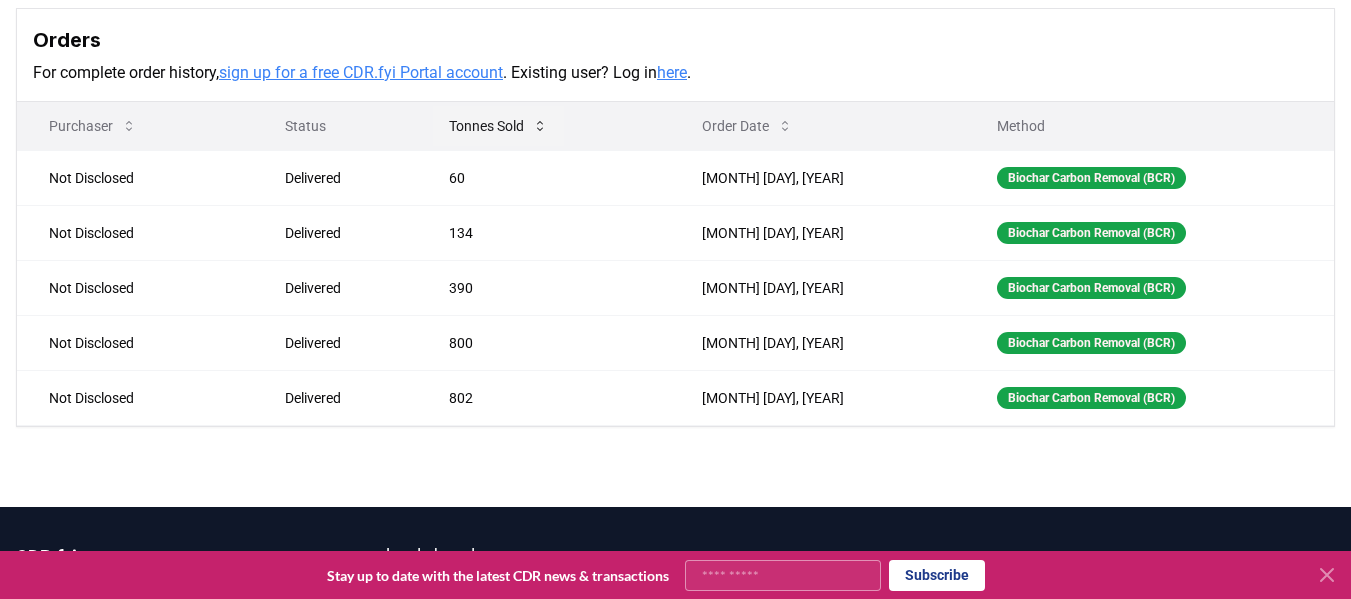 click 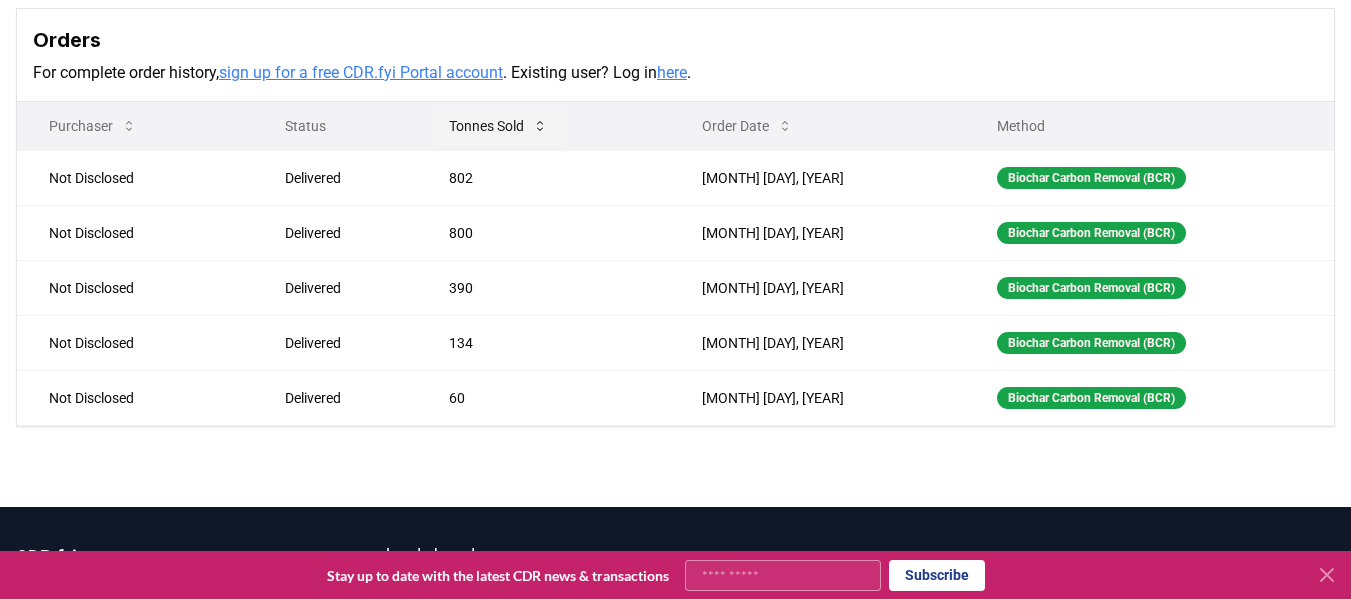 click 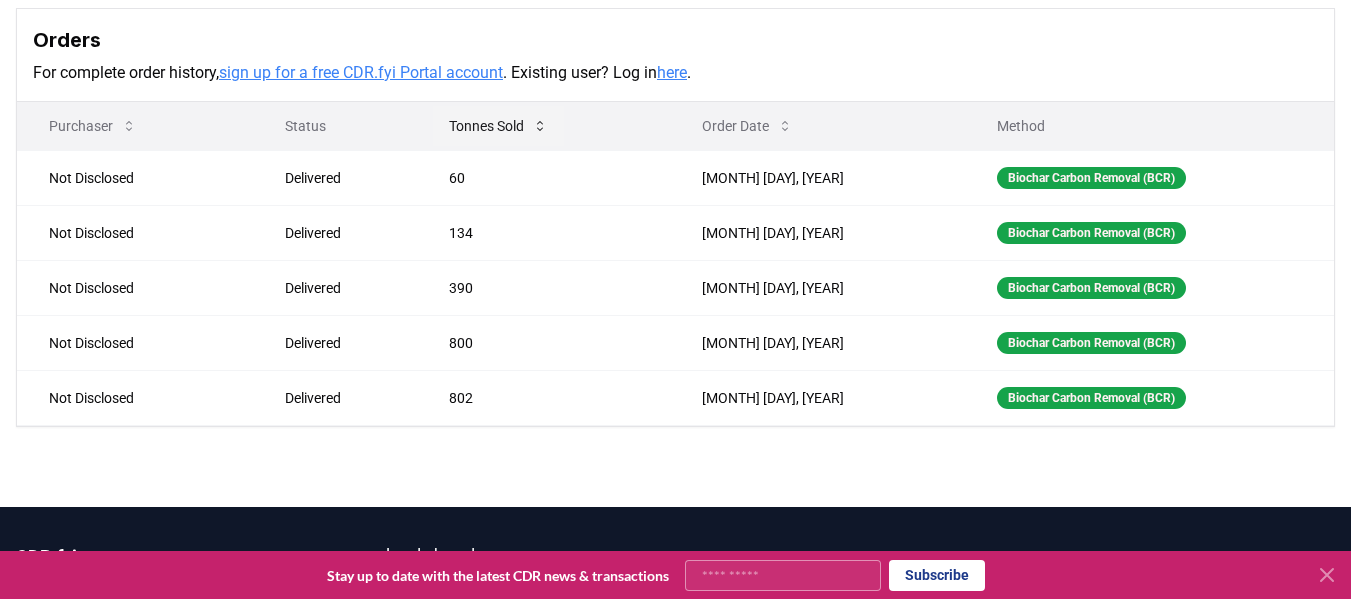 click 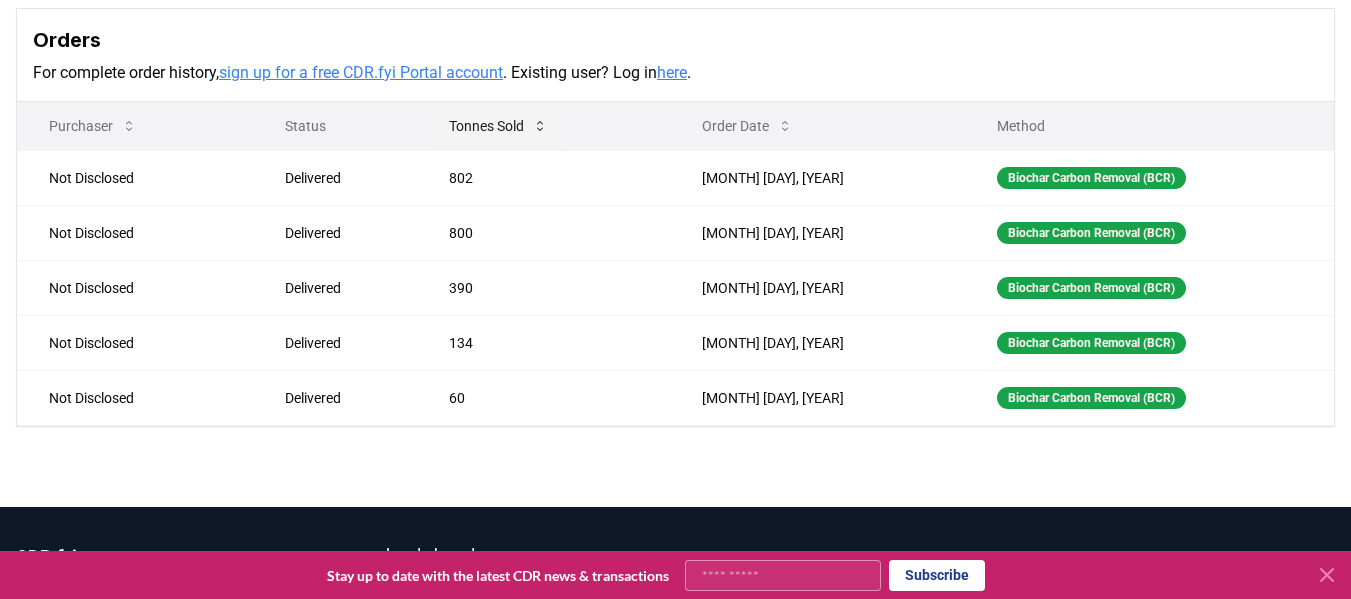 click 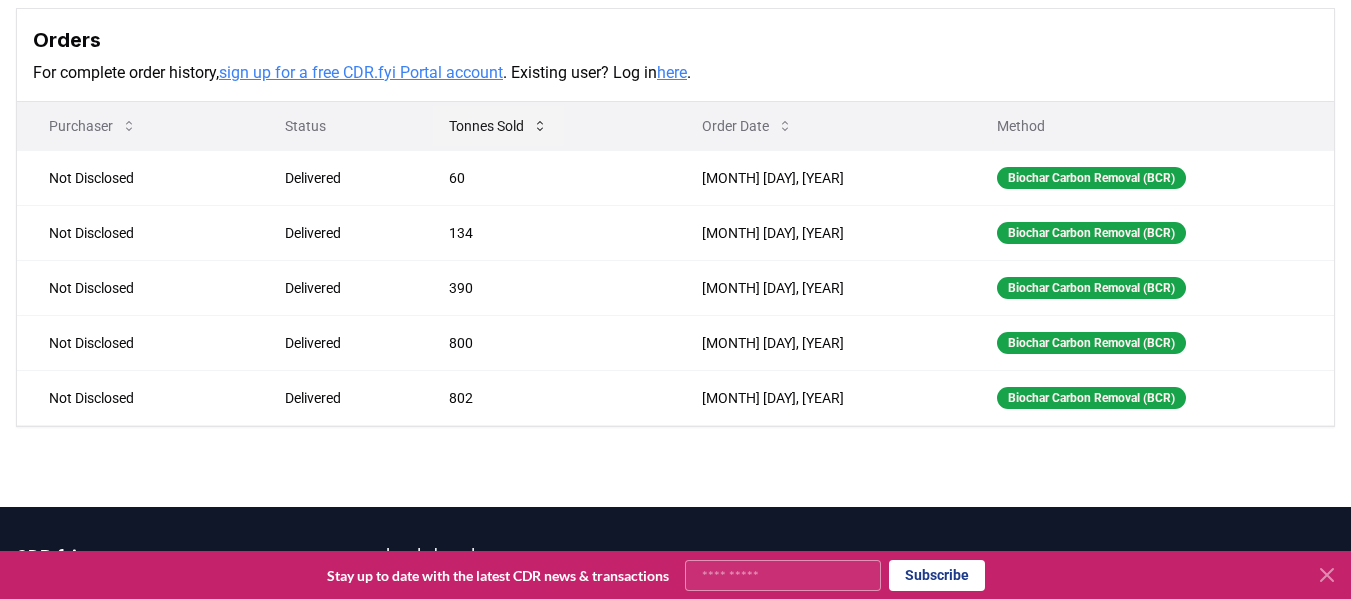 click 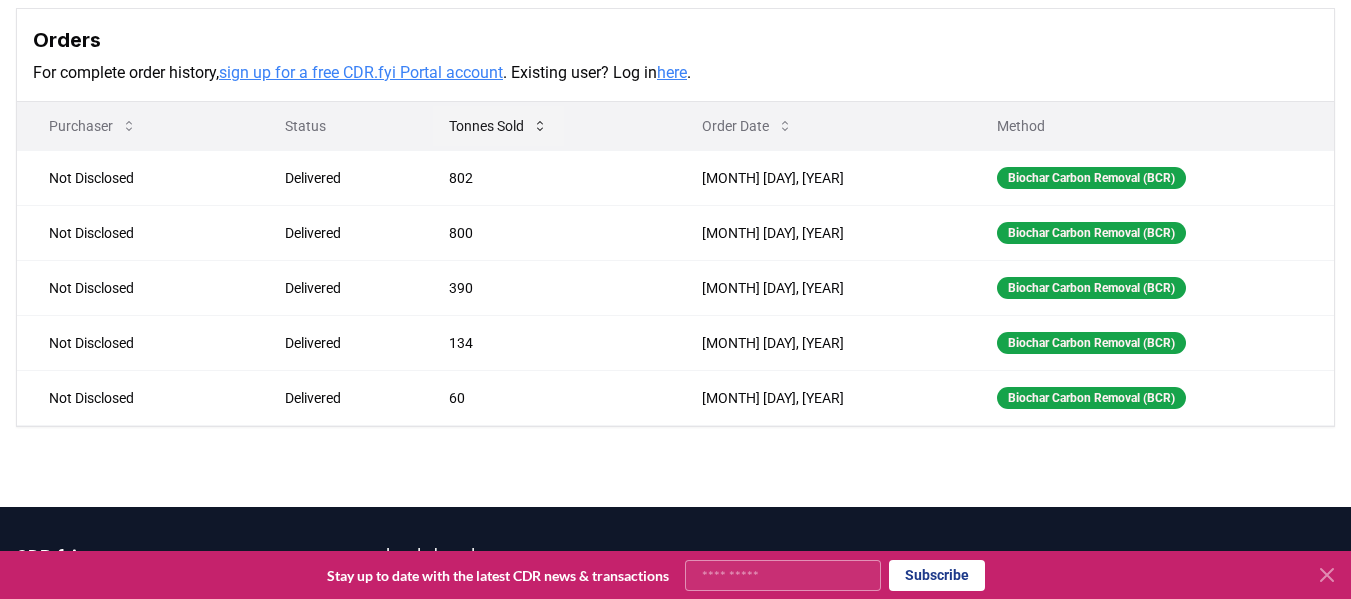 click 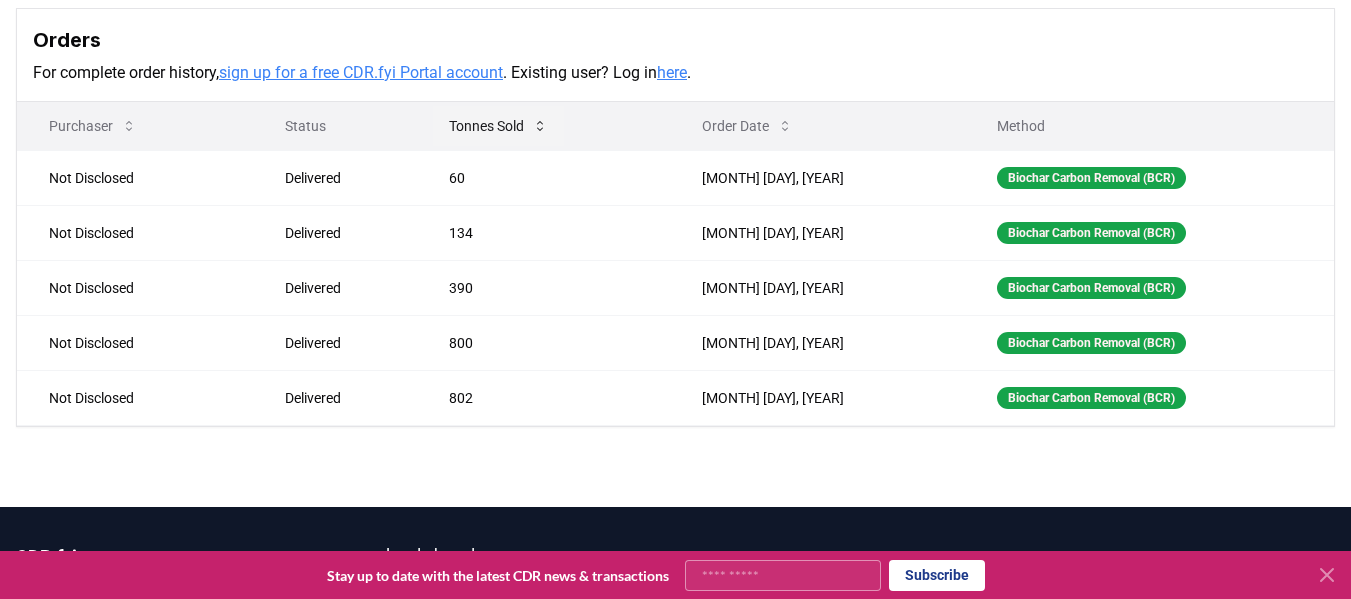 click 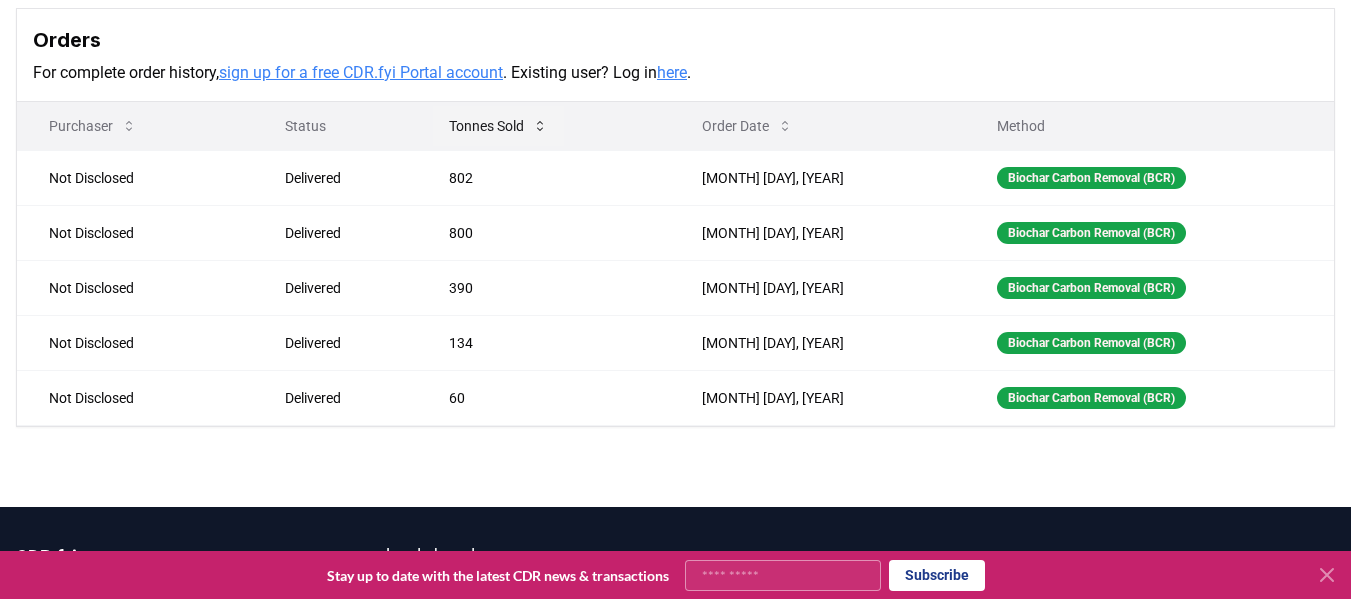 click 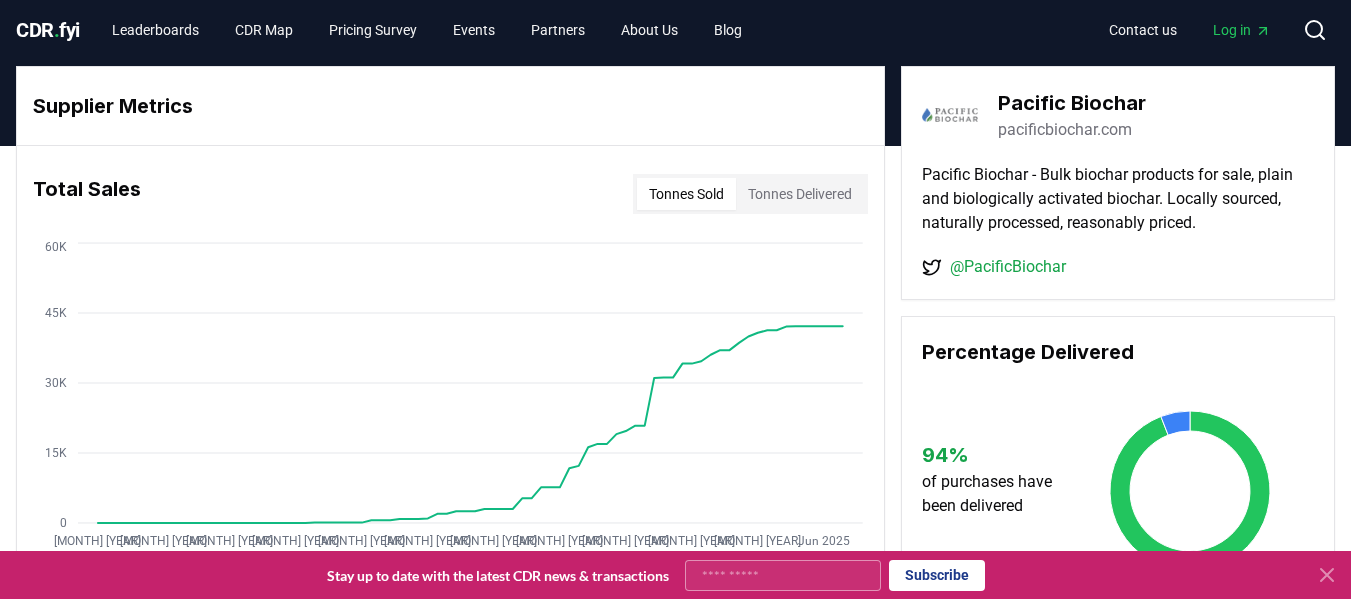 scroll, scrollTop: 0, scrollLeft: 0, axis: both 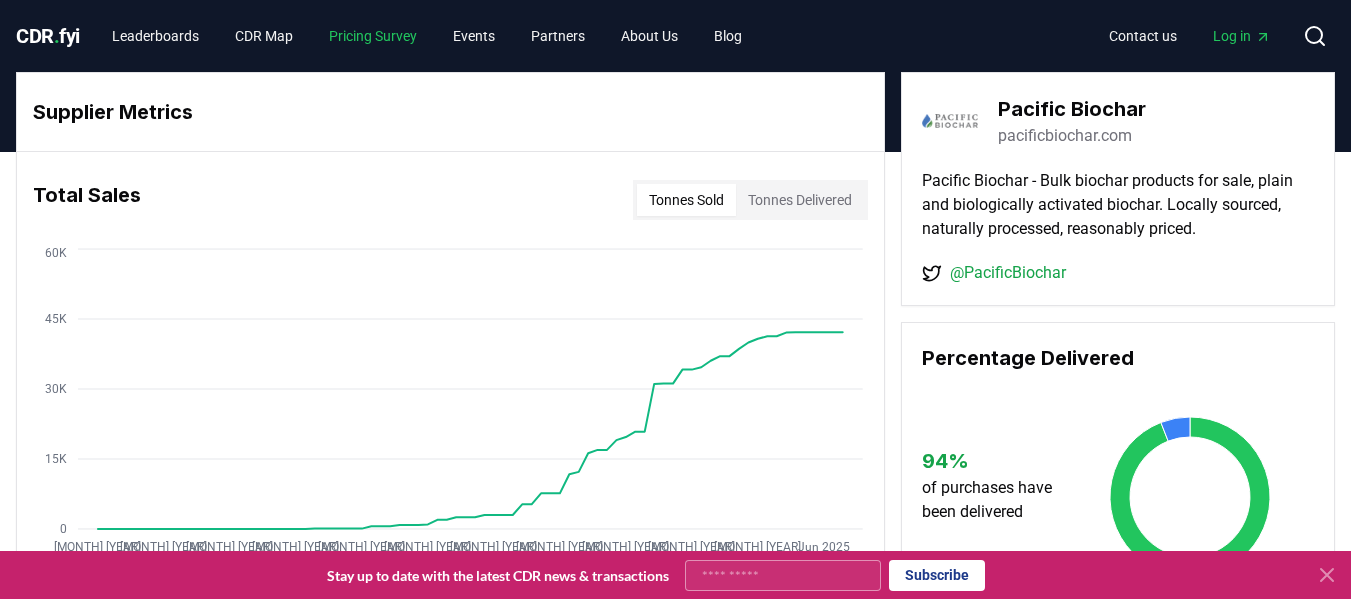 click on "Pricing Survey" at bounding box center [373, 36] 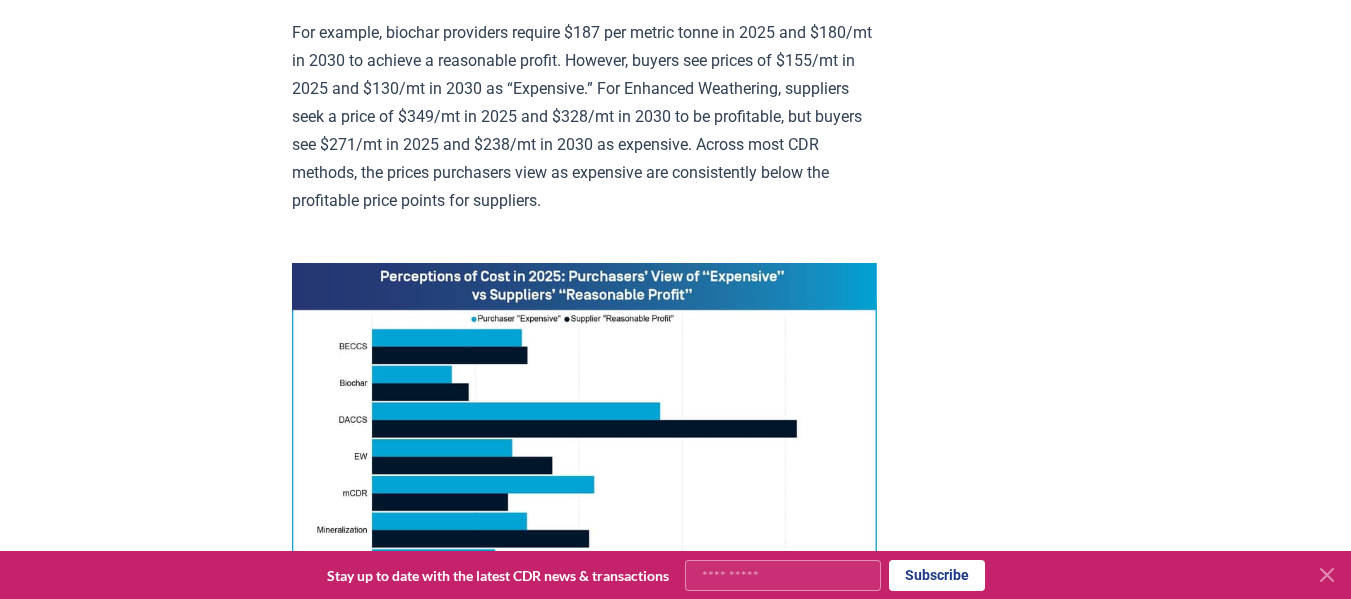 scroll, scrollTop: 1500, scrollLeft: 0, axis: vertical 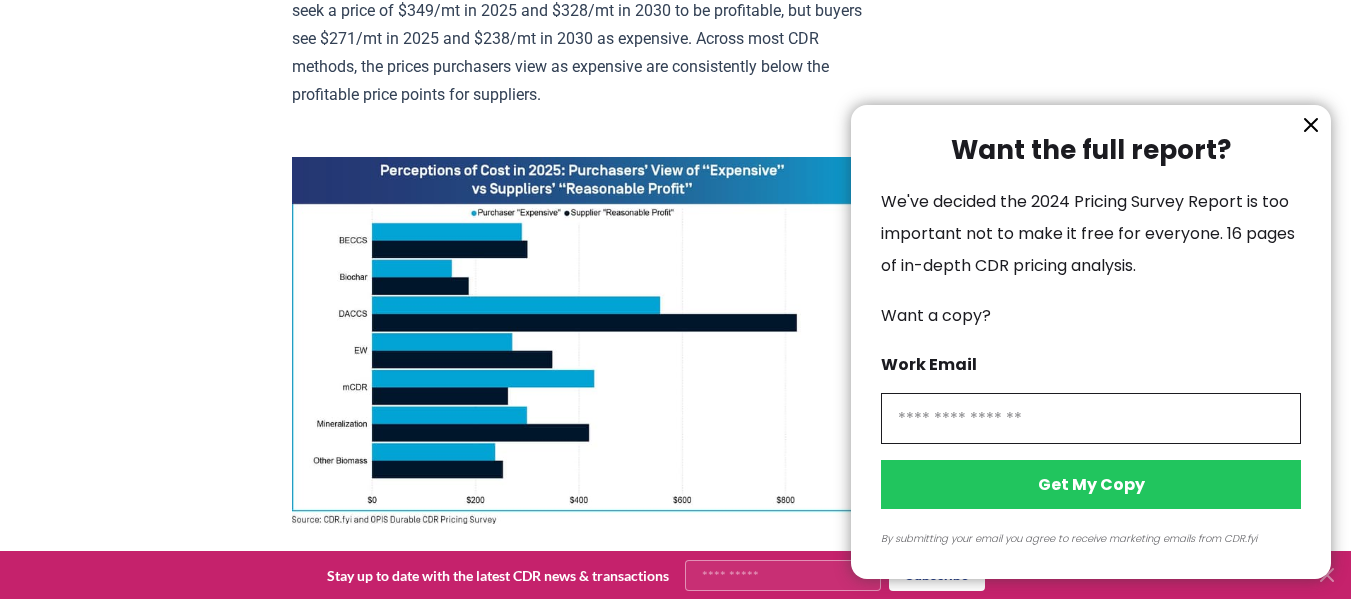 click 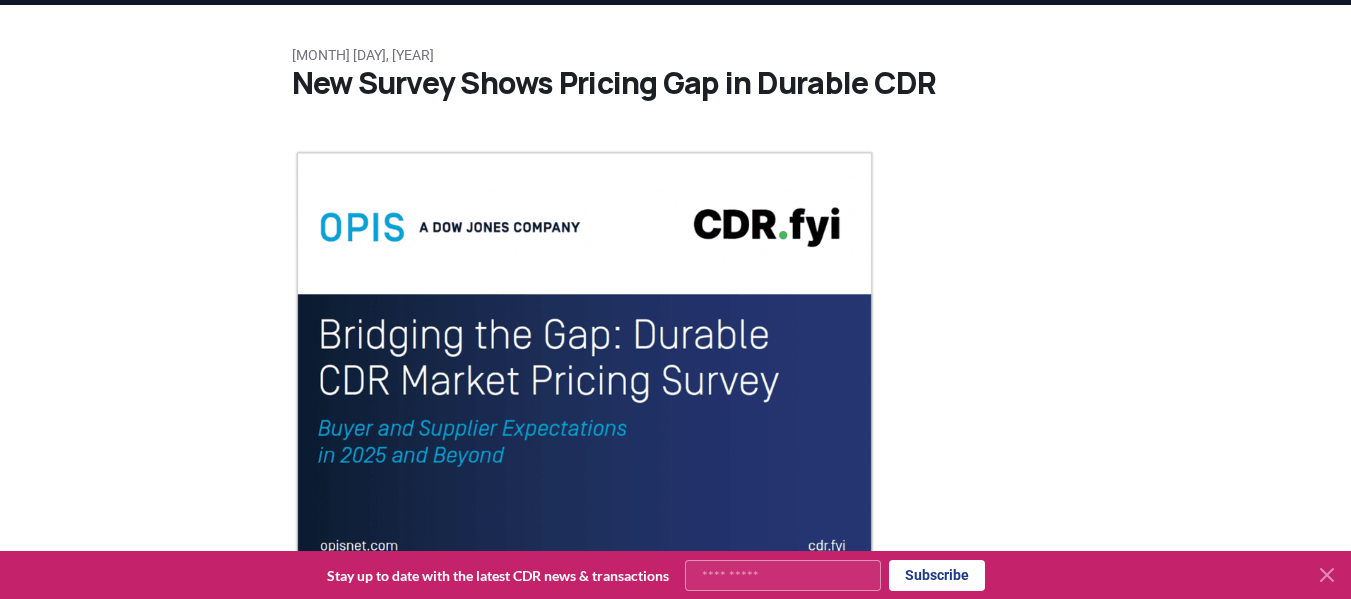 scroll, scrollTop: 0, scrollLeft: 0, axis: both 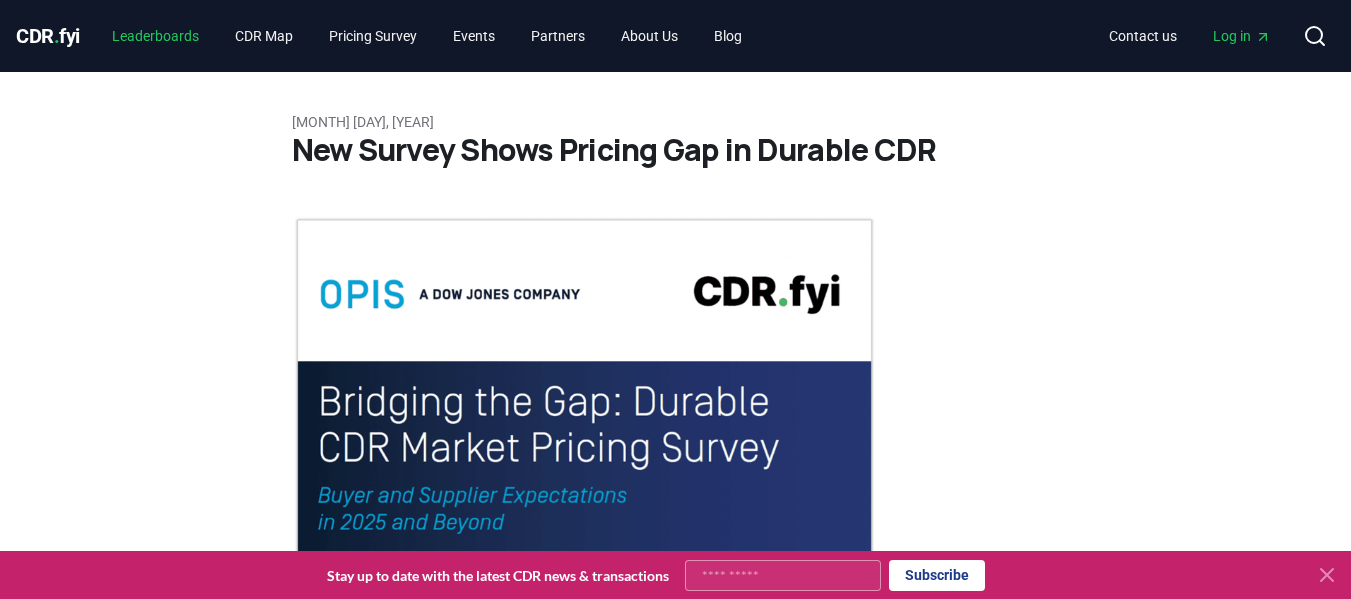 click on "Leaderboards" at bounding box center [155, 36] 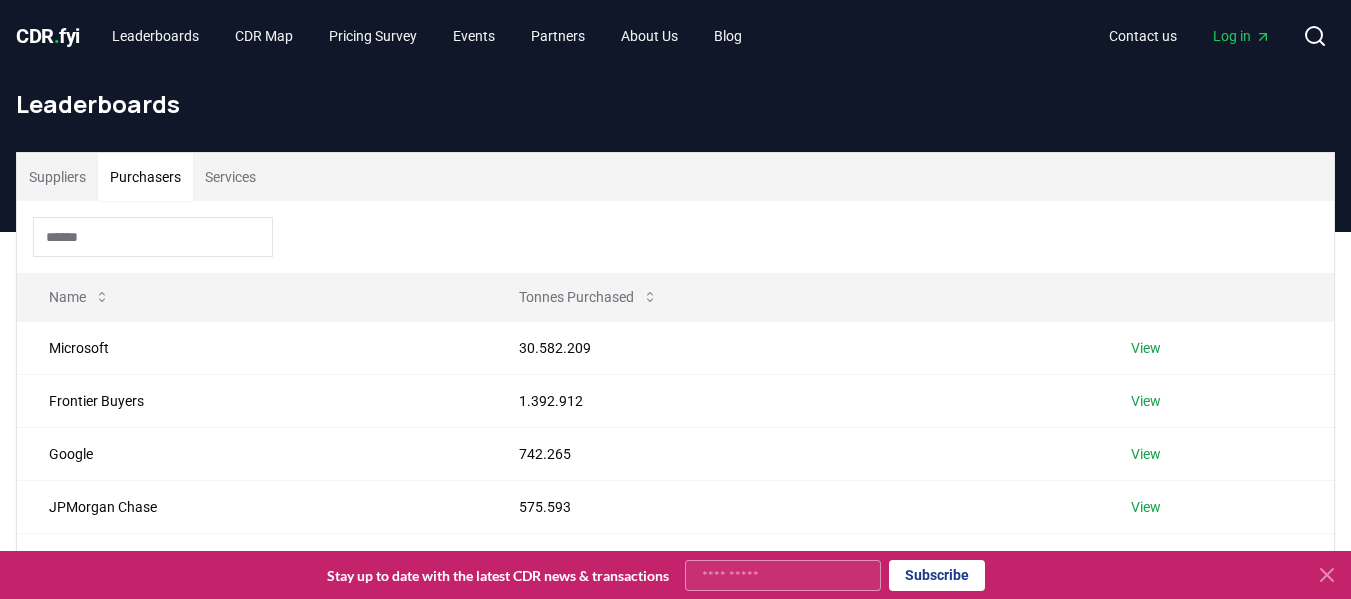 click on "Purchasers" at bounding box center [145, 177] 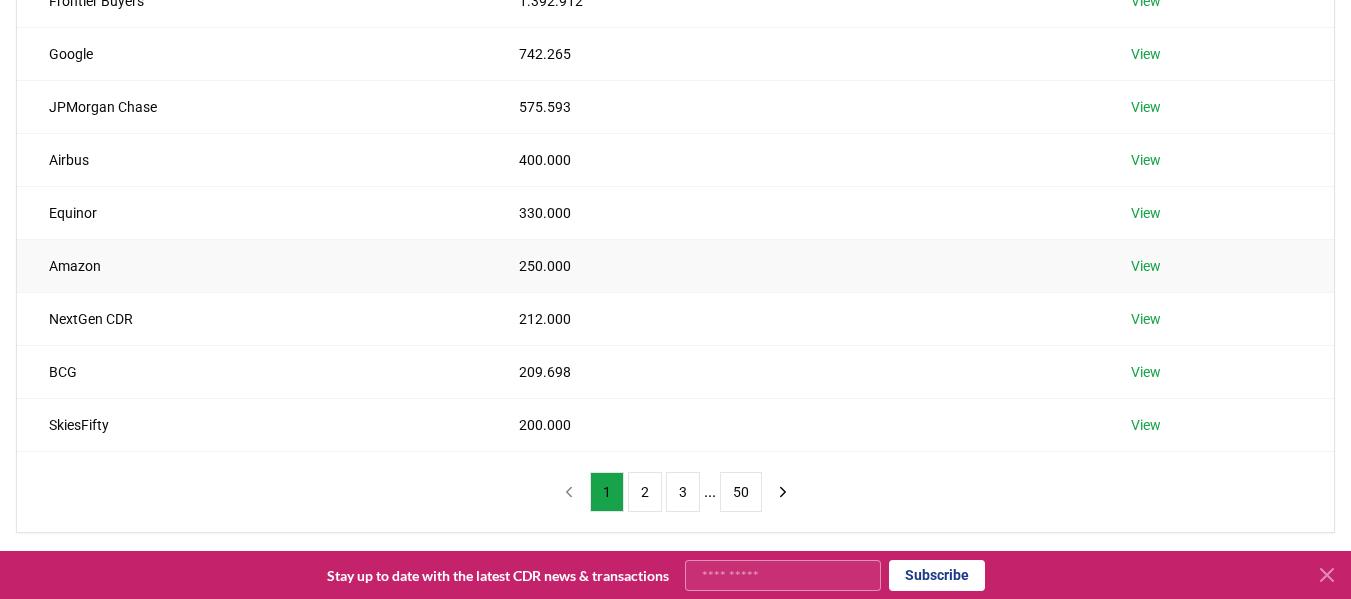 scroll, scrollTop: 0, scrollLeft: 0, axis: both 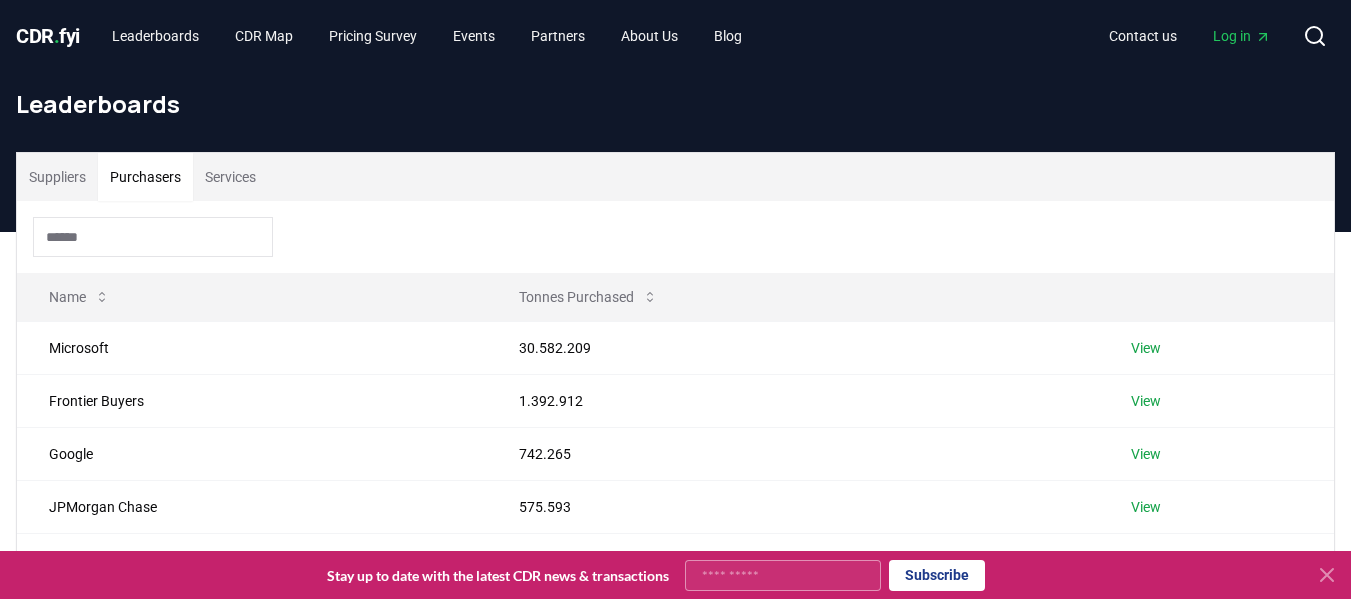 click on "Suppliers" at bounding box center (57, 177) 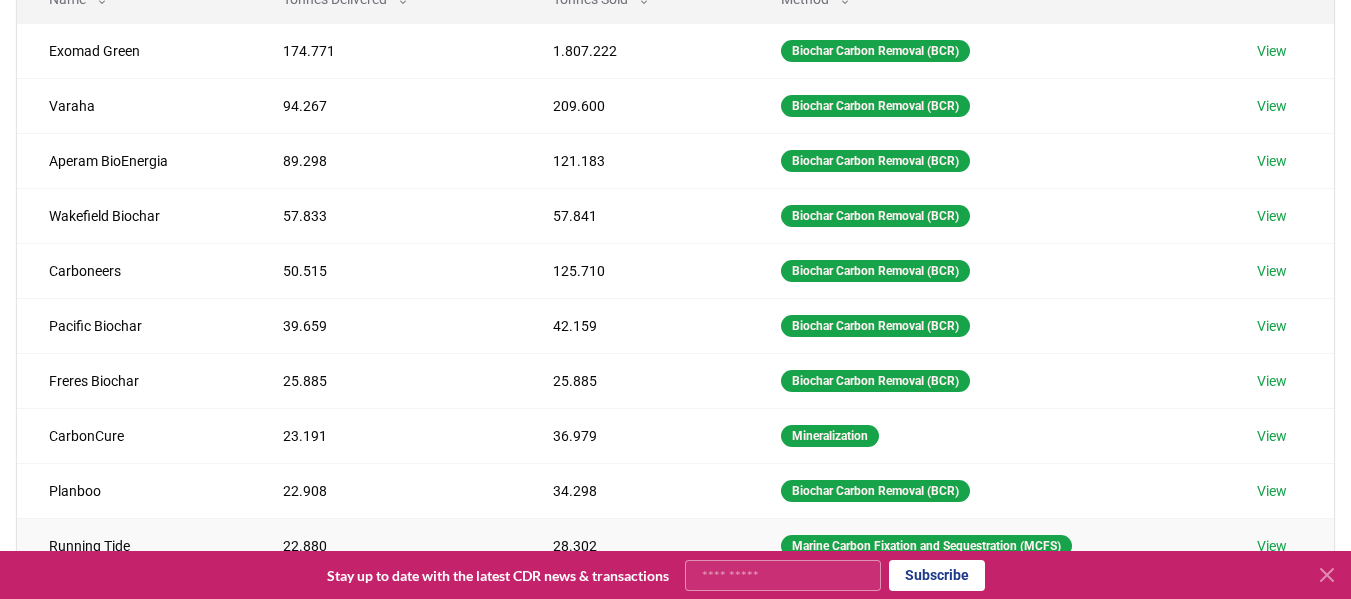 scroll, scrollTop: 200, scrollLeft: 0, axis: vertical 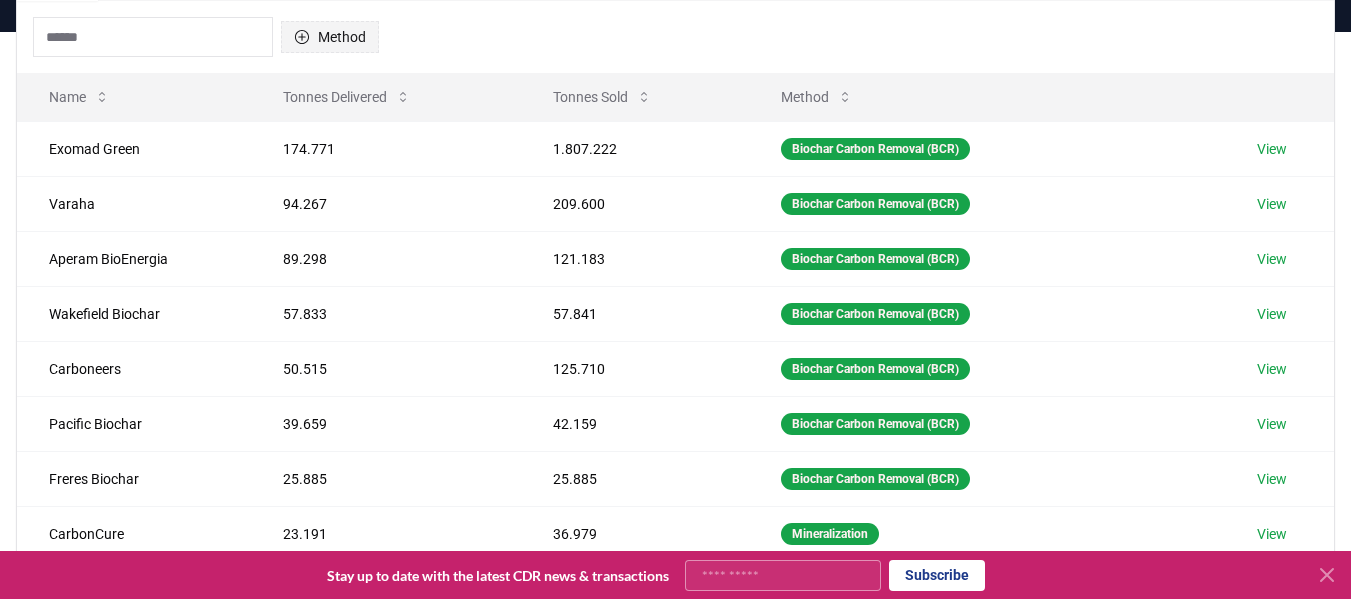 click 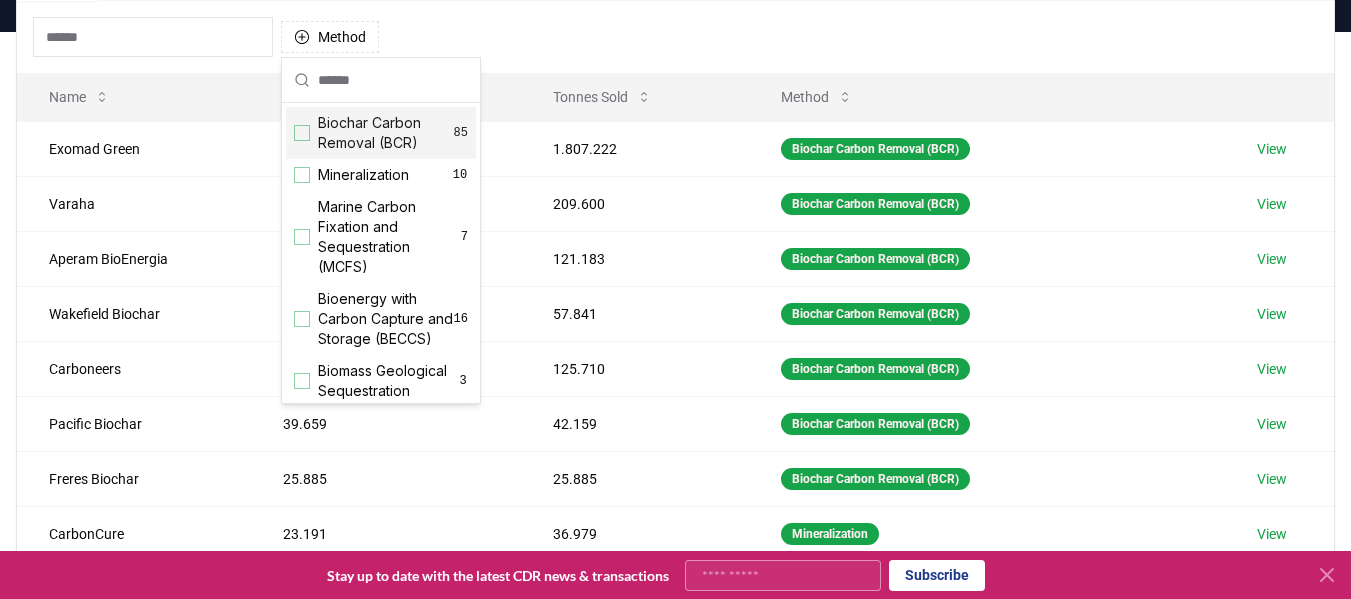 click at bounding box center [302, 133] 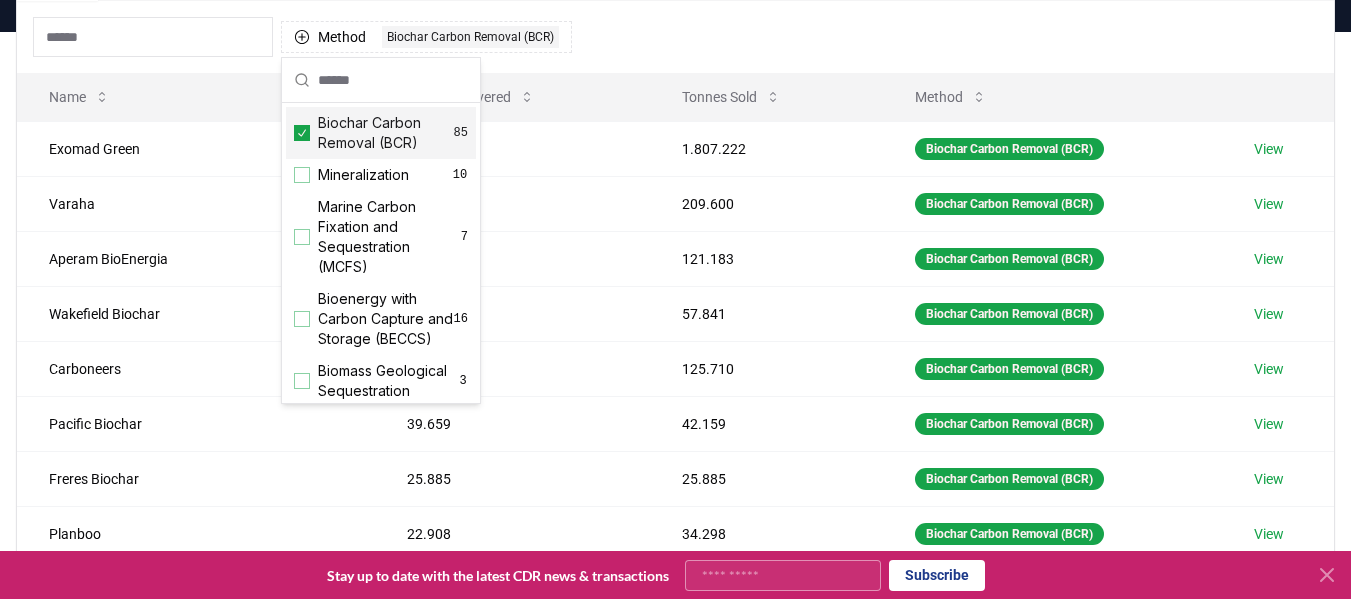 click on "Method 1 Biochar Carbon Removal (BCR)" at bounding box center [675, 37] 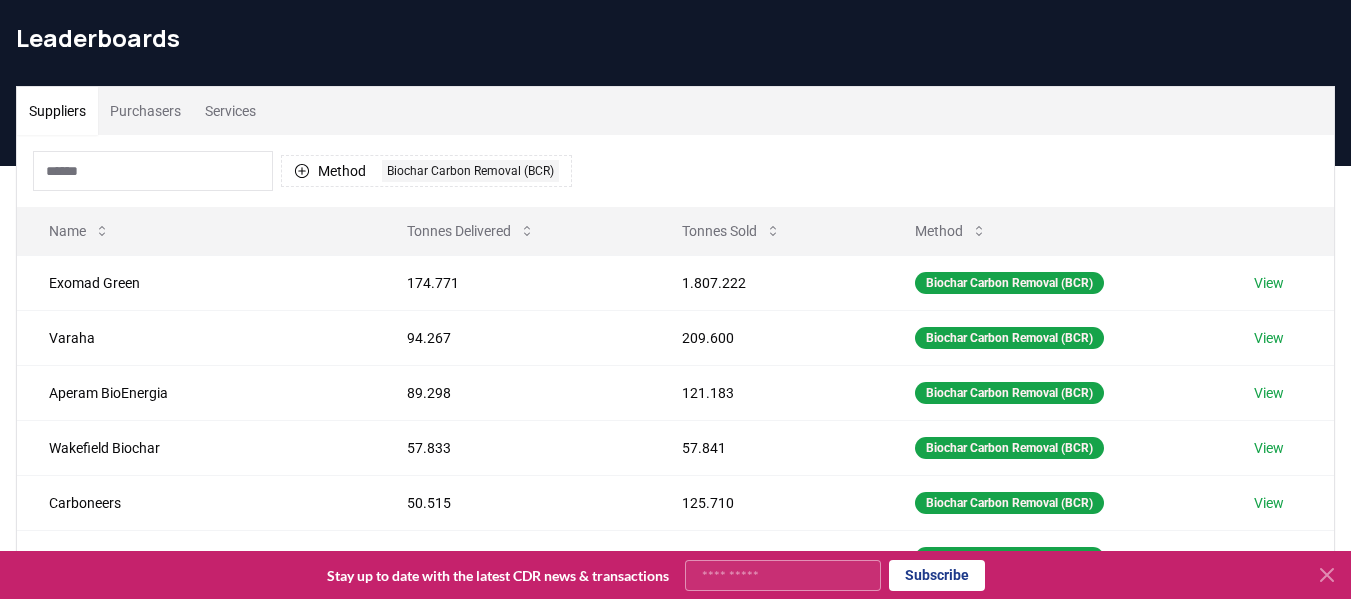 scroll, scrollTop: 100, scrollLeft: 0, axis: vertical 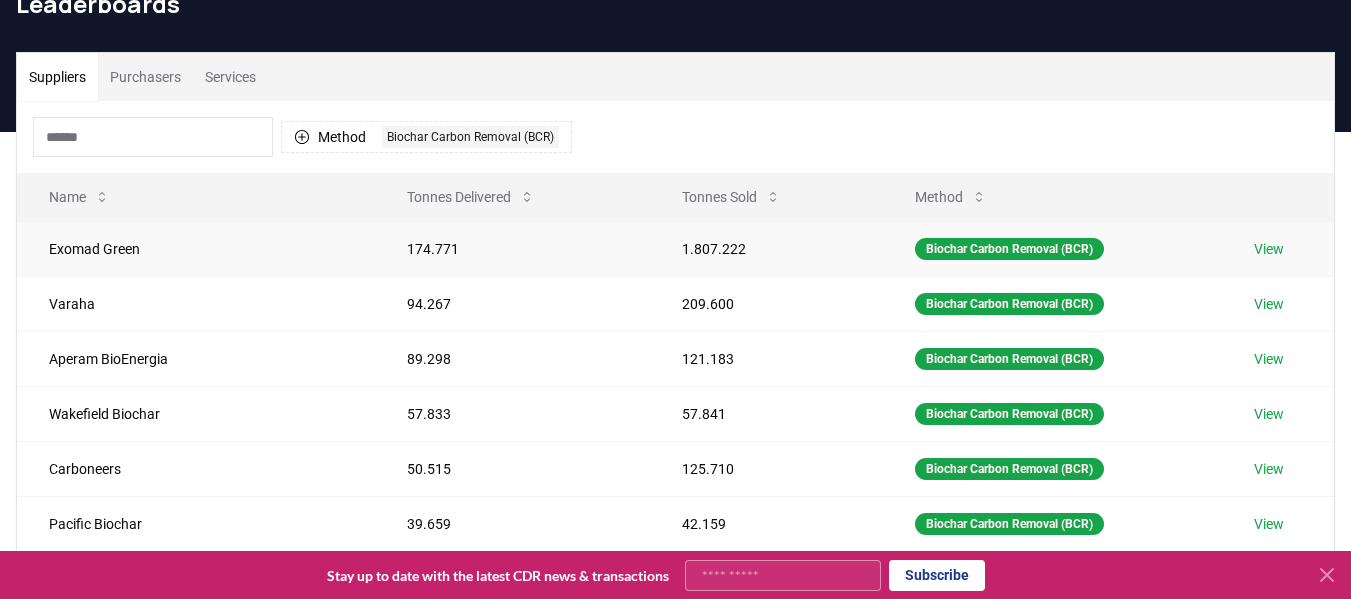 click on "View" at bounding box center [1269, 249] 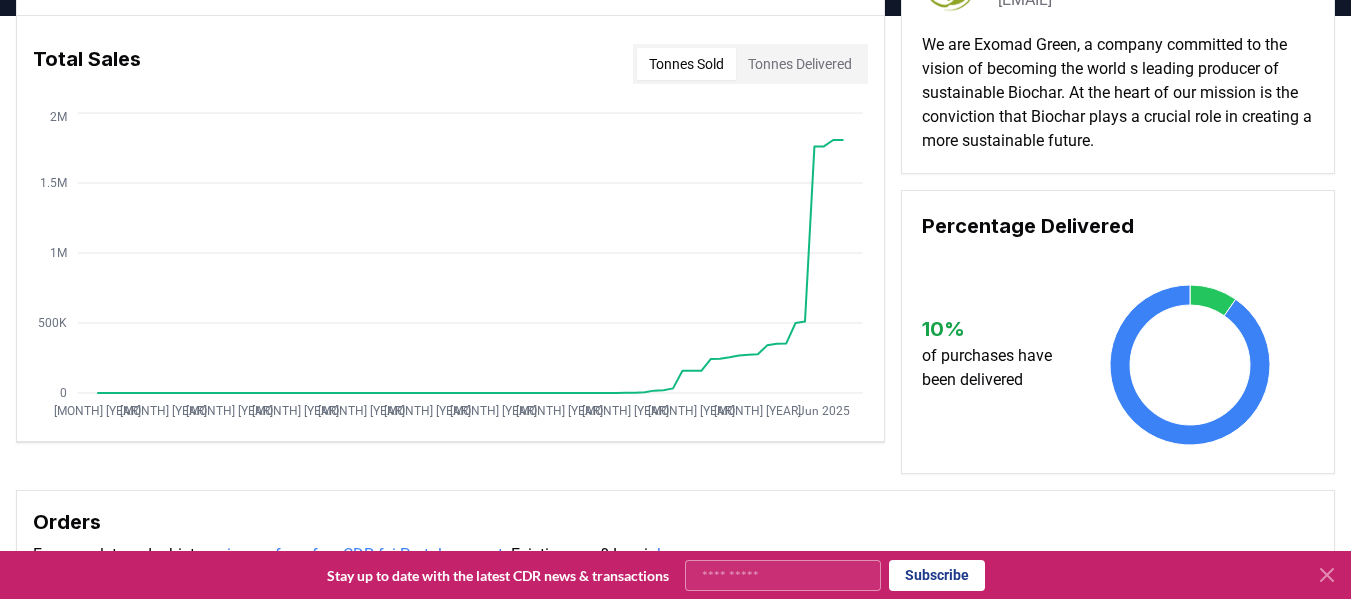 scroll, scrollTop: 100, scrollLeft: 0, axis: vertical 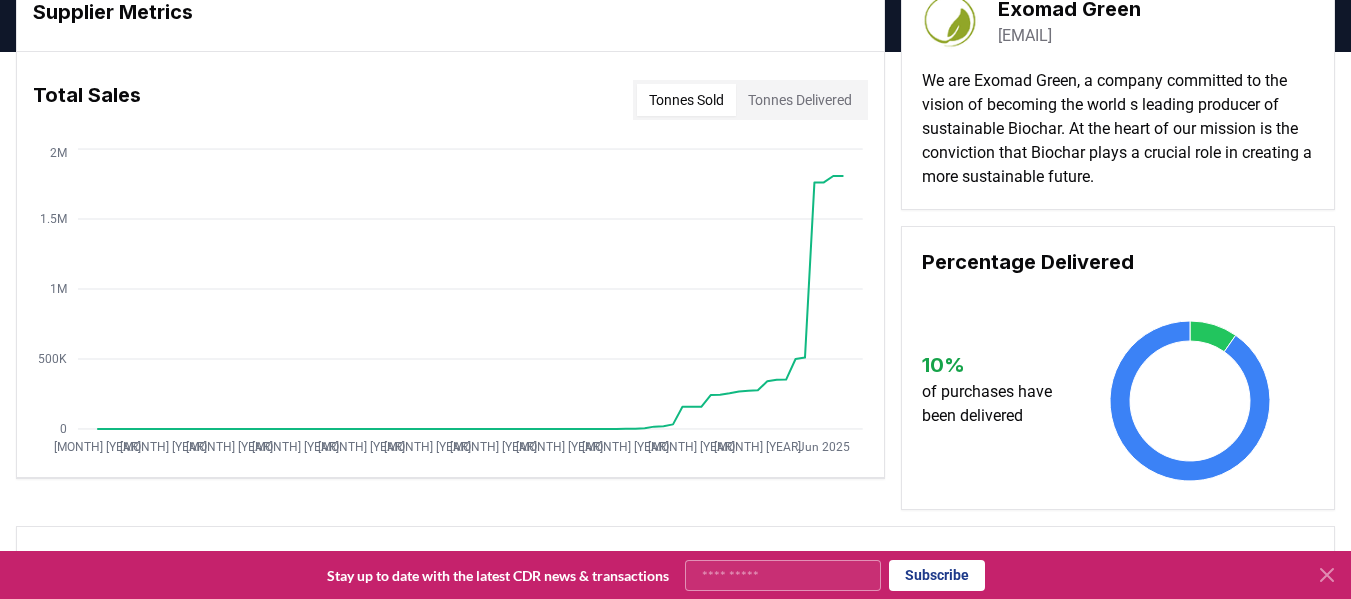 click on "Tonnes Delivered" at bounding box center [800, 100] 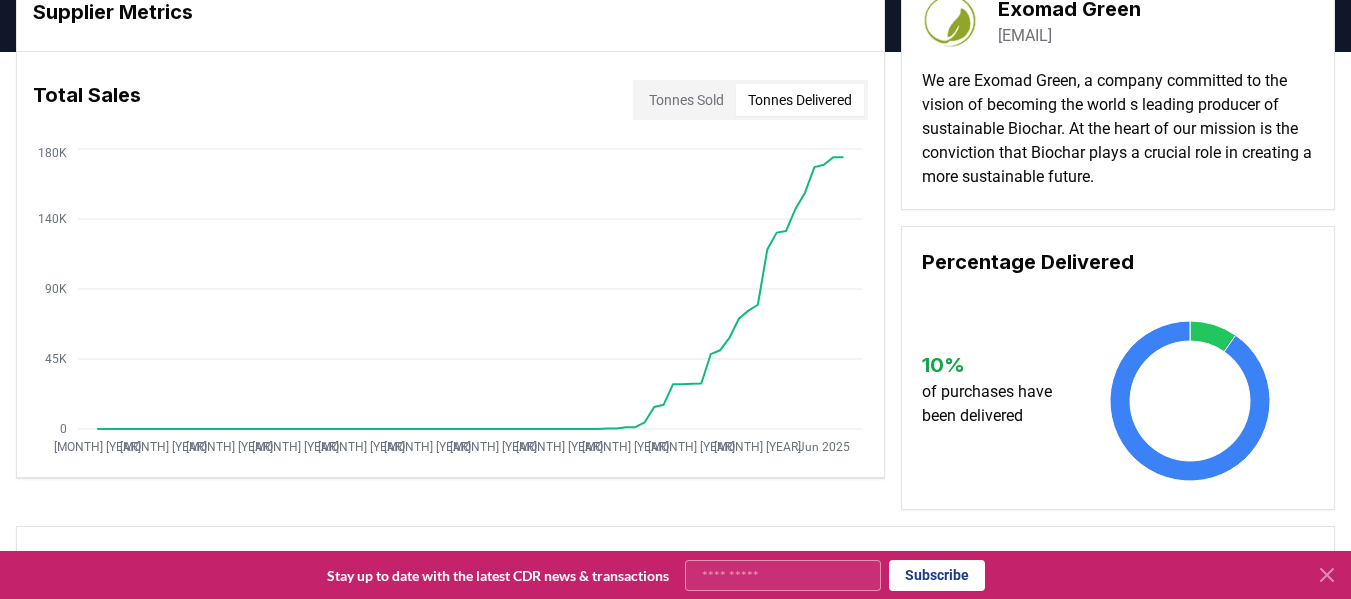 click on "Tonnes Delivered" at bounding box center (800, 100) 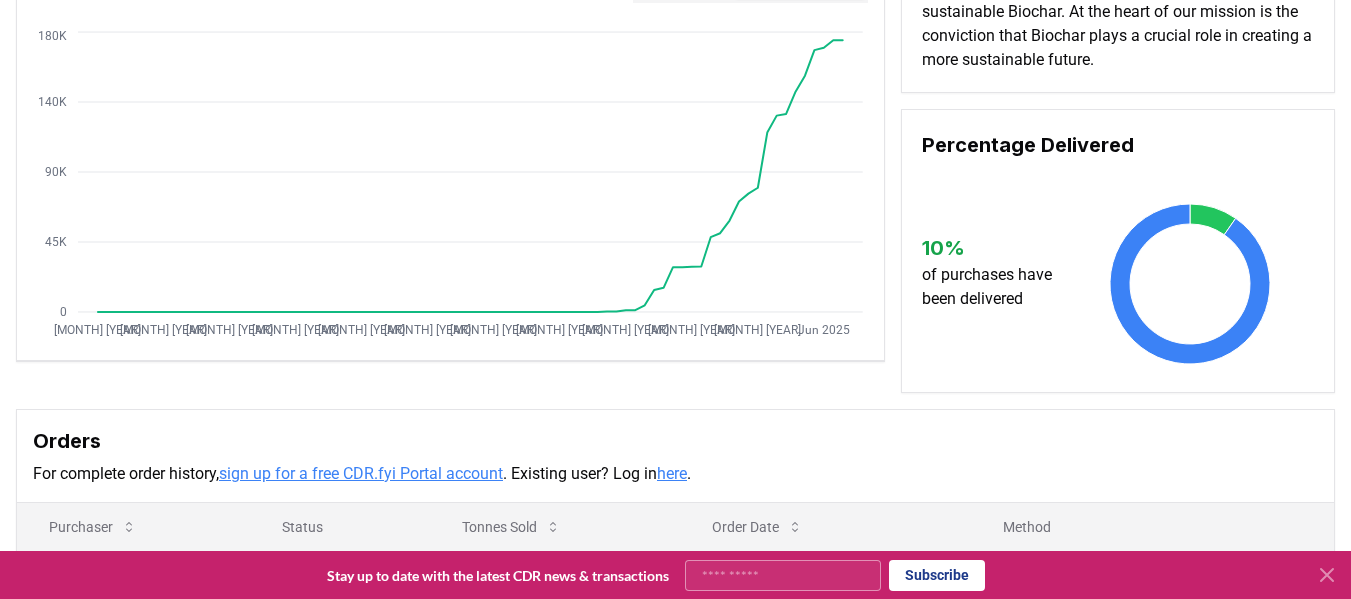 scroll, scrollTop: 0, scrollLeft: 0, axis: both 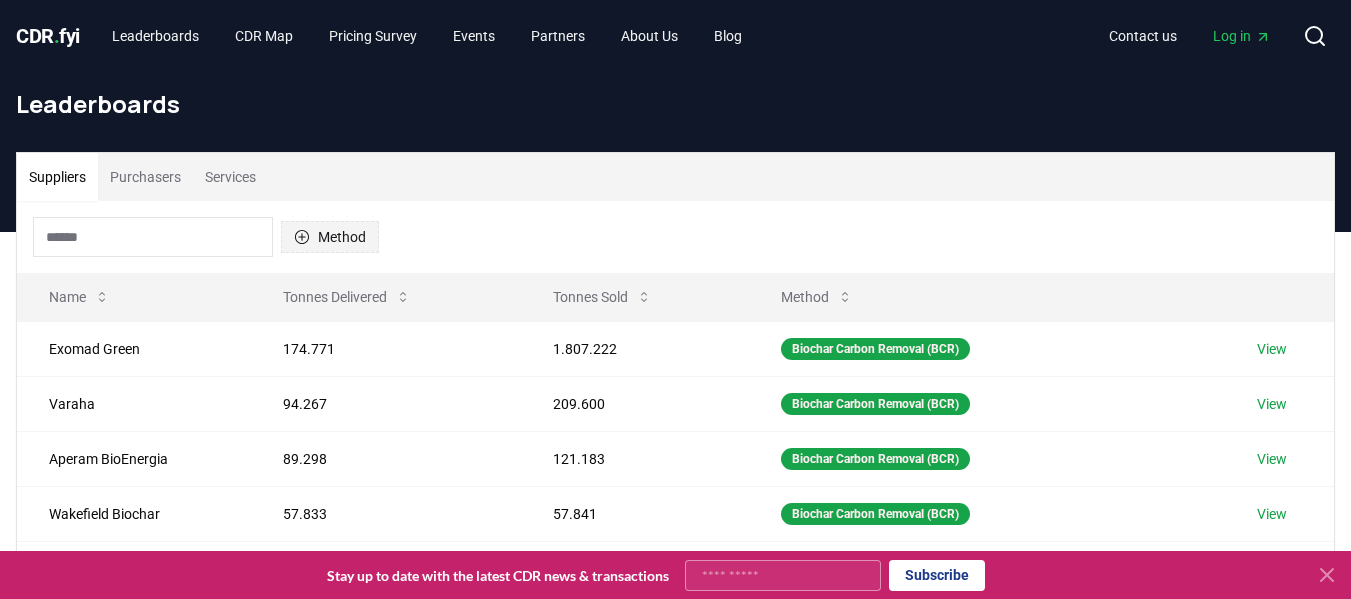 click 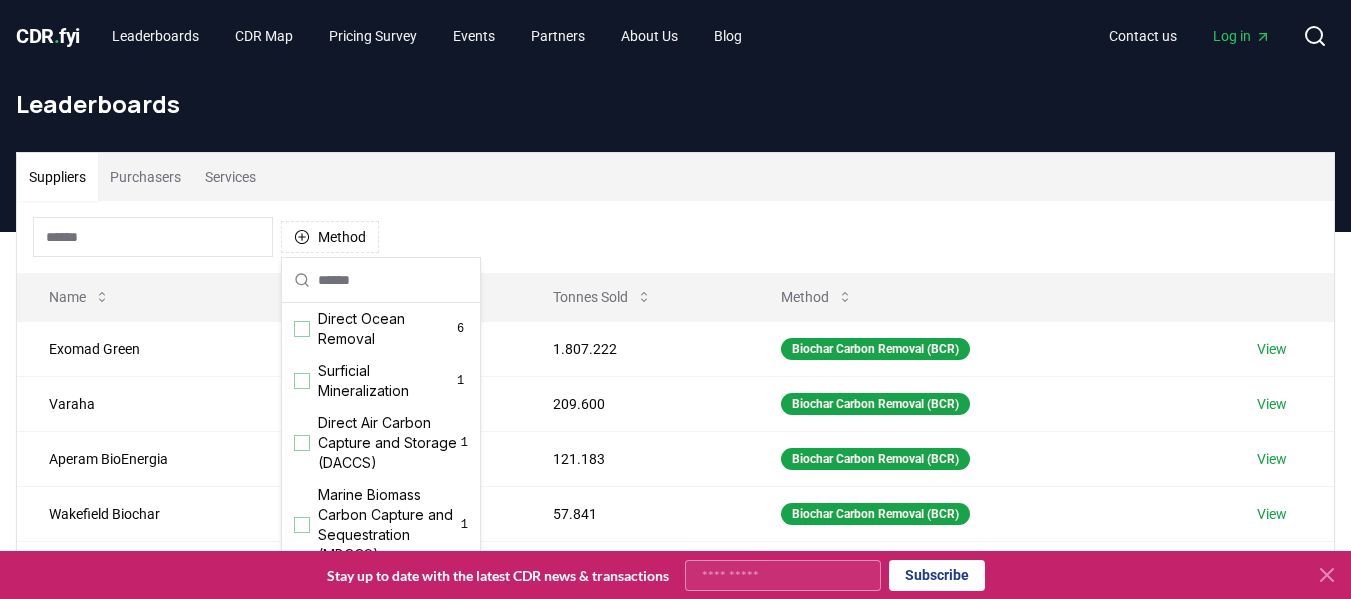 scroll, scrollTop: 0, scrollLeft: 0, axis: both 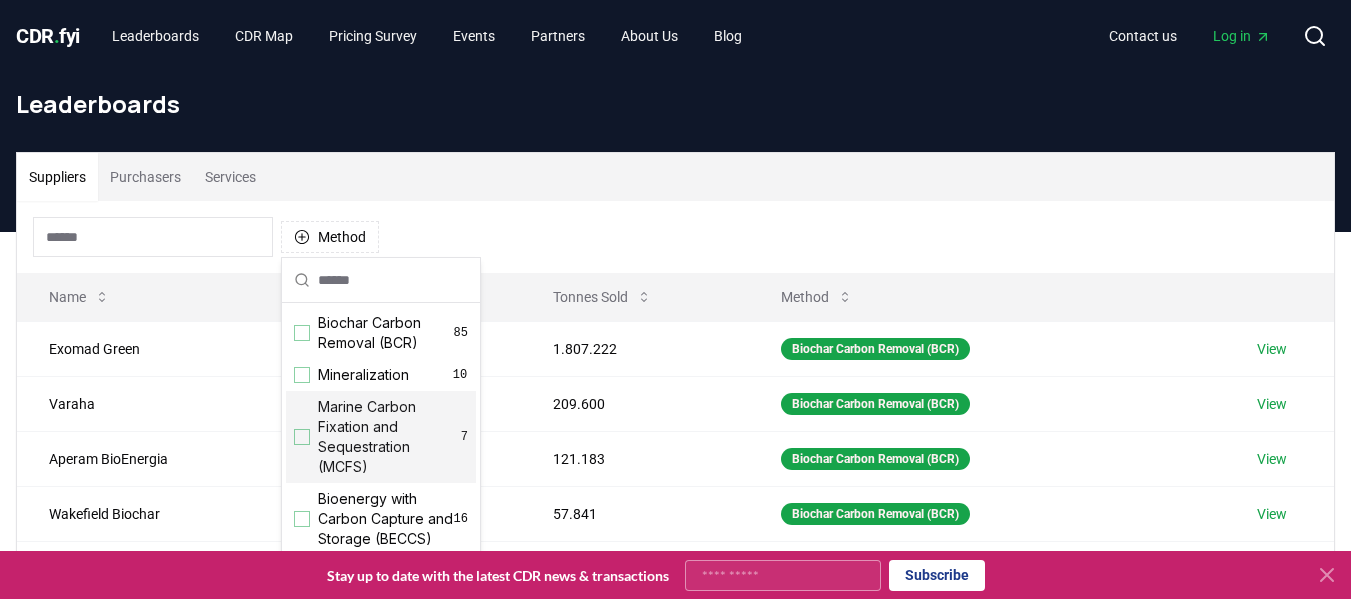 click on "Leaderboards" at bounding box center [675, 112] 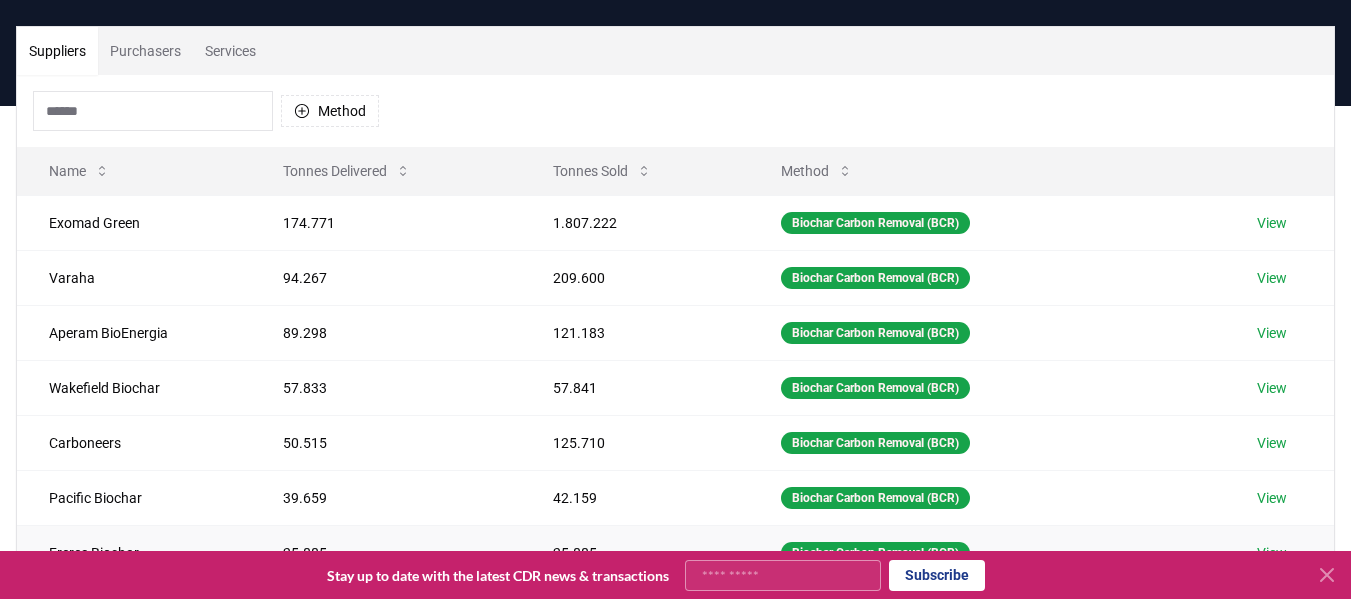 scroll, scrollTop: 0, scrollLeft: 0, axis: both 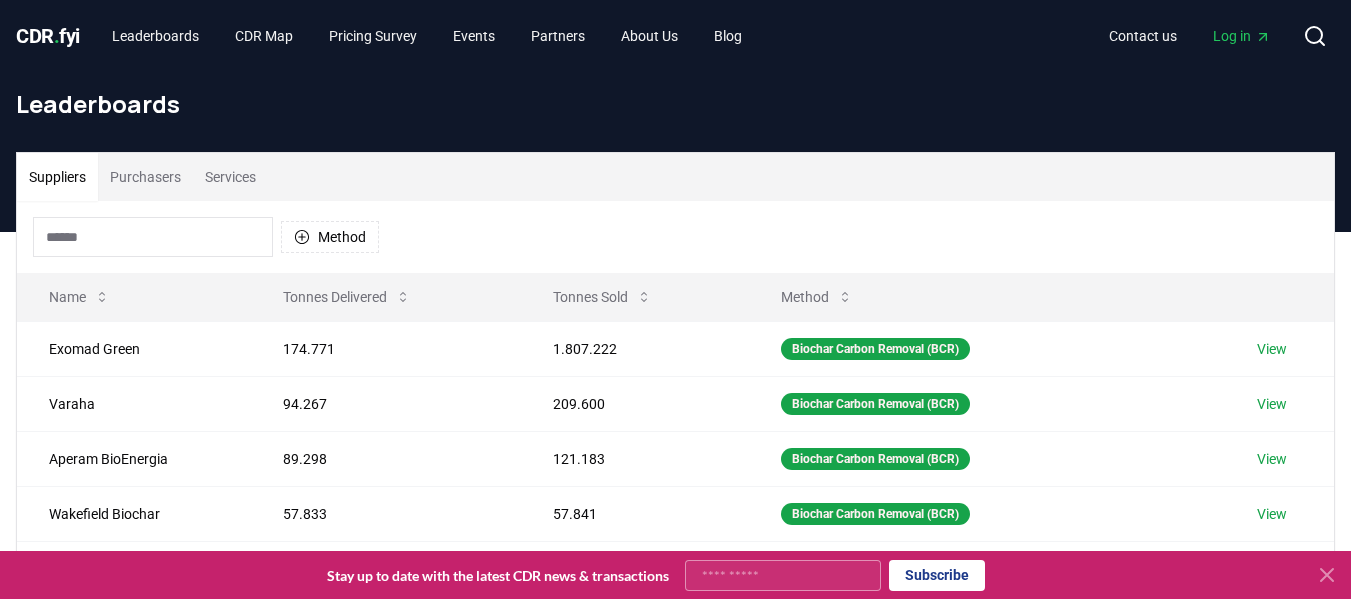 click on "Services" at bounding box center (230, 177) 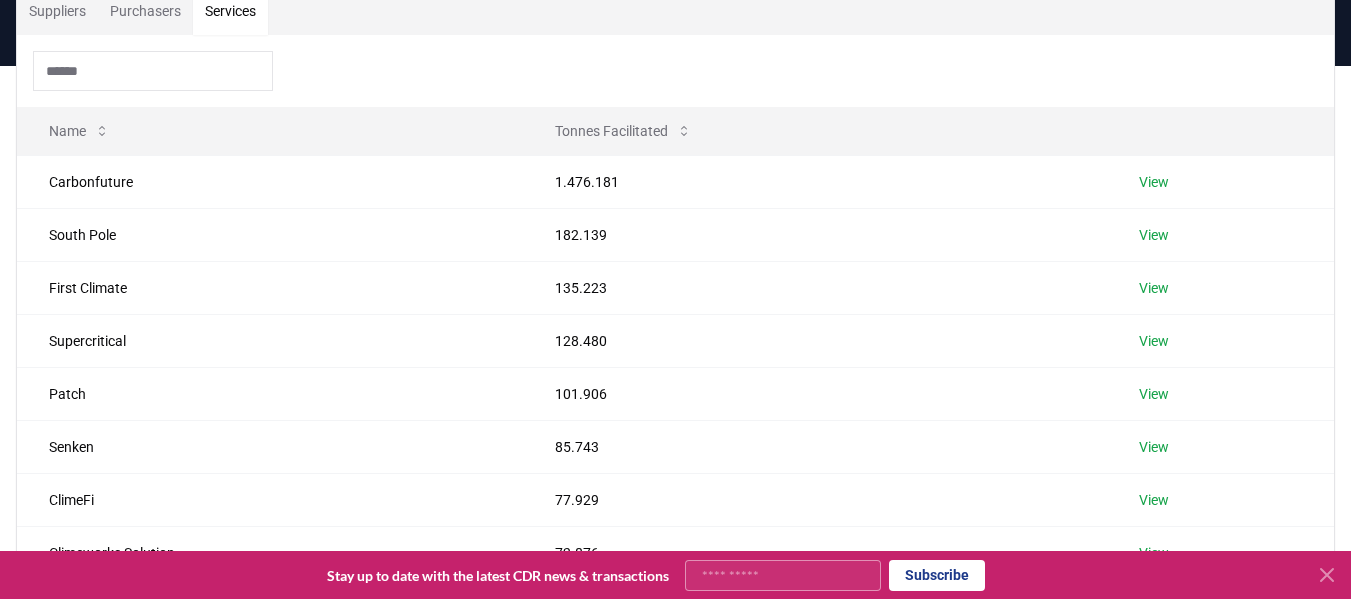 scroll, scrollTop: 100, scrollLeft: 0, axis: vertical 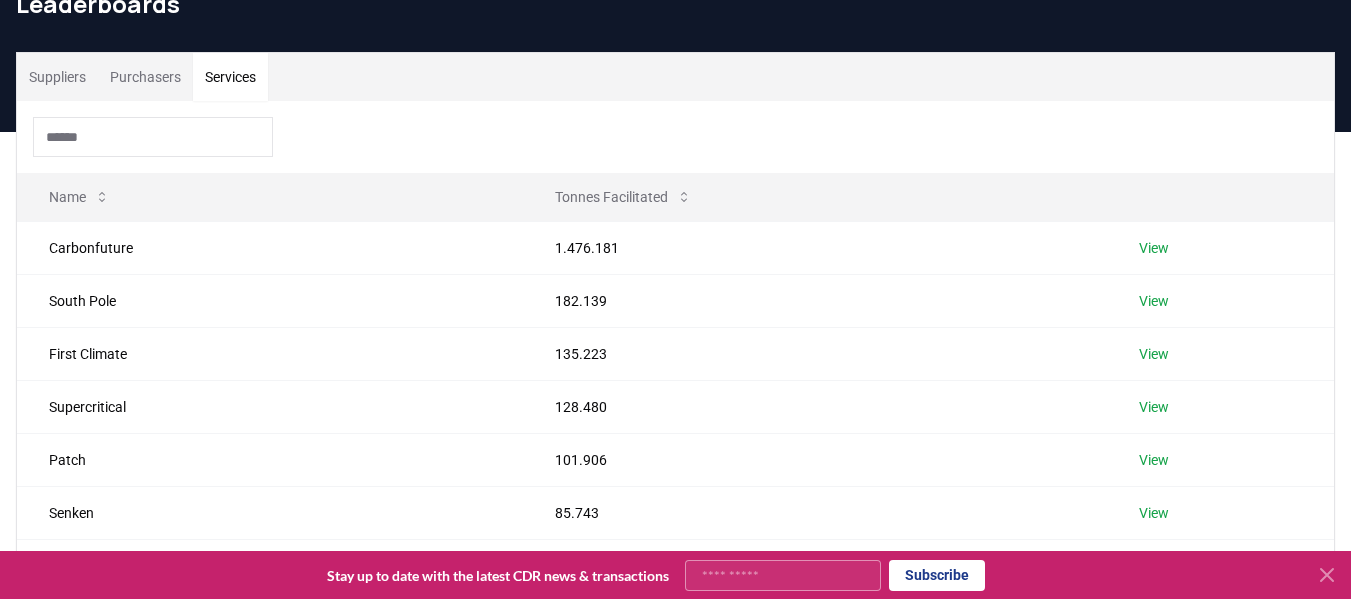 click on "Suppliers" at bounding box center [57, 77] 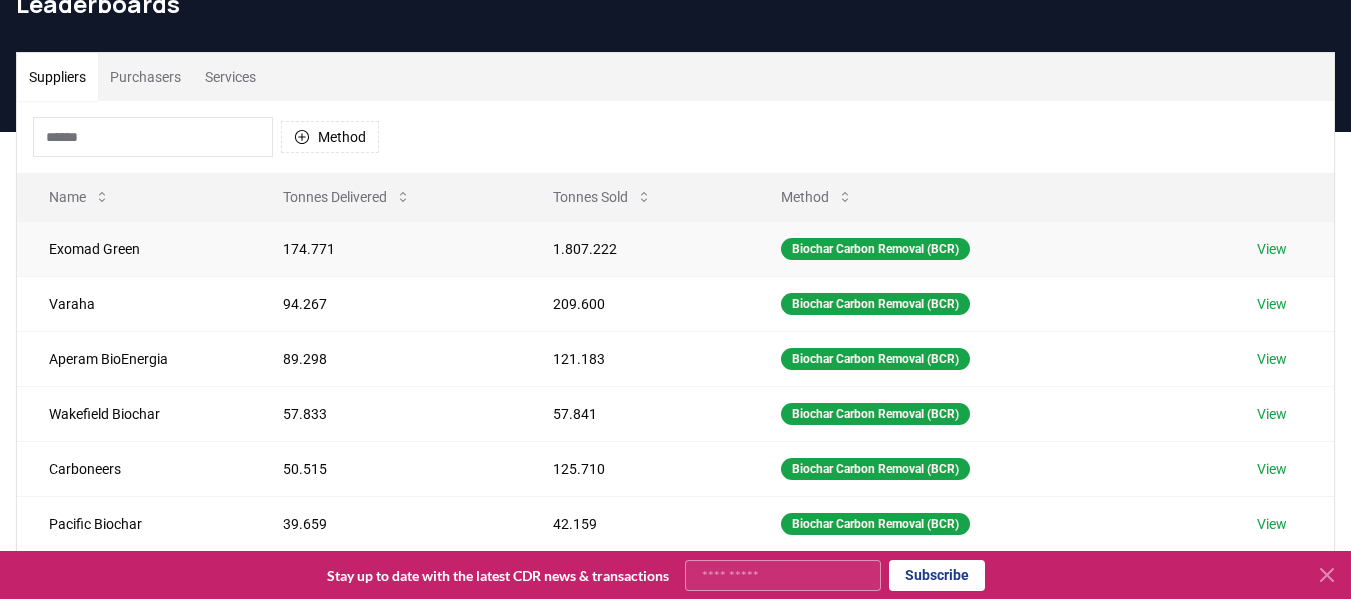 drag, startPoint x: 181, startPoint y: 230, endPoint x: 145, endPoint y: 247, distance: 39.812057 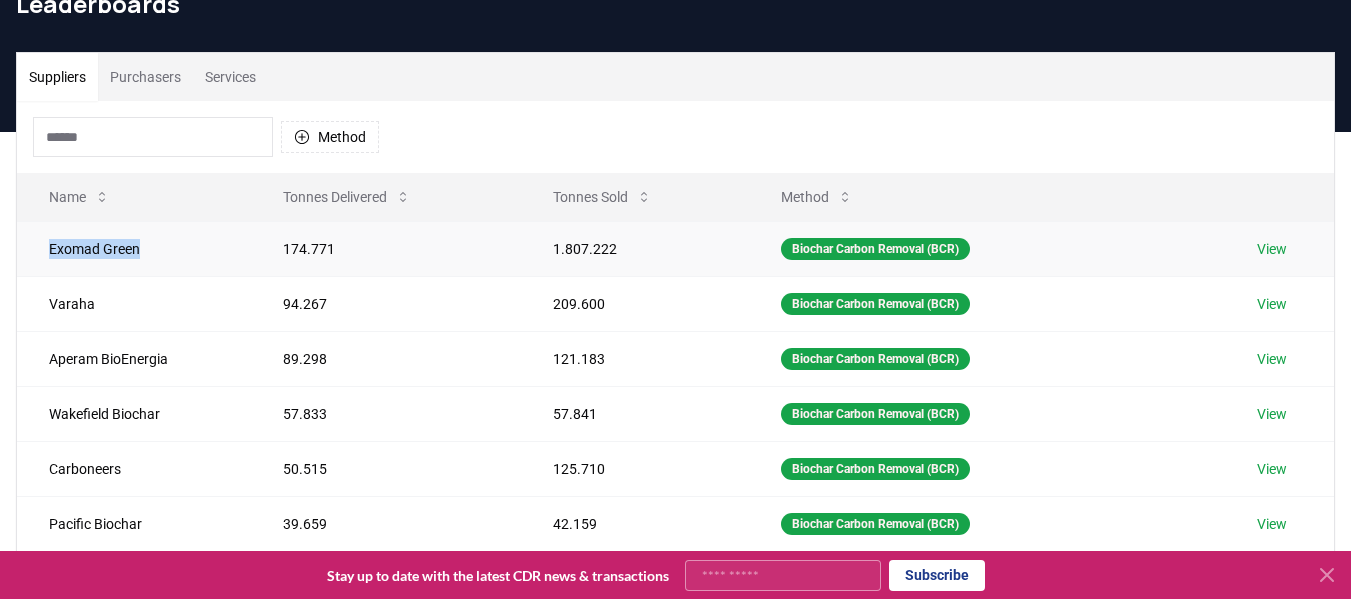 drag, startPoint x: 49, startPoint y: 247, endPoint x: 144, endPoint y: 247, distance: 95 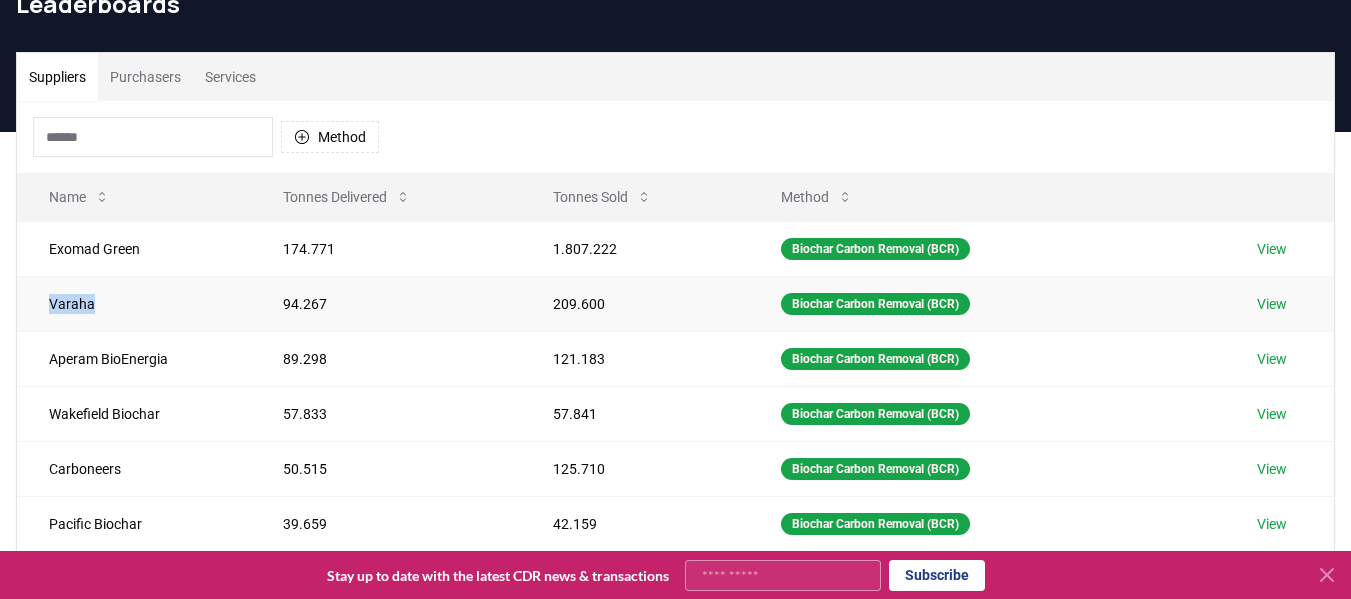 drag, startPoint x: 46, startPoint y: 303, endPoint x: 98, endPoint y: 303, distance: 52 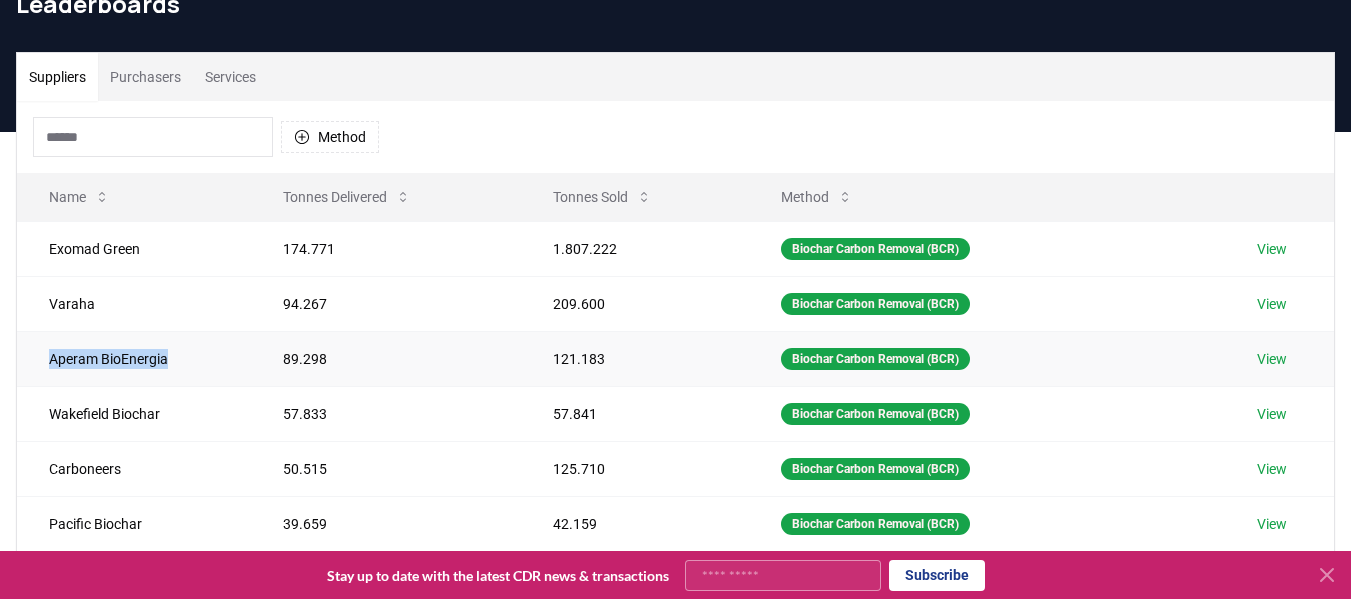 drag, startPoint x: 51, startPoint y: 357, endPoint x: 178, endPoint y: 357, distance: 127 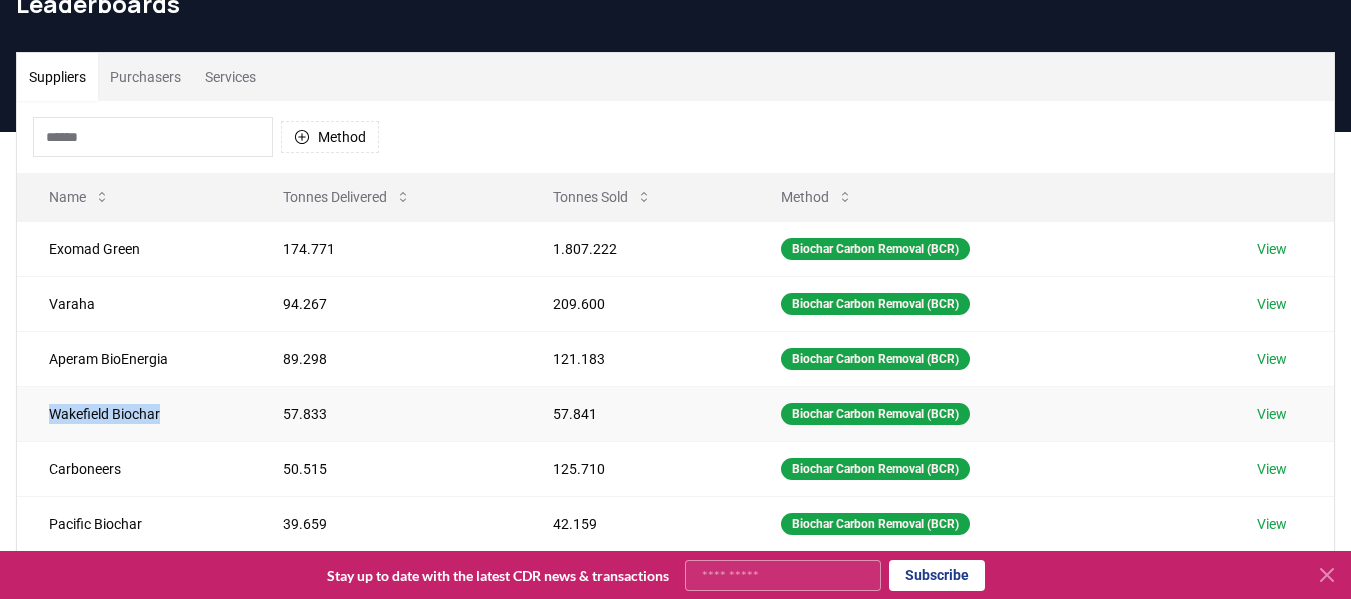 drag, startPoint x: 47, startPoint y: 414, endPoint x: 188, endPoint y: 410, distance: 141.05673 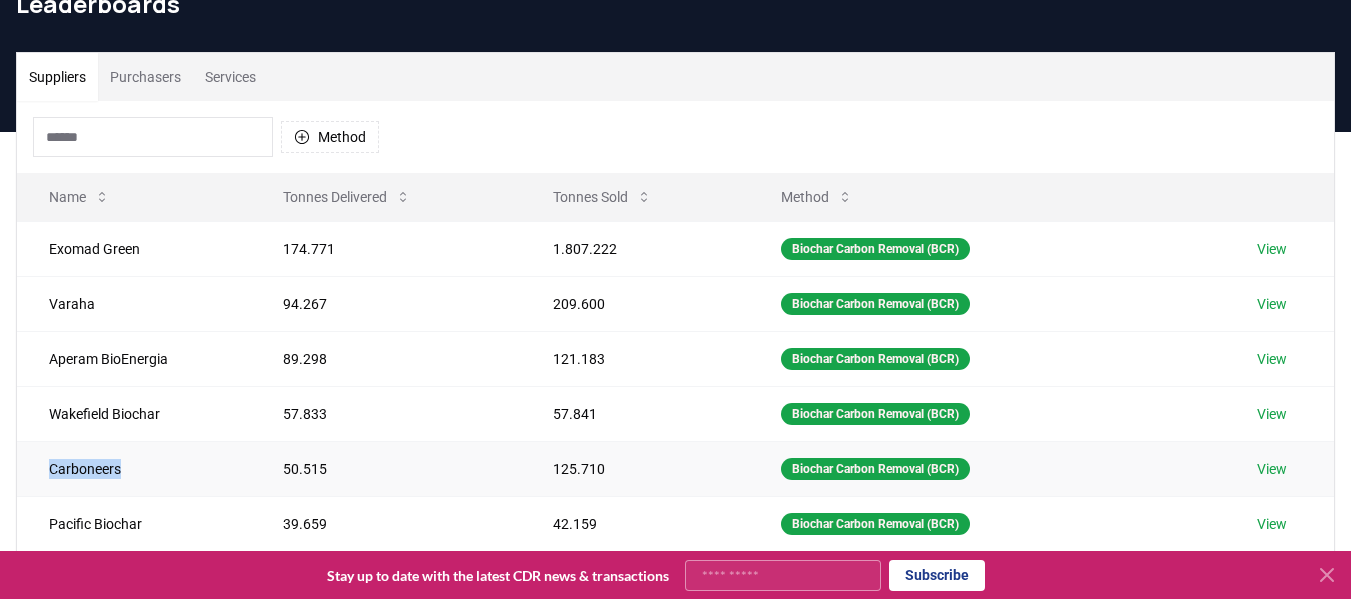 drag, startPoint x: 50, startPoint y: 469, endPoint x: 134, endPoint y: 469, distance: 84 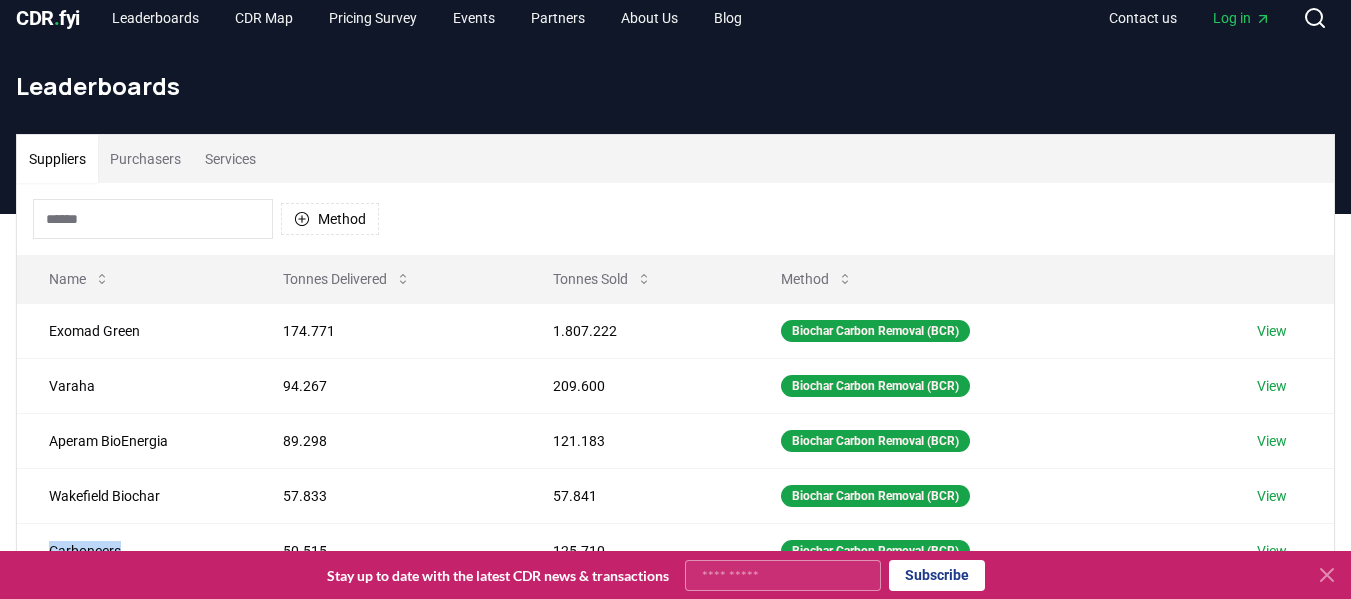 scroll, scrollTop: 0, scrollLeft: 0, axis: both 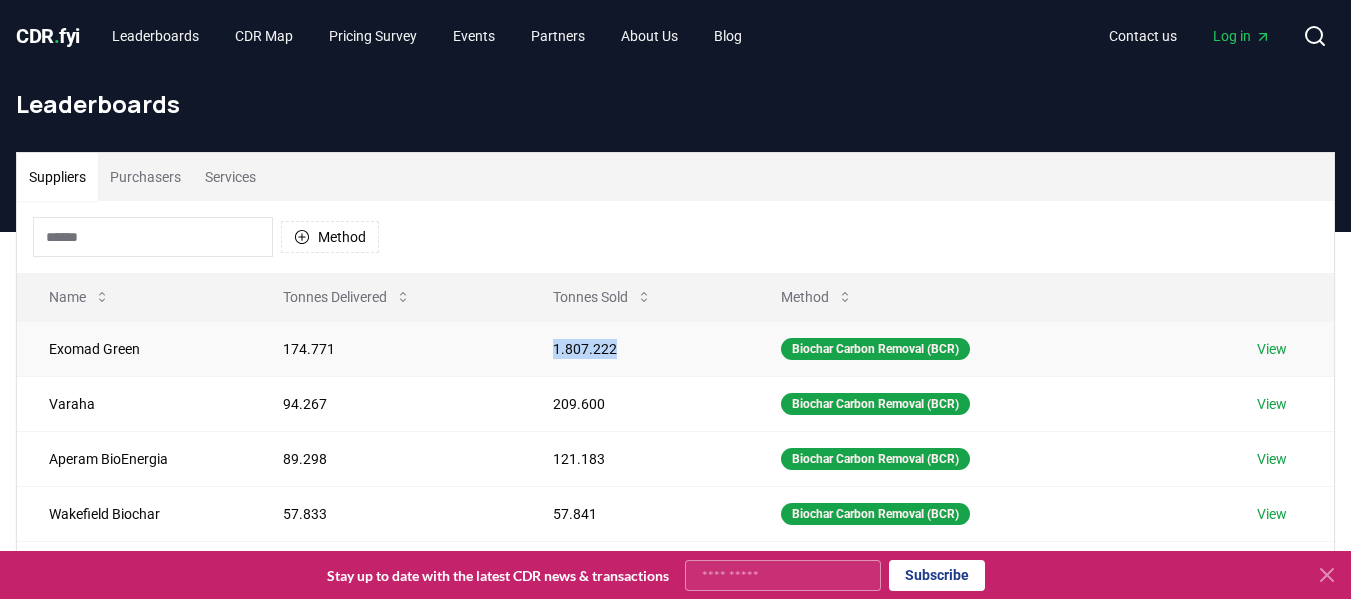drag, startPoint x: 549, startPoint y: 346, endPoint x: 611, endPoint y: 350, distance: 62.1289 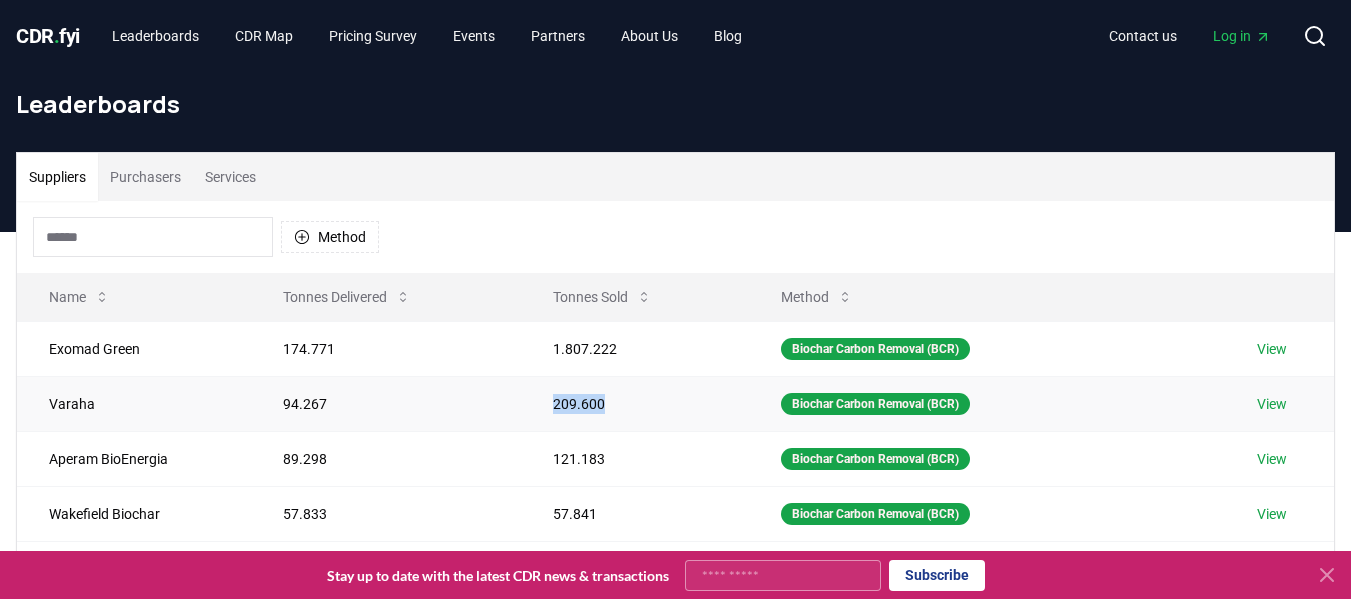 drag, startPoint x: 546, startPoint y: 405, endPoint x: 606, endPoint y: 402, distance: 60.074955 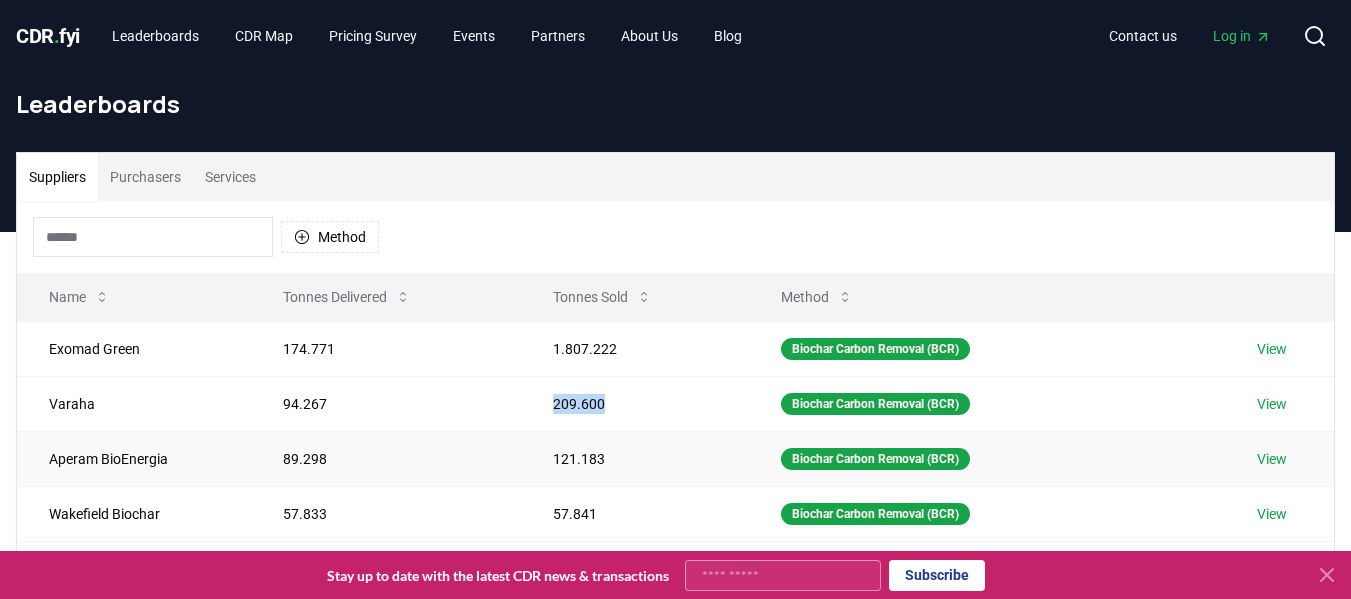 scroll, scrollTop: 100, scrollLeft: 0, axis: vertical 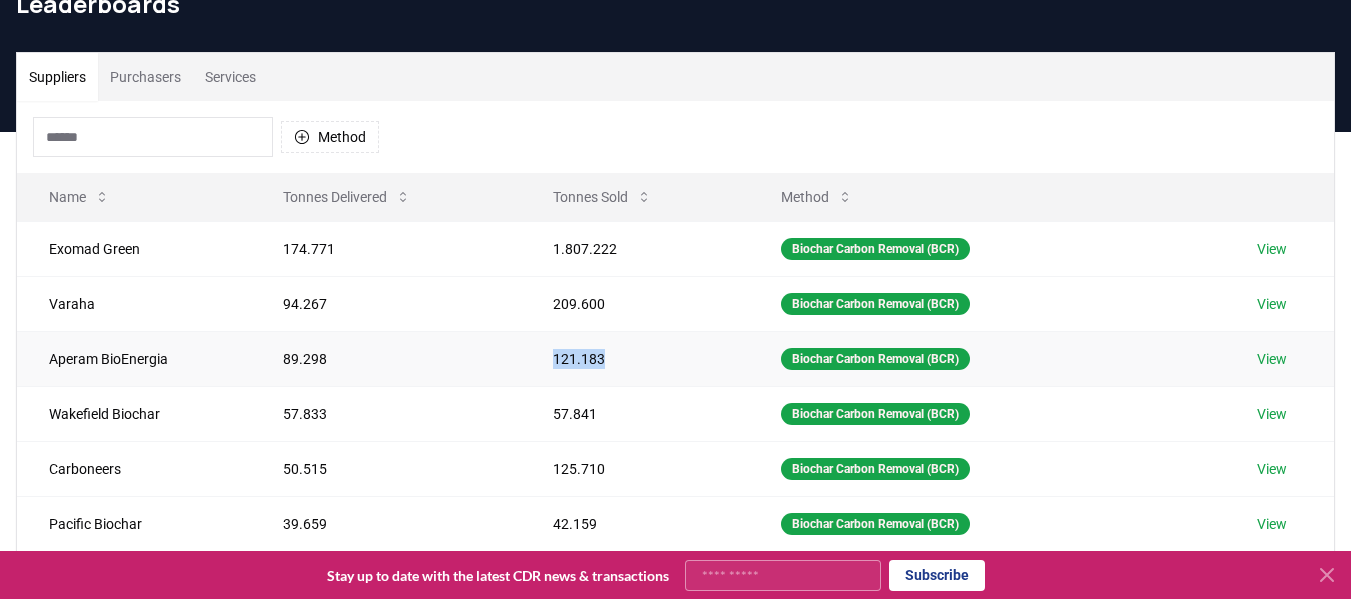 drag, startPoint x: 539, startPoint y: 356, endPoint x: 608, endPoint y: 356, distance: 69 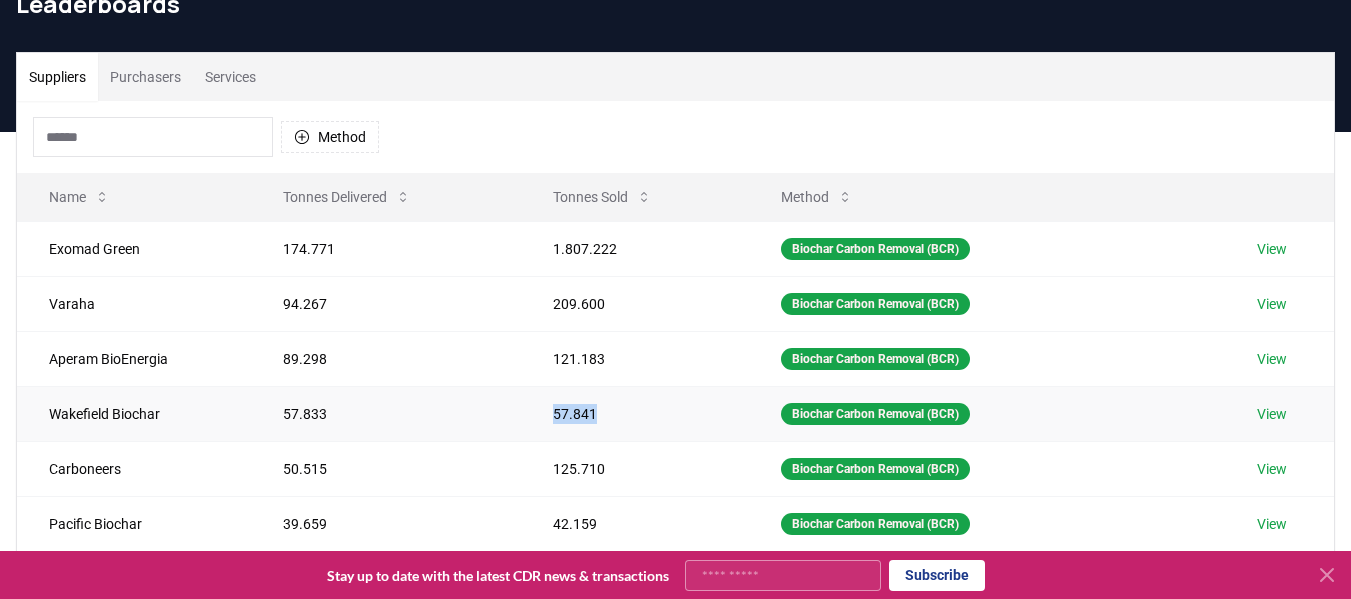 drag, startPoint x: 541, startPoint y: 411, endPoint x: 588, endPoint y: 410, distance: 47.010635 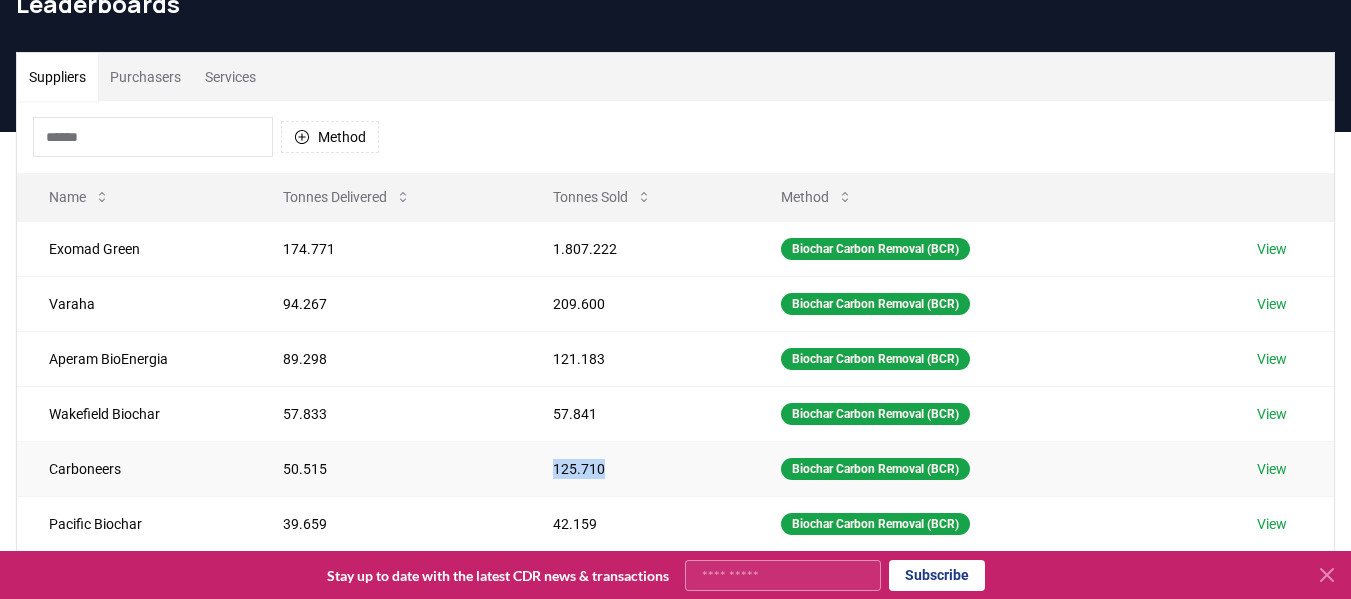 drag, startPoint x: 527, startPoint y: 476, endPoint x: 627, endPoint y: 468, distance: 100.31949 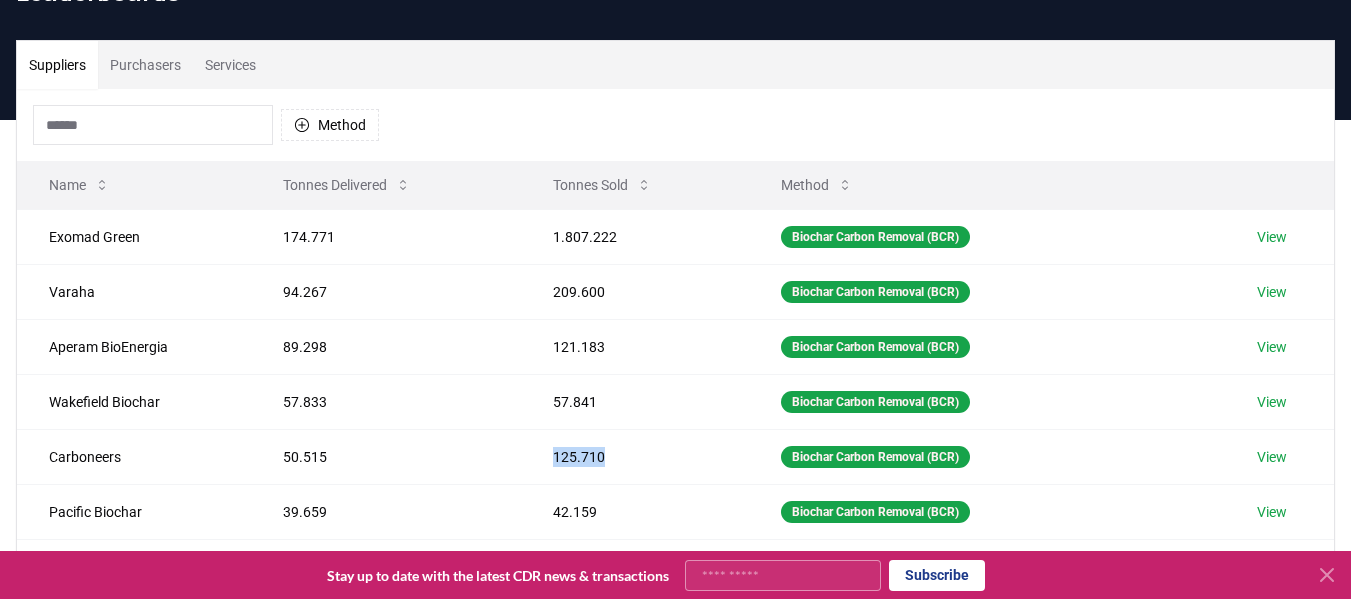scroll, scrollTop: 0, scrollLeft: 0, axis: both 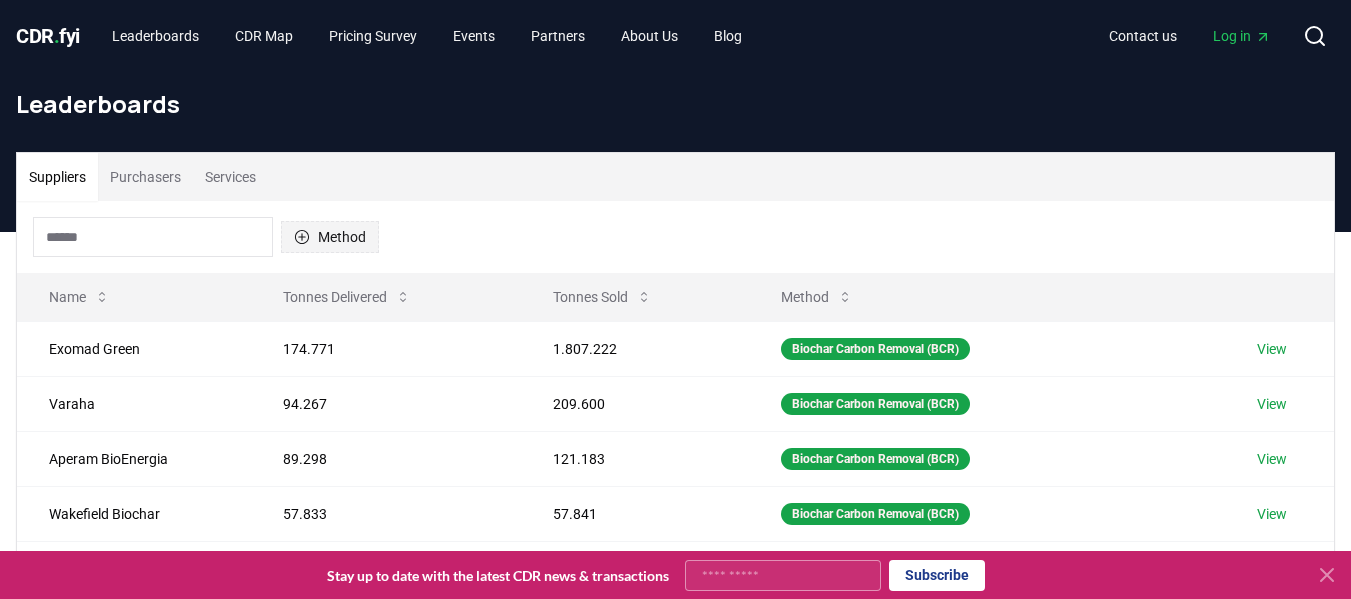 click 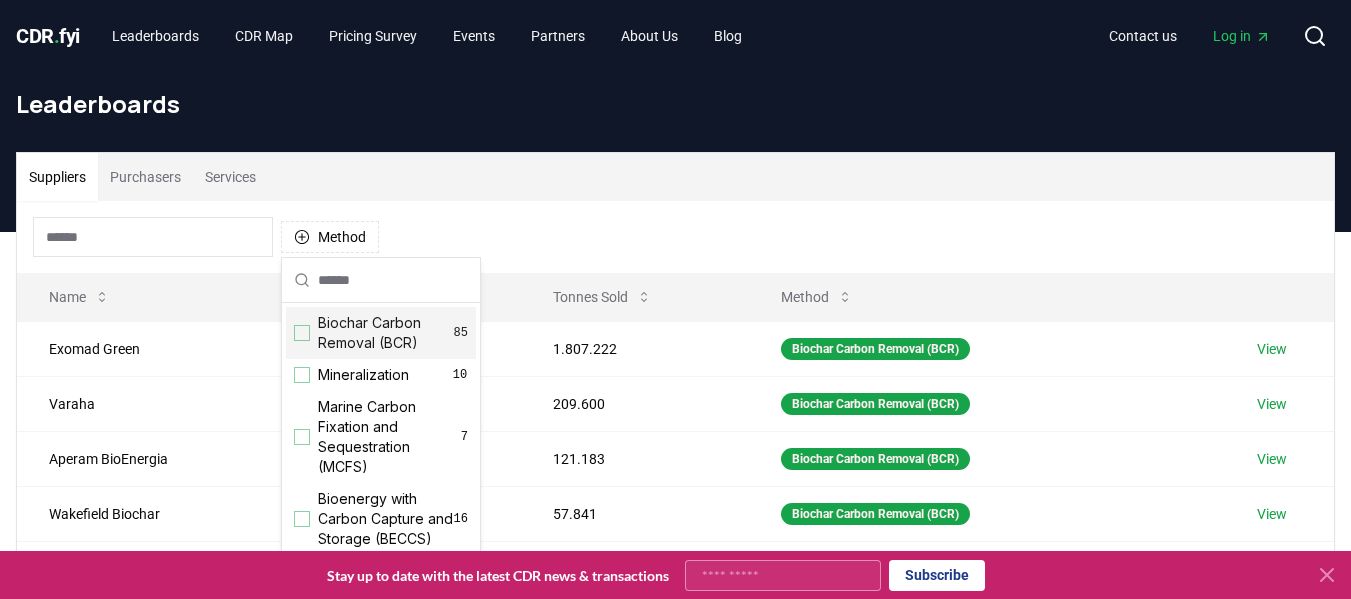 click at bounding box center (302, 333) 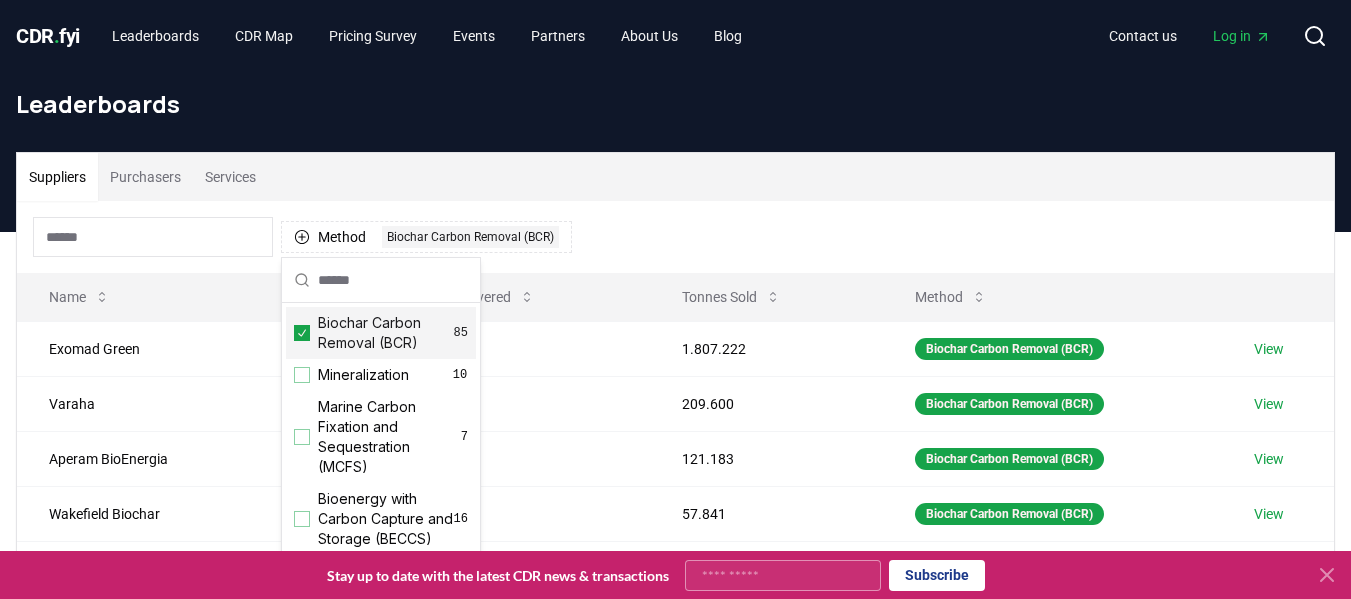 click on "Suppliers Purchasers Services" at bounding box center (675, 177) 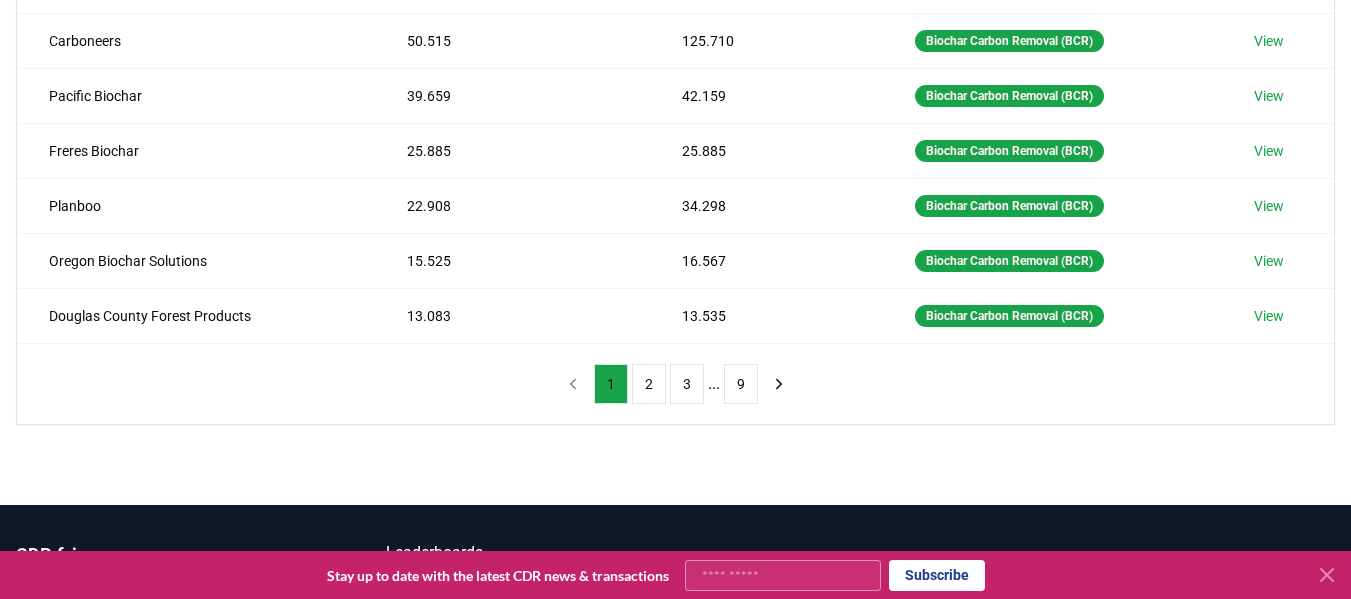 scroll, scrollTop: 526, scrollLeft: 0, axis: vertical 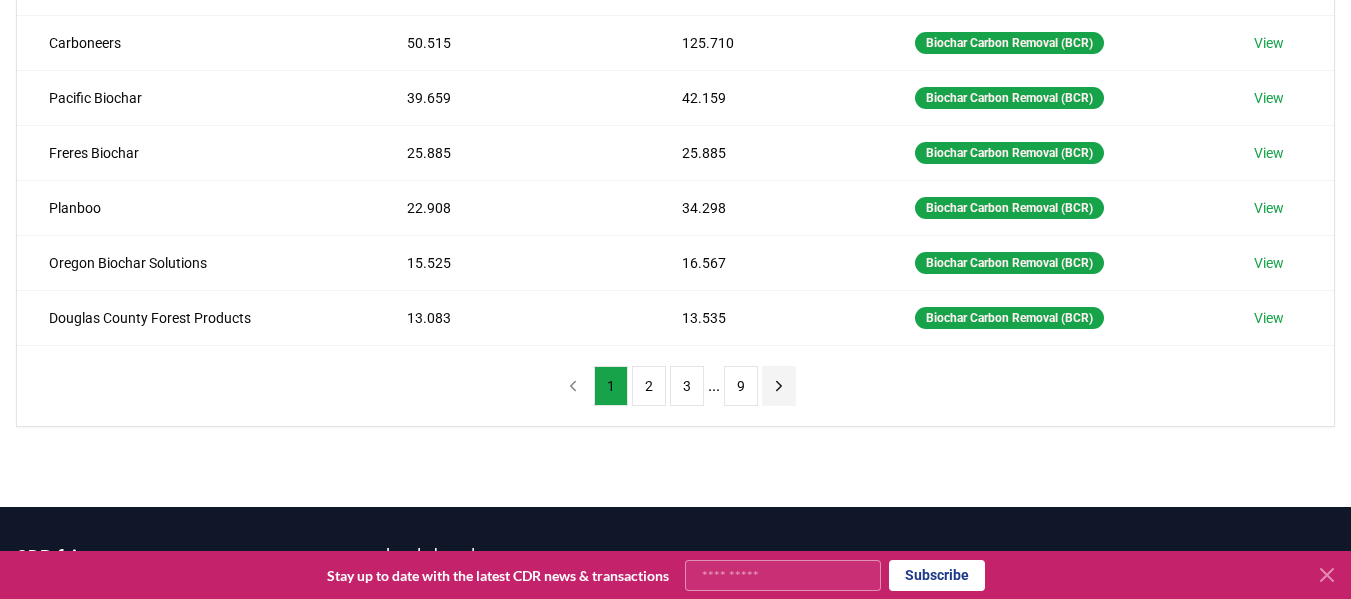 click 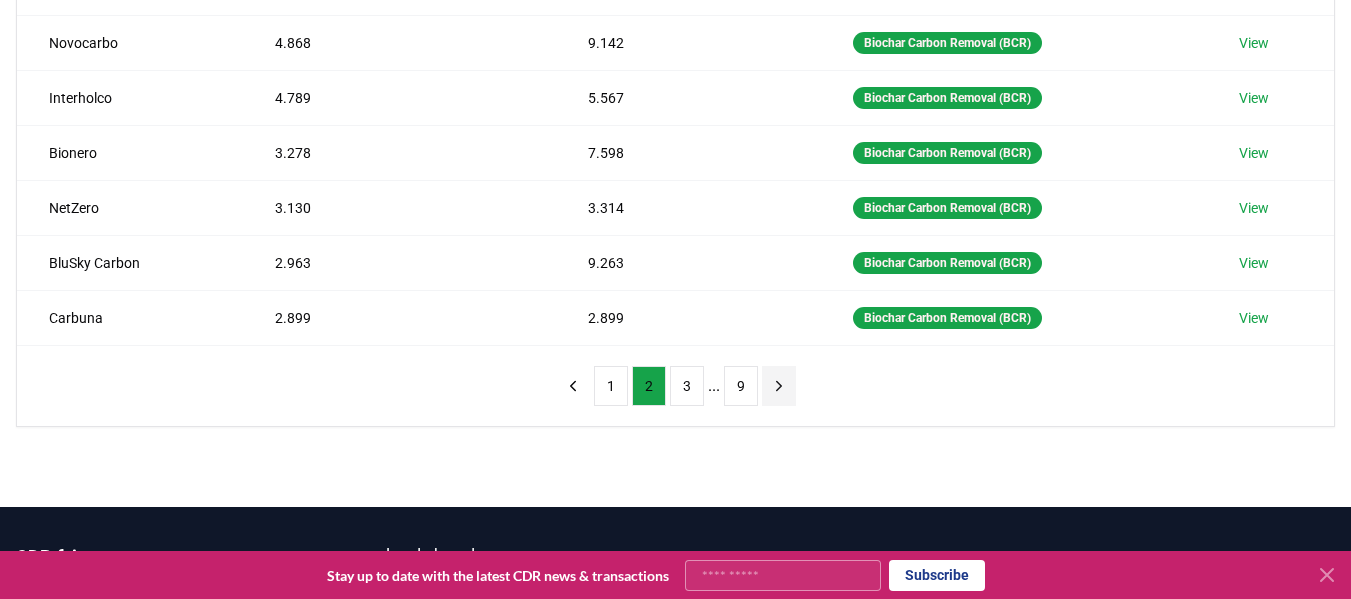 click 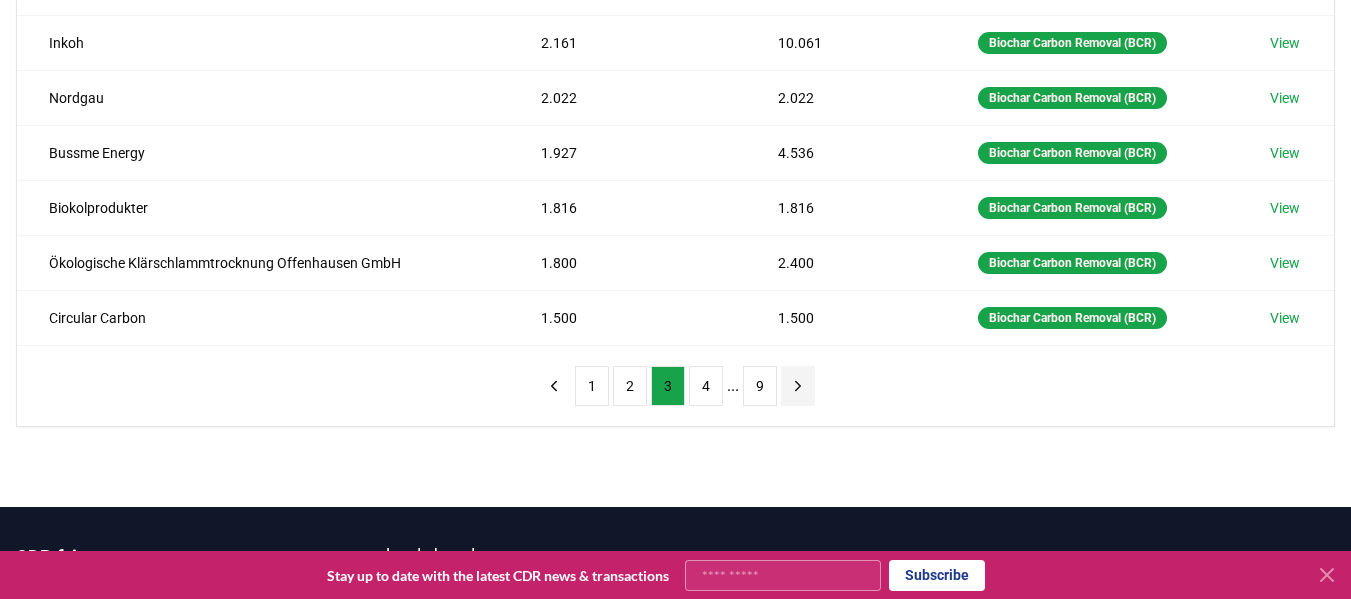 click at bounding box center [798, 386] 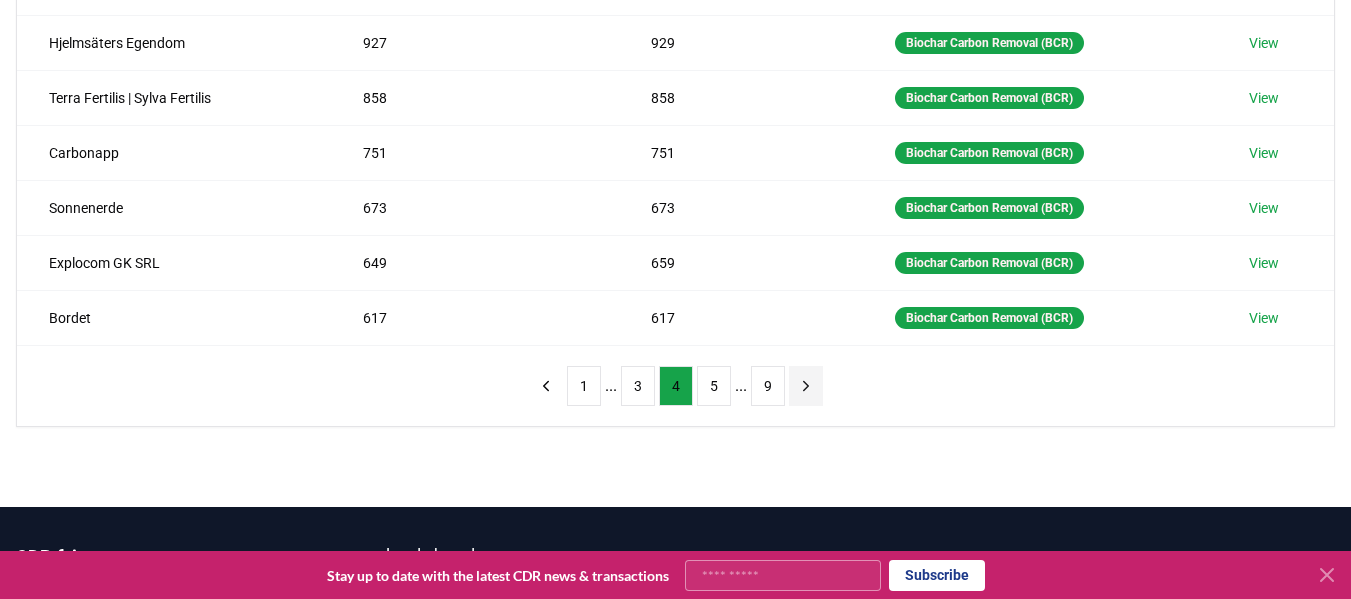 click on "9" at bounding box center [768, 386] 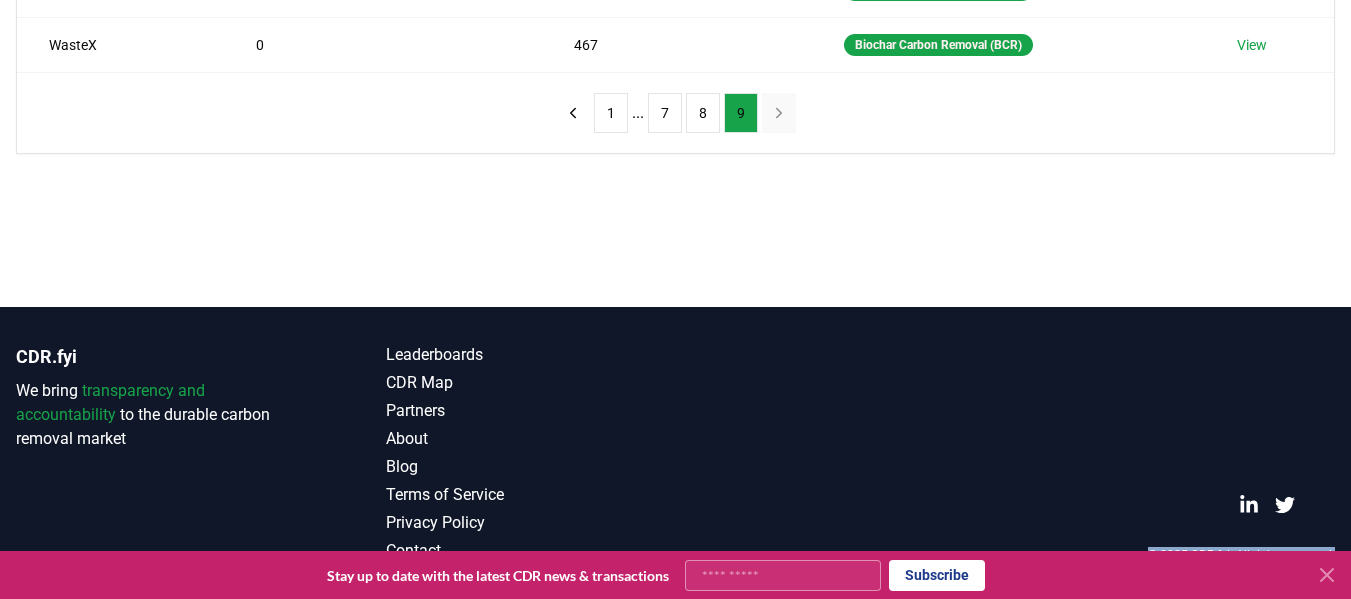 click on "© 2025 CDR.fyi. All rights reserved." at bounding box center [1046, 453] 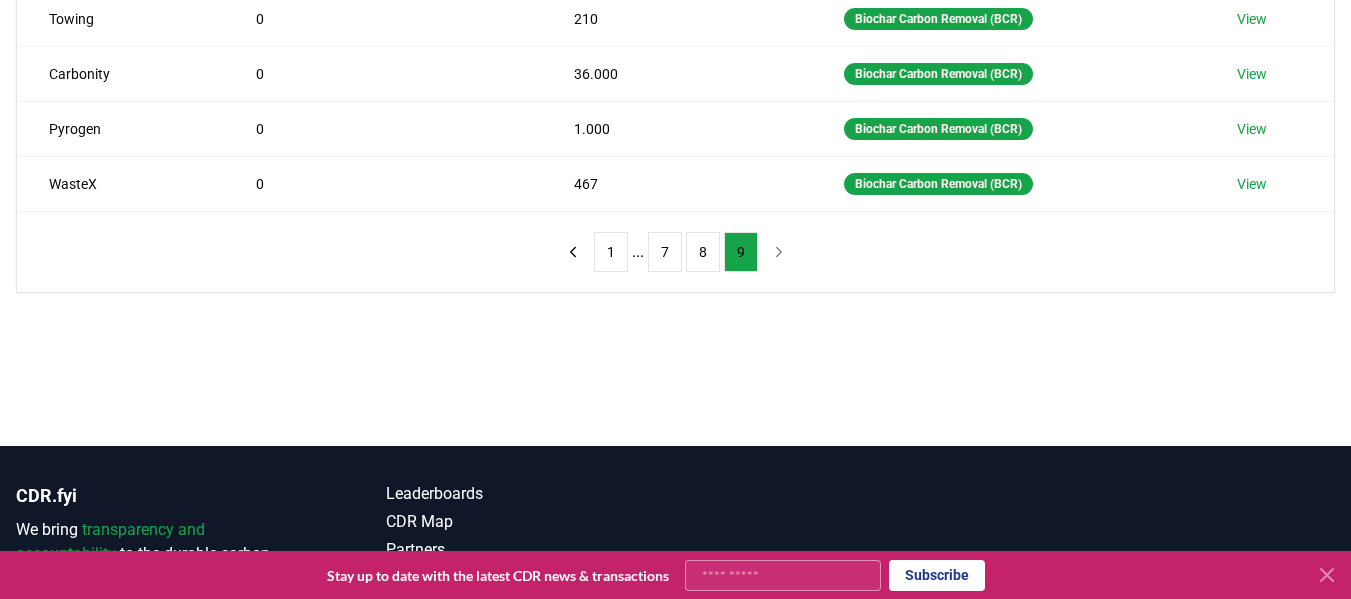 scroll, scrollTop: 400, scrollLeft: 0, axis: vertical 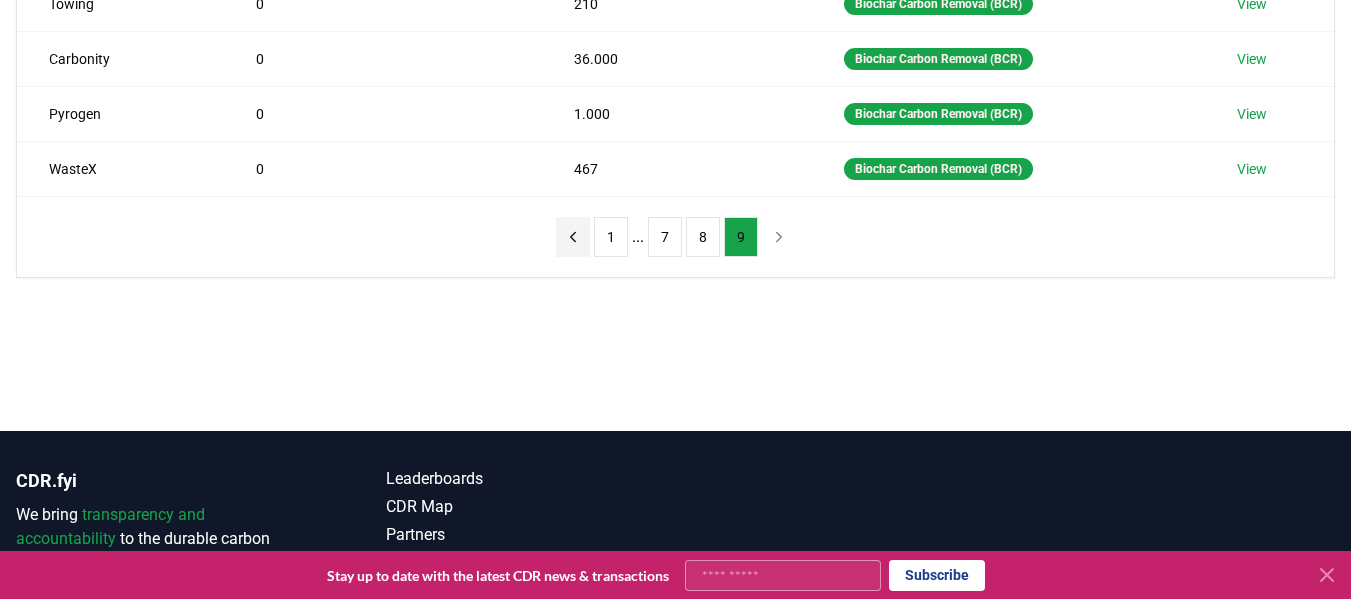 click 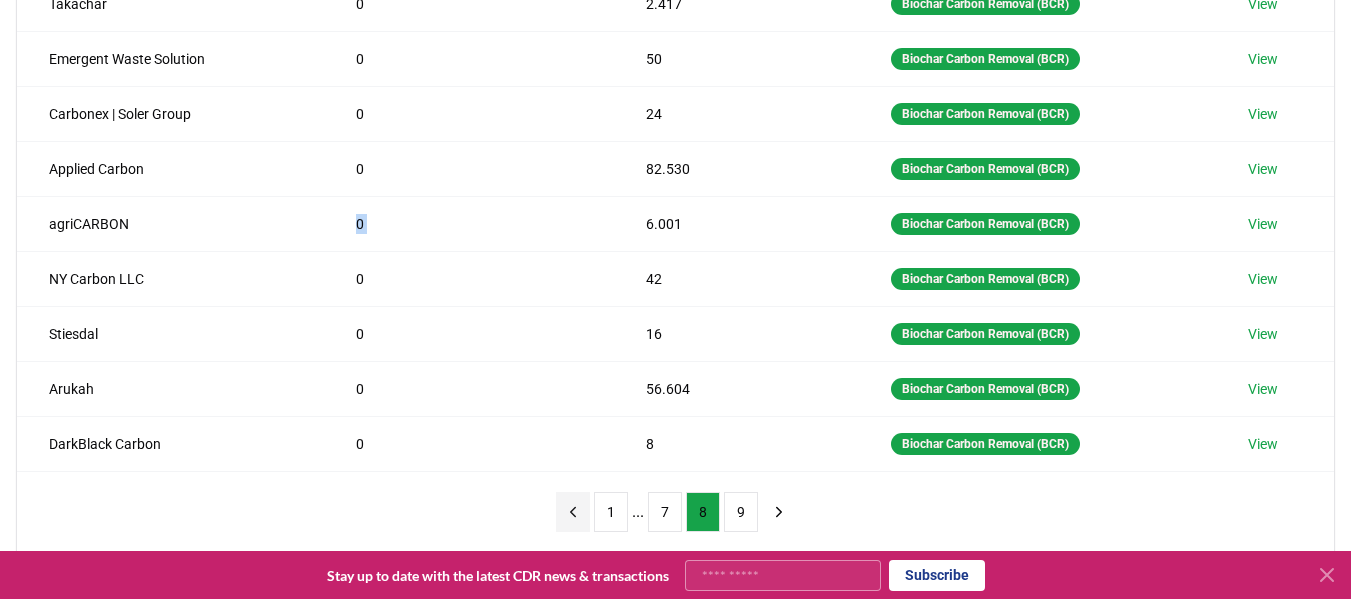 click on "0" at bounding box center [468, 223] 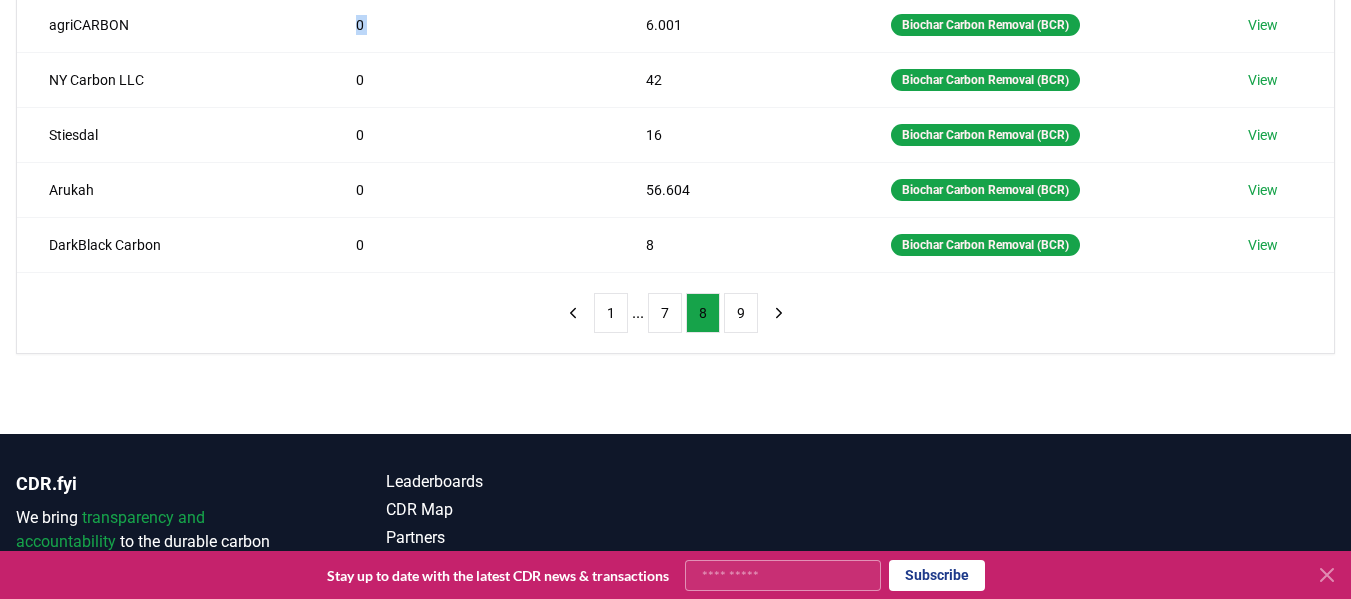 scroll, scrollTop: 600, scrollLeft: 0, axis: vertical 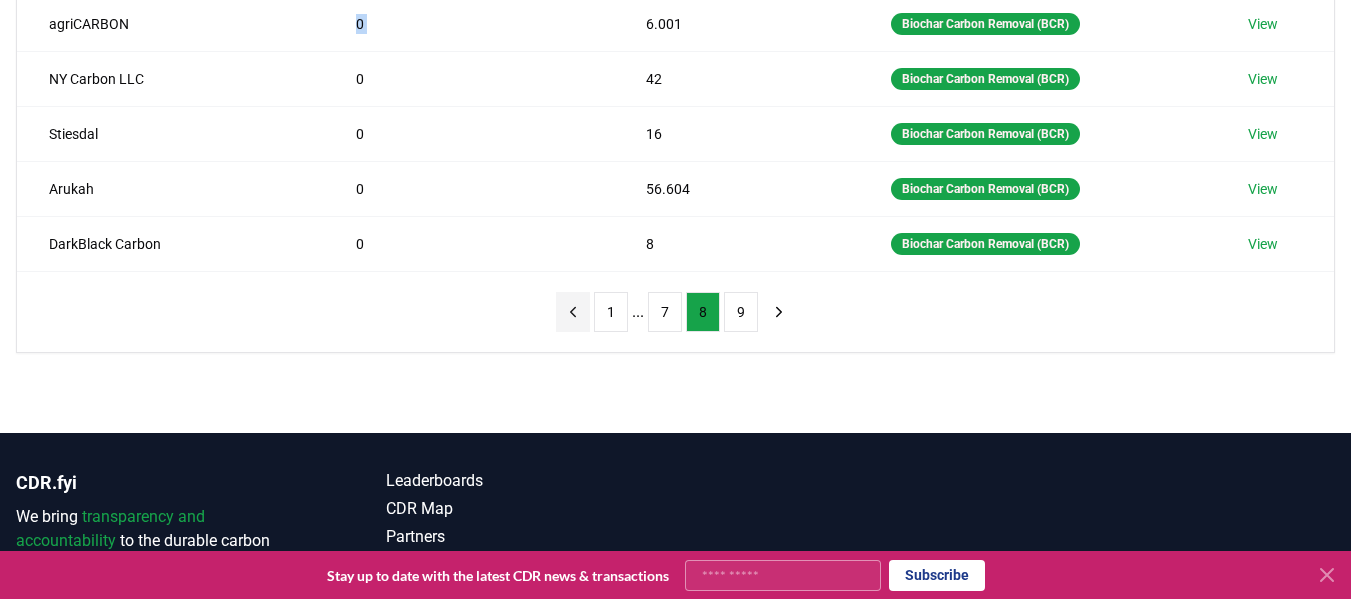 click 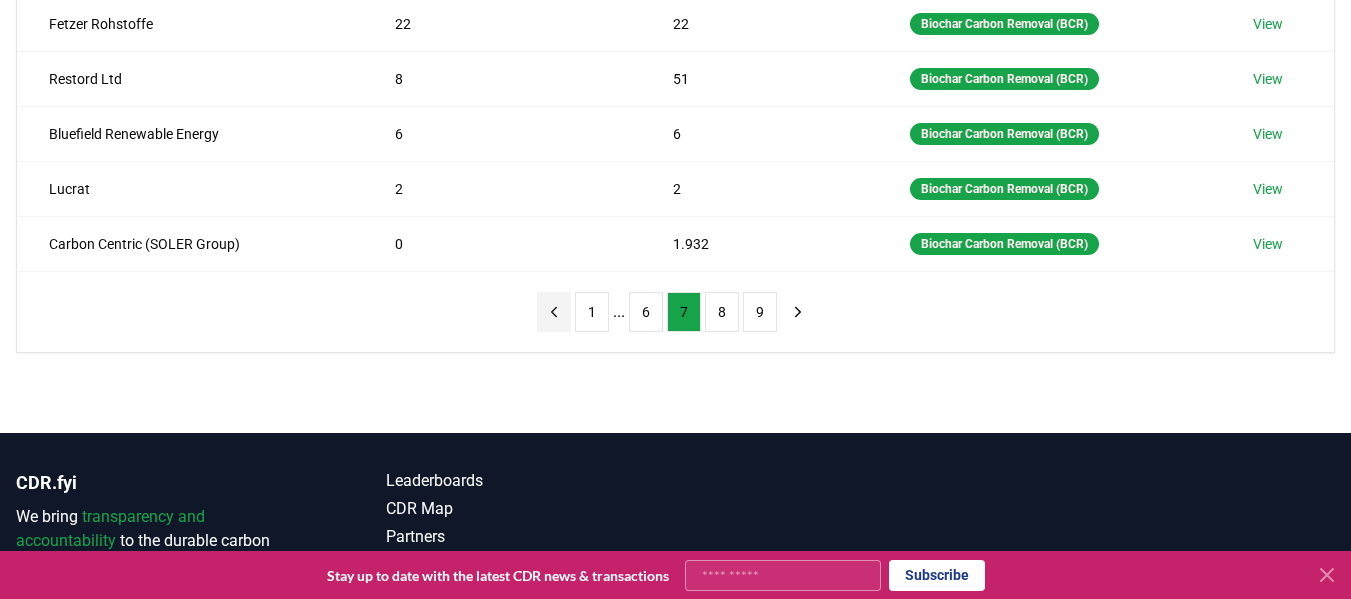 click on "1" at bounding box center (592, 312) 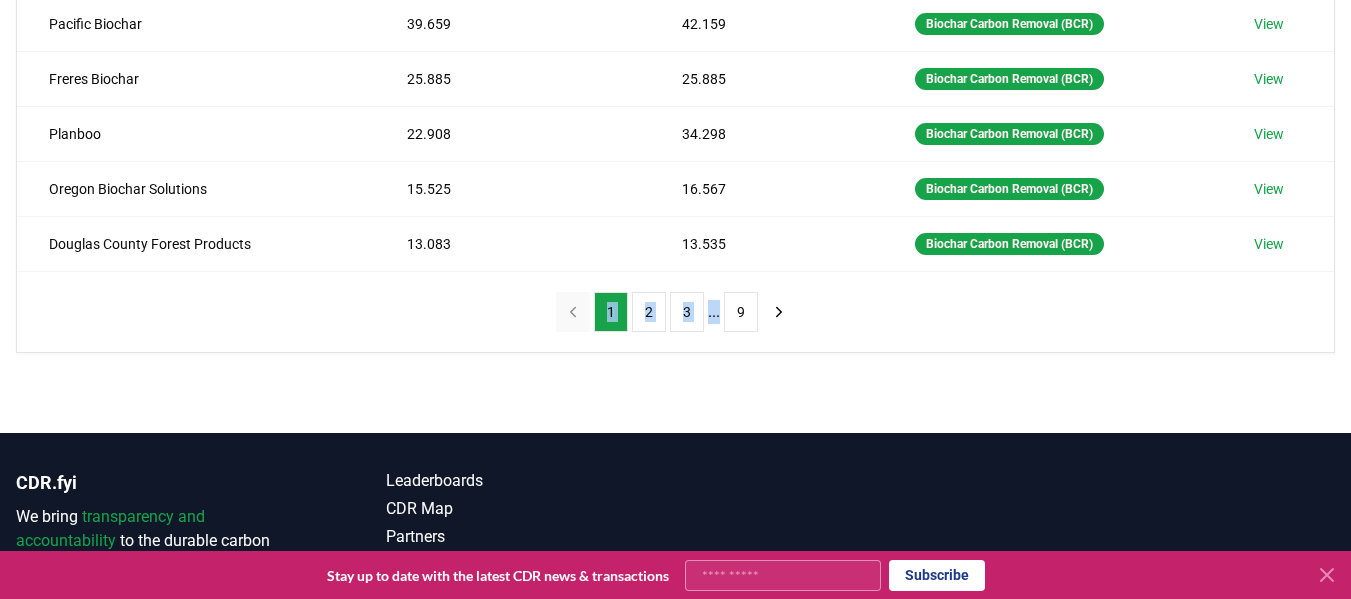 click on "1 2 3 ... 9" at bounding box center [676, 312] 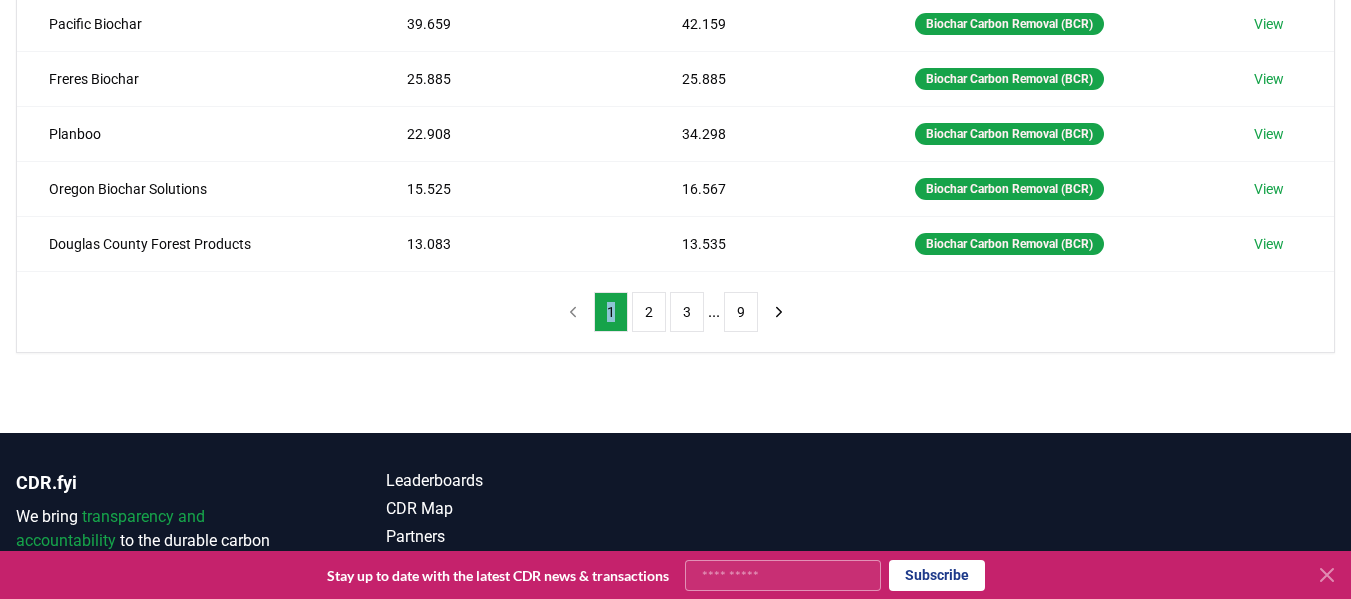click on "1 2 3 ... 9" at bounding box center [676, 312] 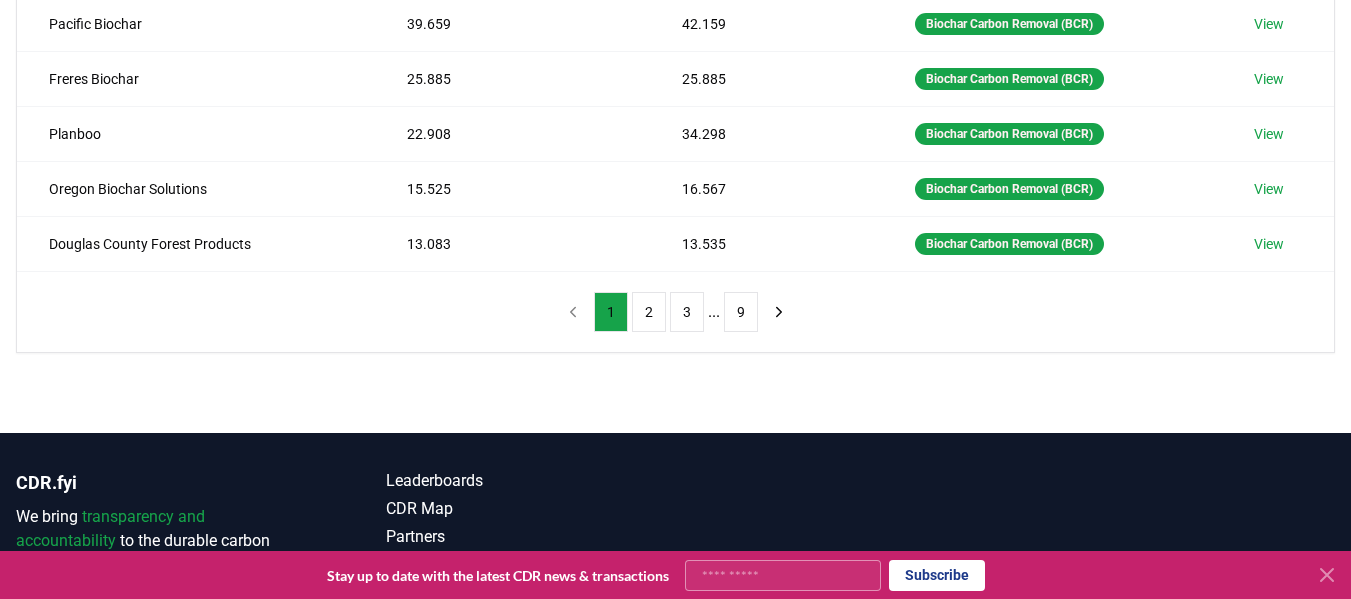 click on "1 2 3 ... 9" at bounding box center (676, 312) 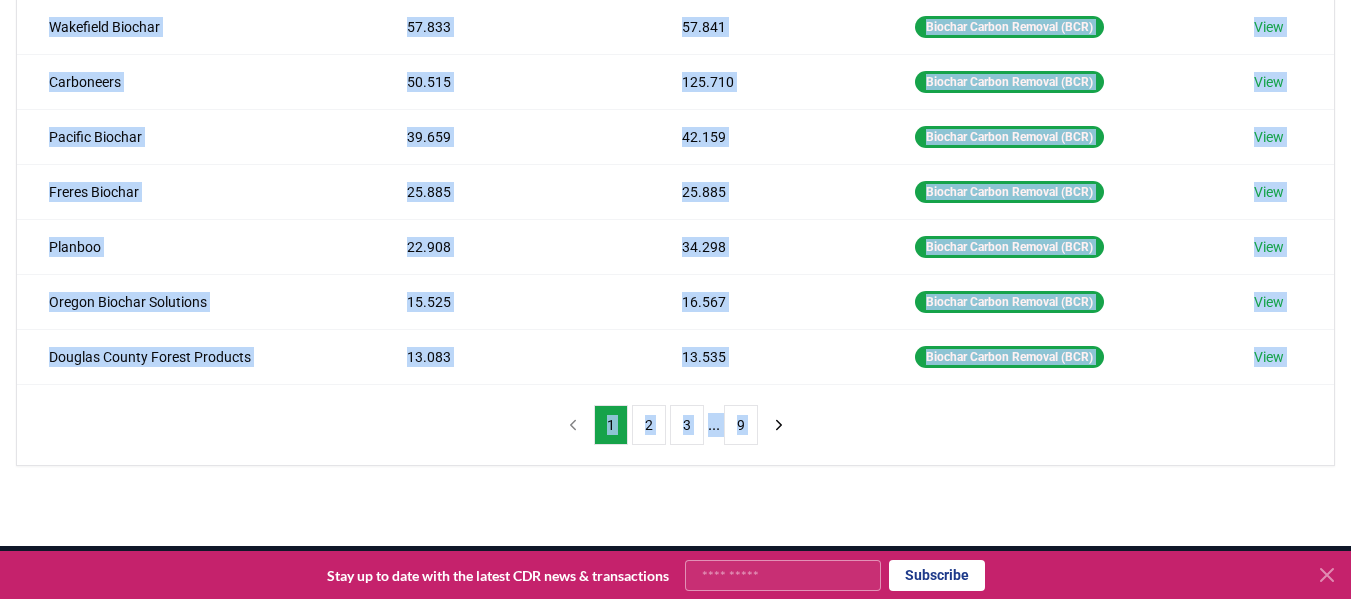 scroll, scrollTop: 726, scrollLeft: 0, axis: vertical 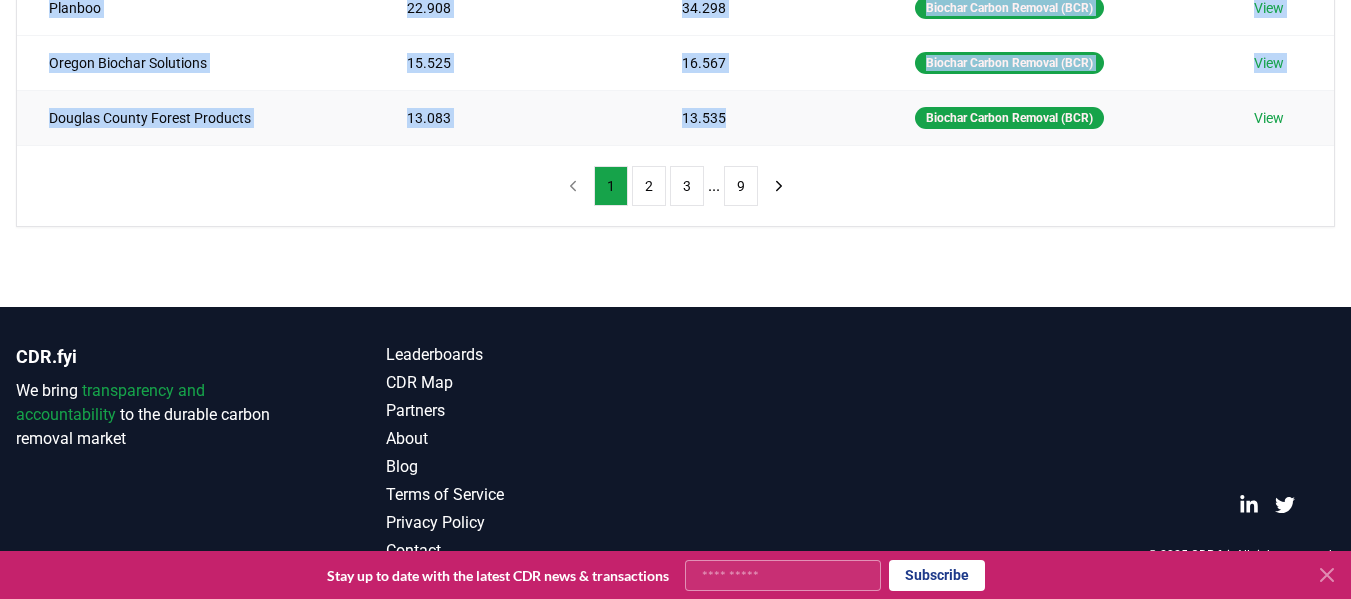 drag, startPoint x: 51, startPoint y: 250, endPoint x: 773, endPoint y: 116, distance: 734.32965 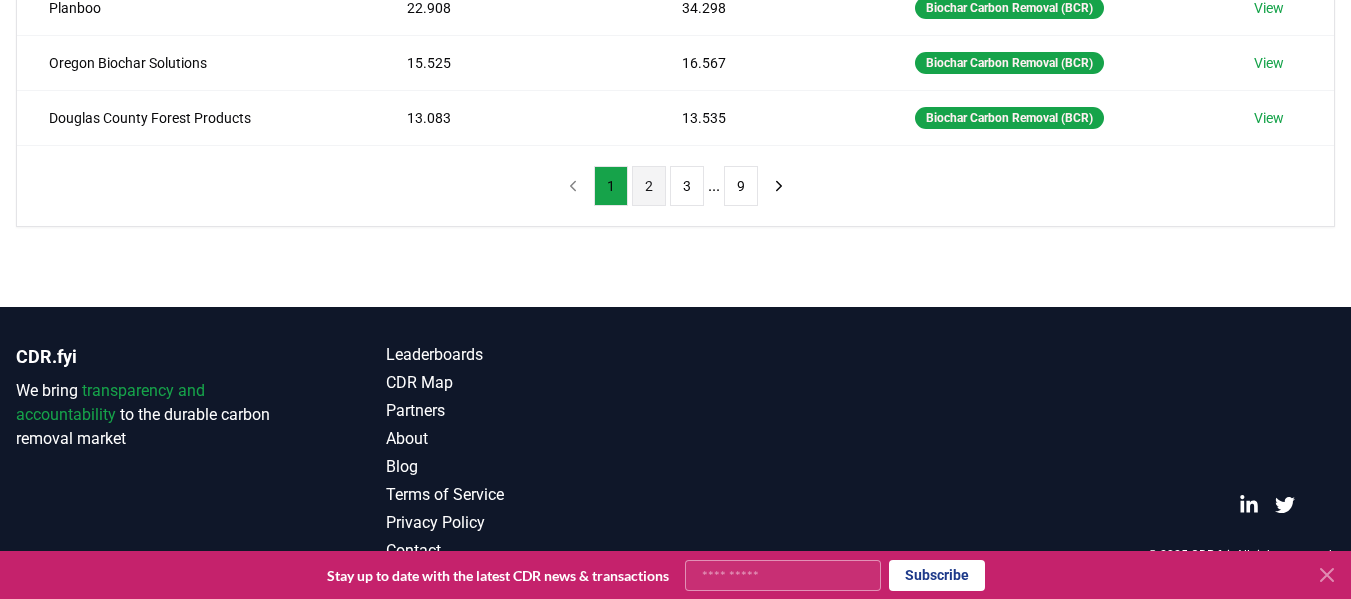 click on "2" at bounding box center (649, 186) 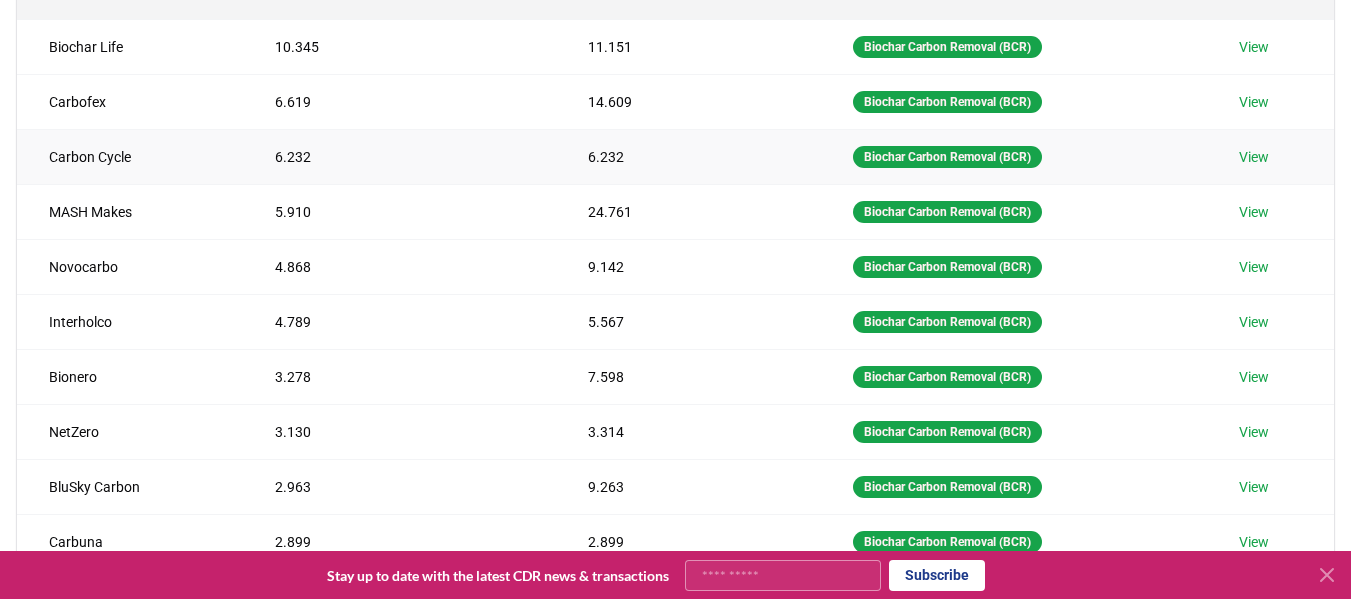 scroll, scrollTop: 126, scrollLeft: 0, axis: vertical 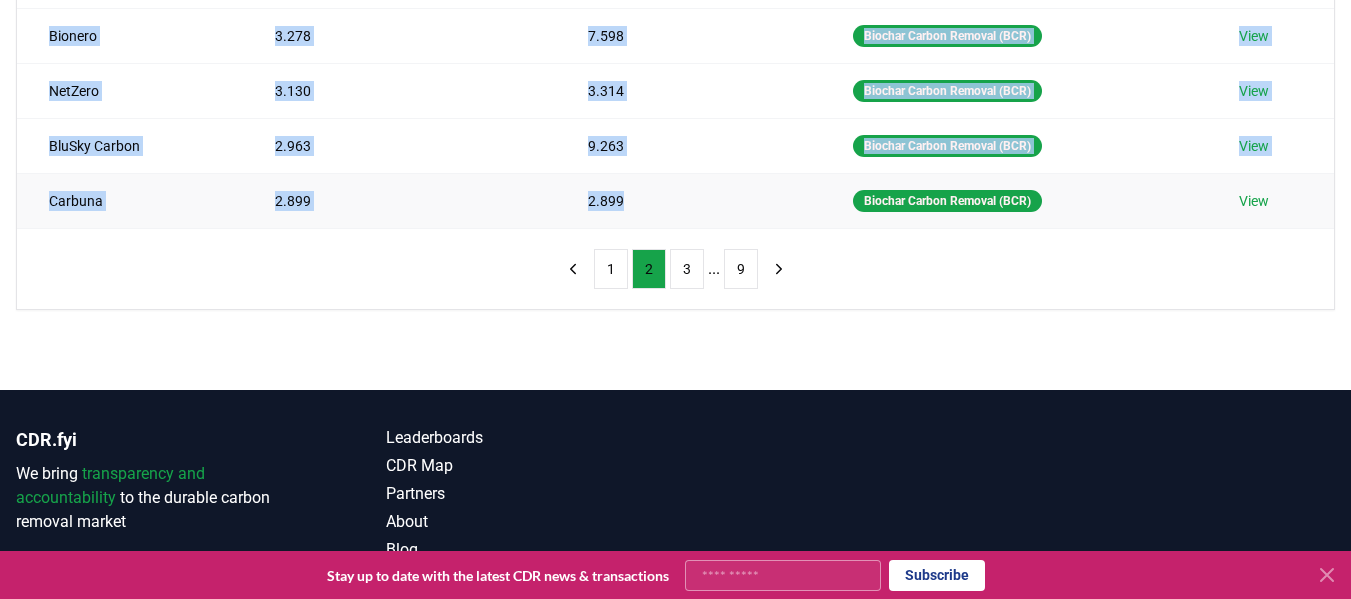 drag, startPoint x: 44, startPoint y: 213, endPoint x: 629, endPoint y: 192, distance: 585.37683 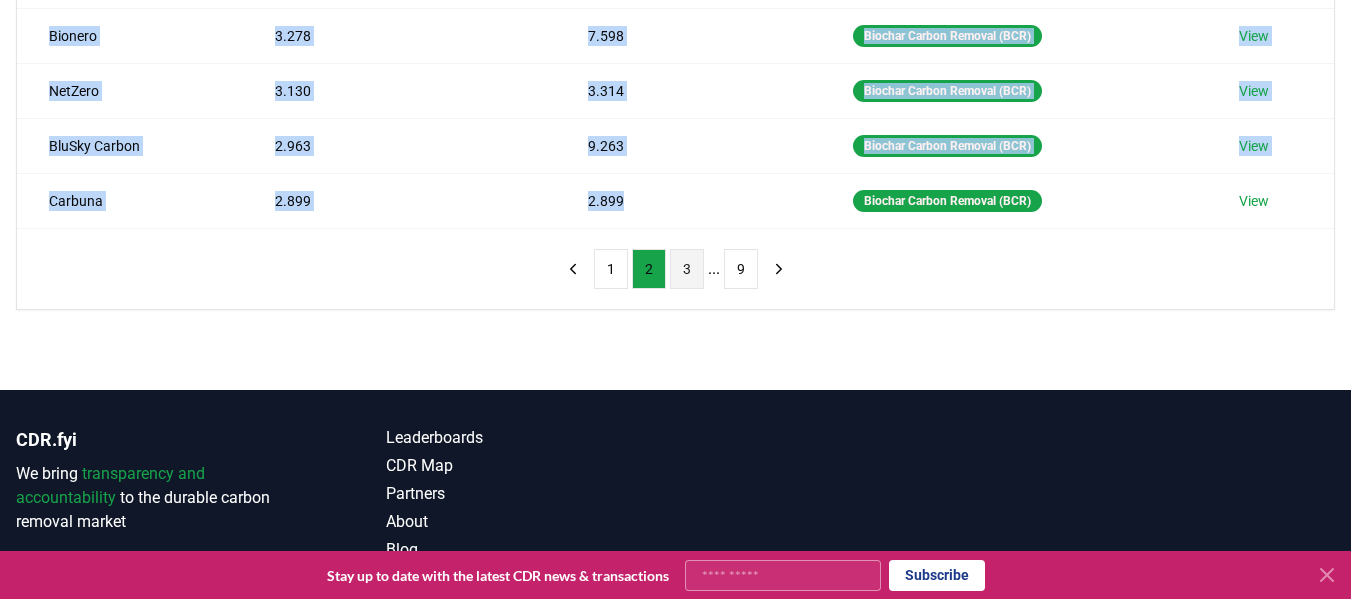 click on "3" at bounding box center (687, 269) 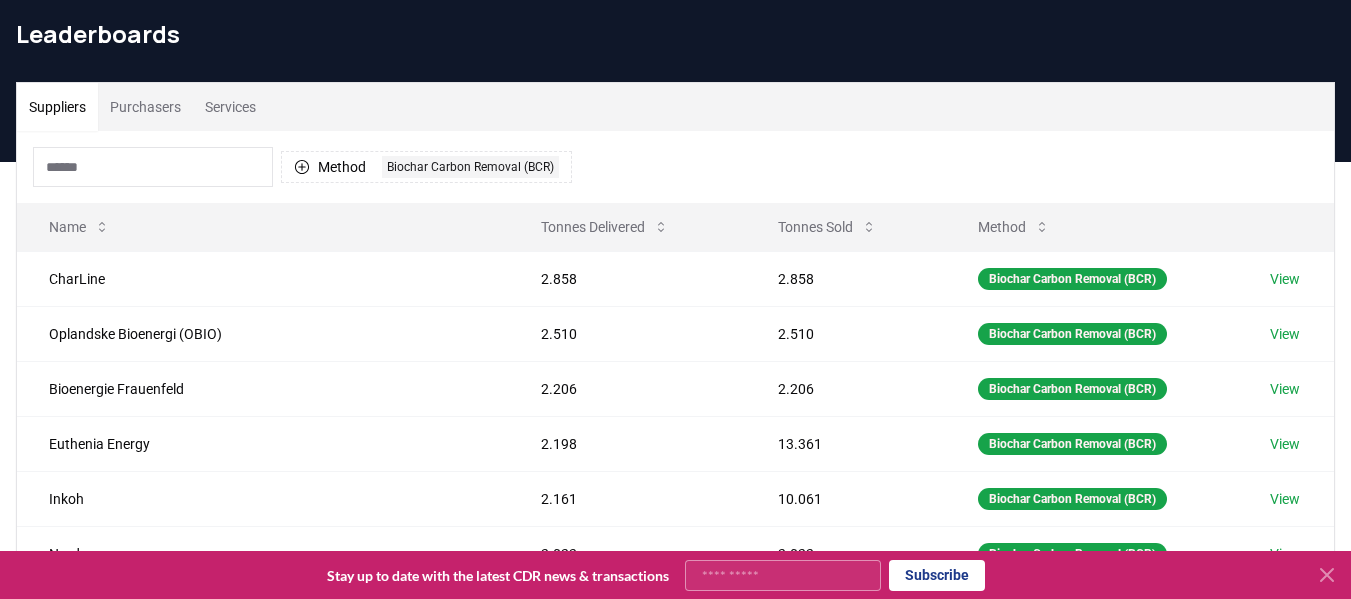 scroll, scrollTop: 0, scrollLeft: 0, axis: both 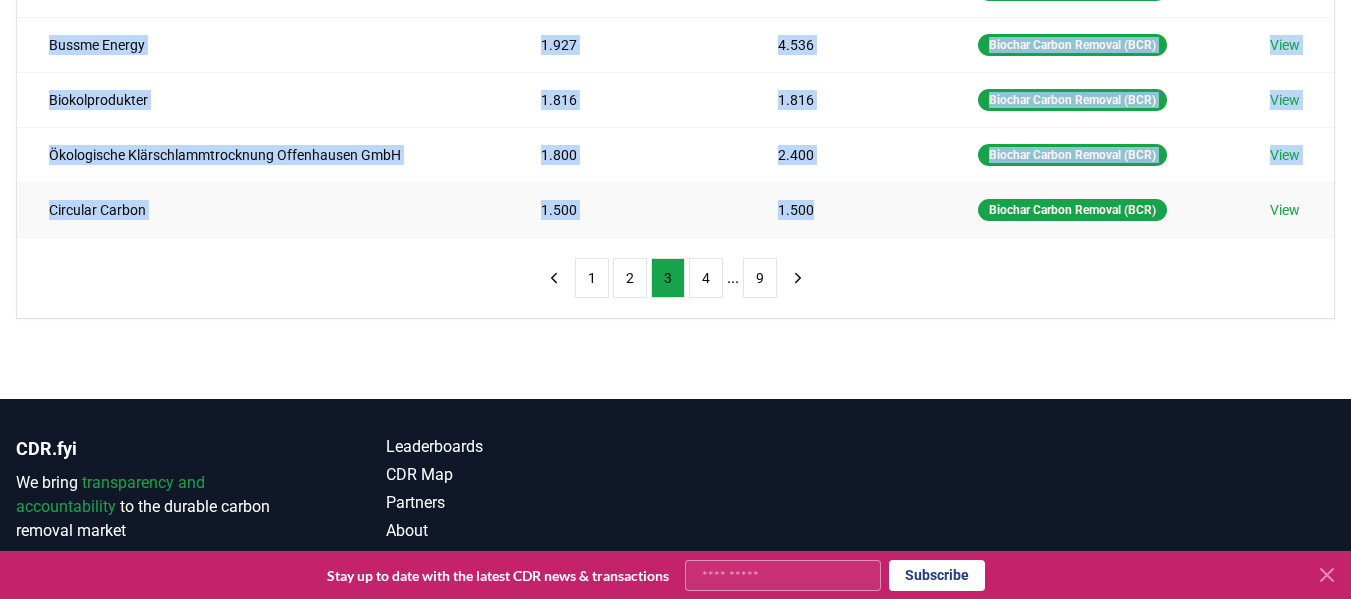 drag, startPoint x: 47, startPoint y: 346, endPoint x: 821, endPoint y: 224, distance: 783.55597 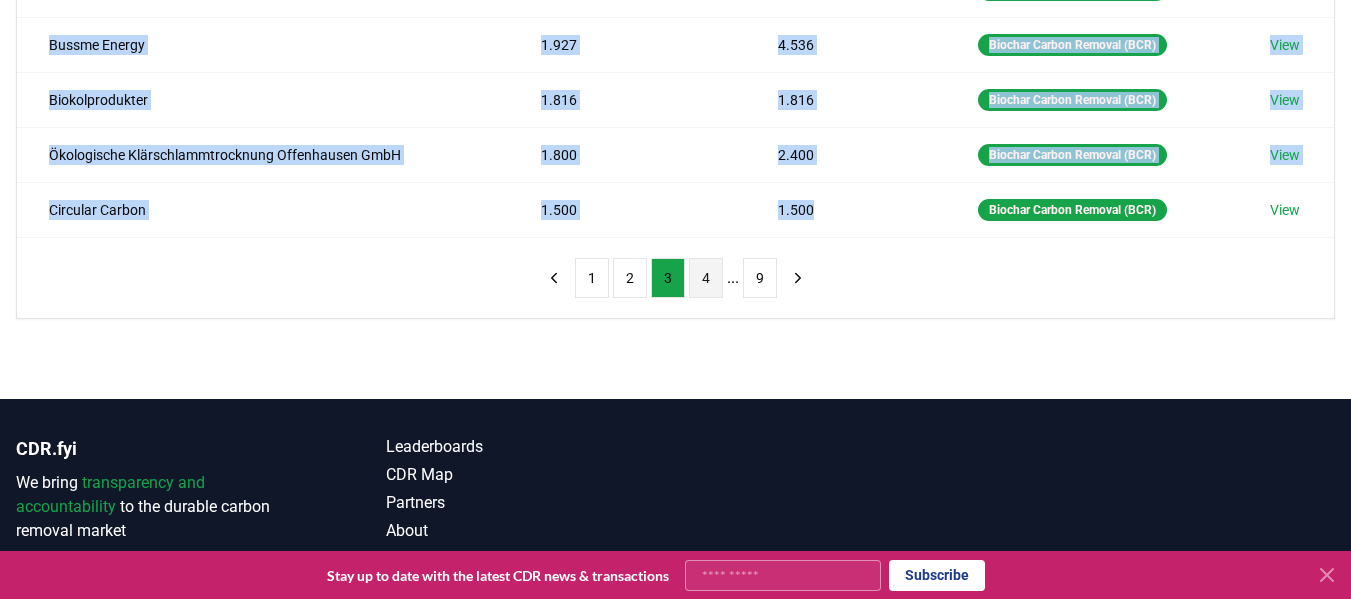 click on "4" at bounding box center [706, 278] 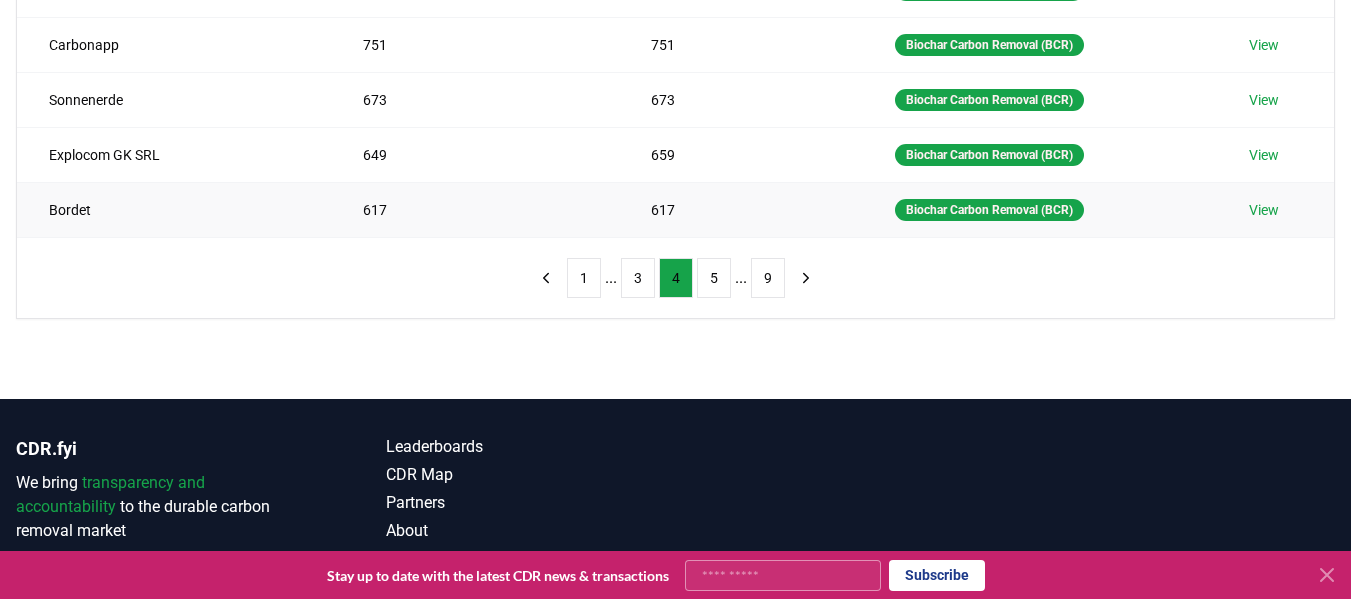 scroll, scrollTop: 134, scrollLeft: 0, axis: vertical 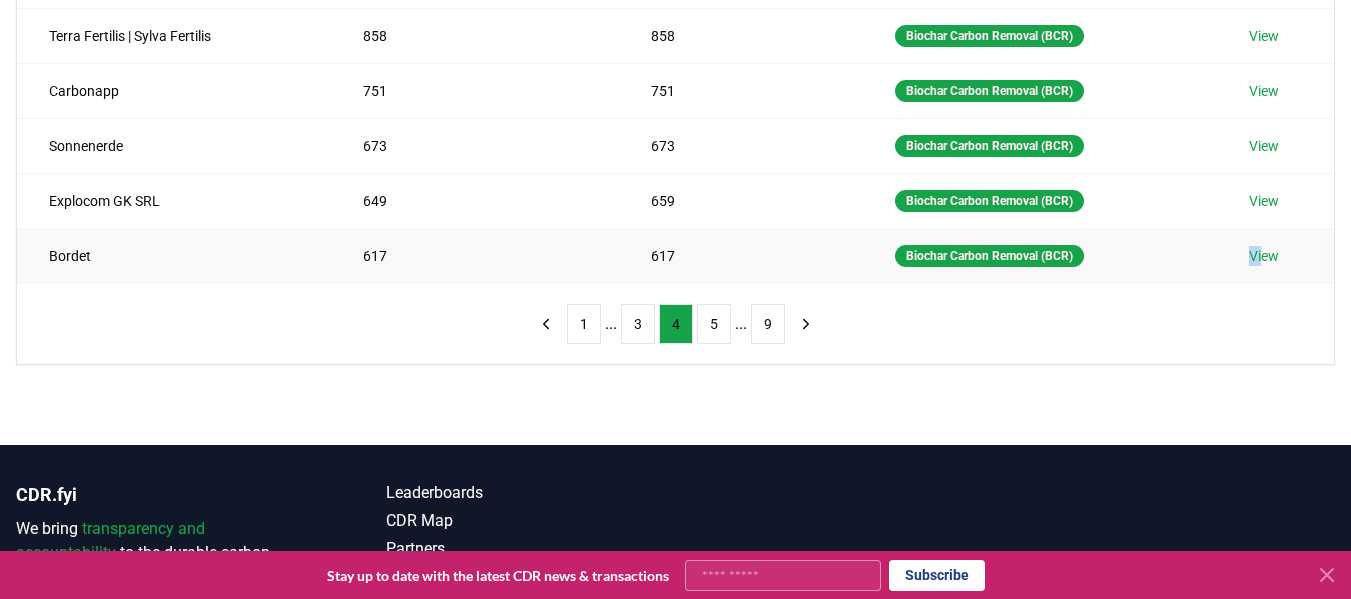 drag, startPoint x: 1145, startPoint y: 251, endPoint x: 1267, endPoint y: 264, distance: 122.69067 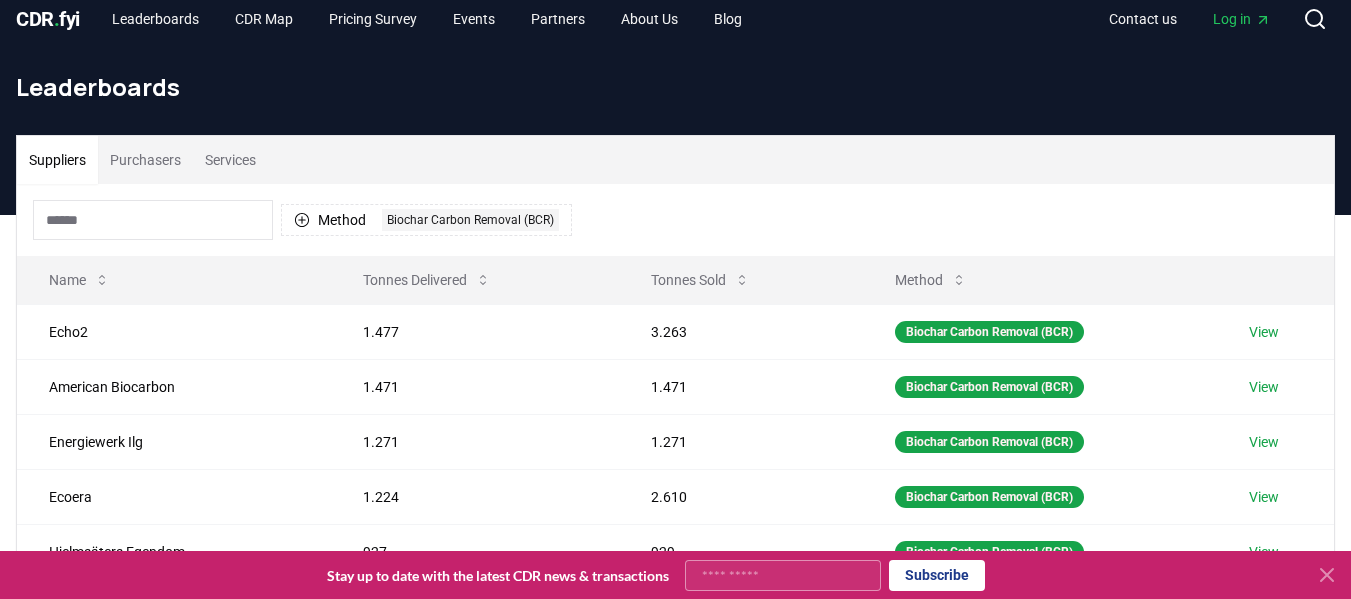 scroll, scrollTop: 0, scrollLeft: 0, axis: both 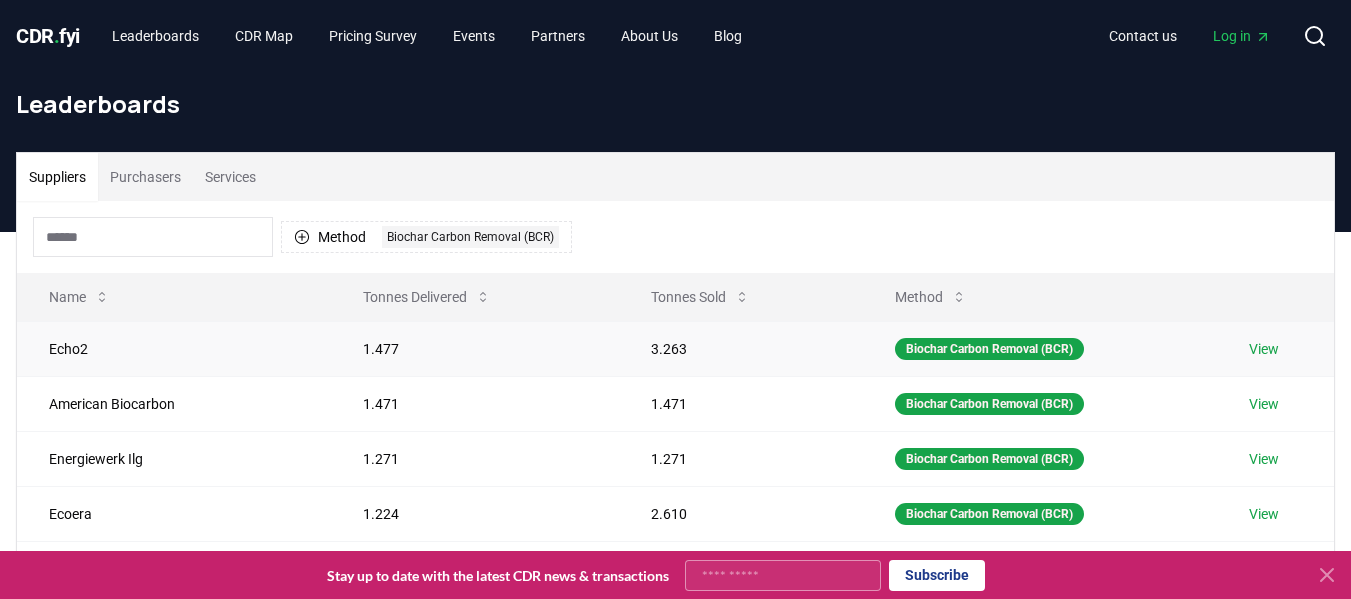 click on "Echo2" at bounding box center (174, 348) 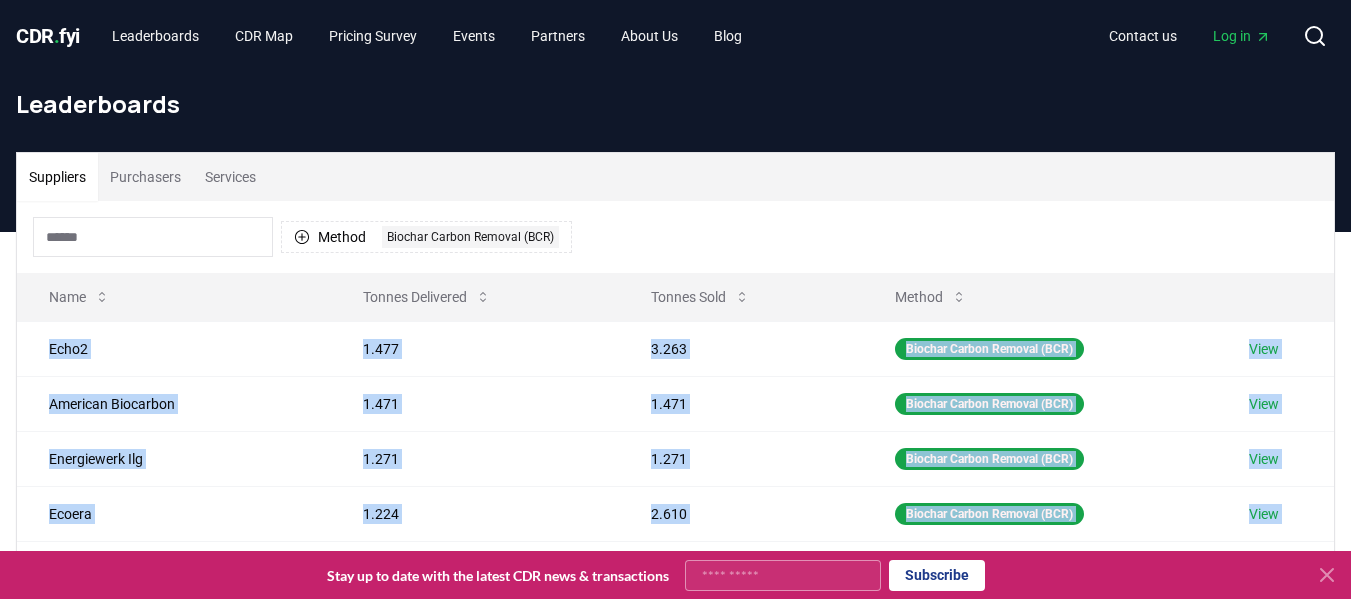 drag, startPoint x: 40, startPoint y: 346, endPoint x: 1197, endPoint y: 563, distance: 1177.1737 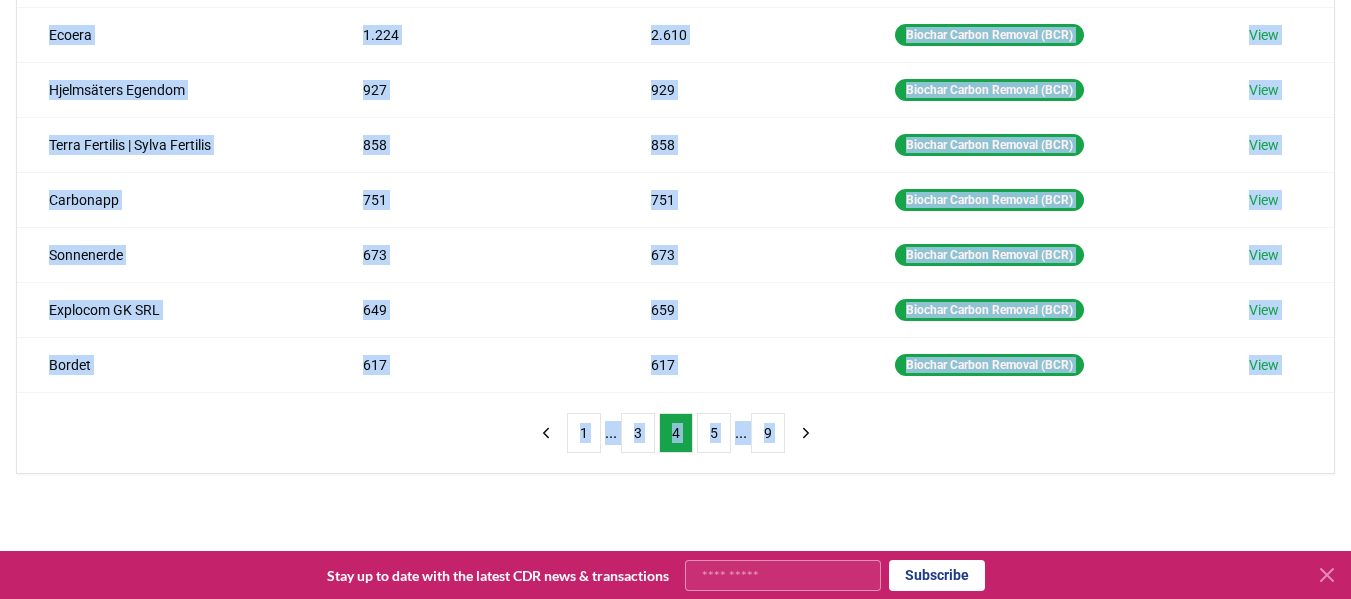 scroll, scrollTop: 500, scrollLeft: 0, axis: vertical 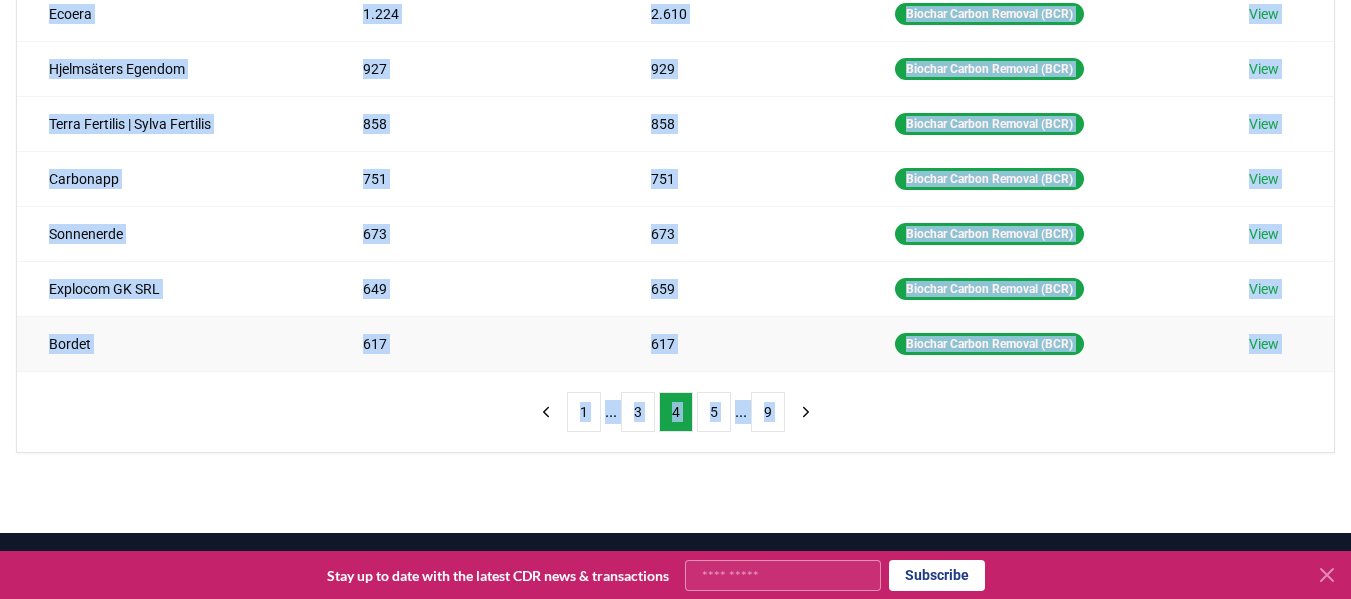 click on "View" at bounding box center [1275, 343] 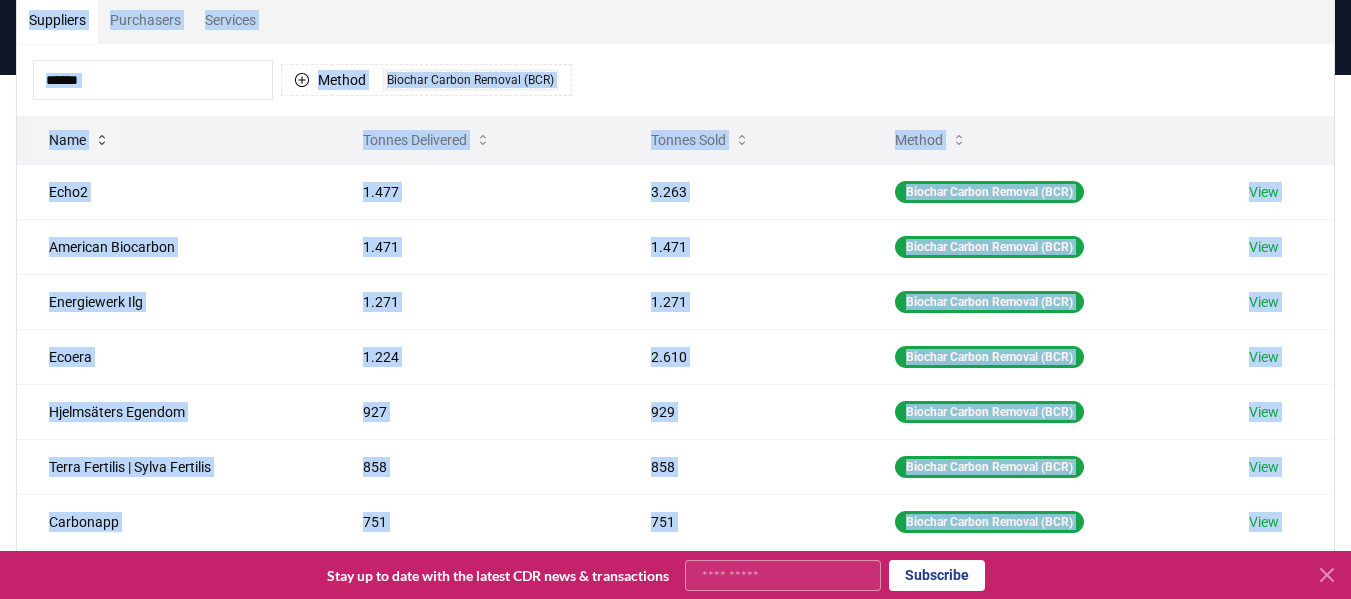 scroll, scrollTop: 127, scrollLeft: 0, axis: vertical 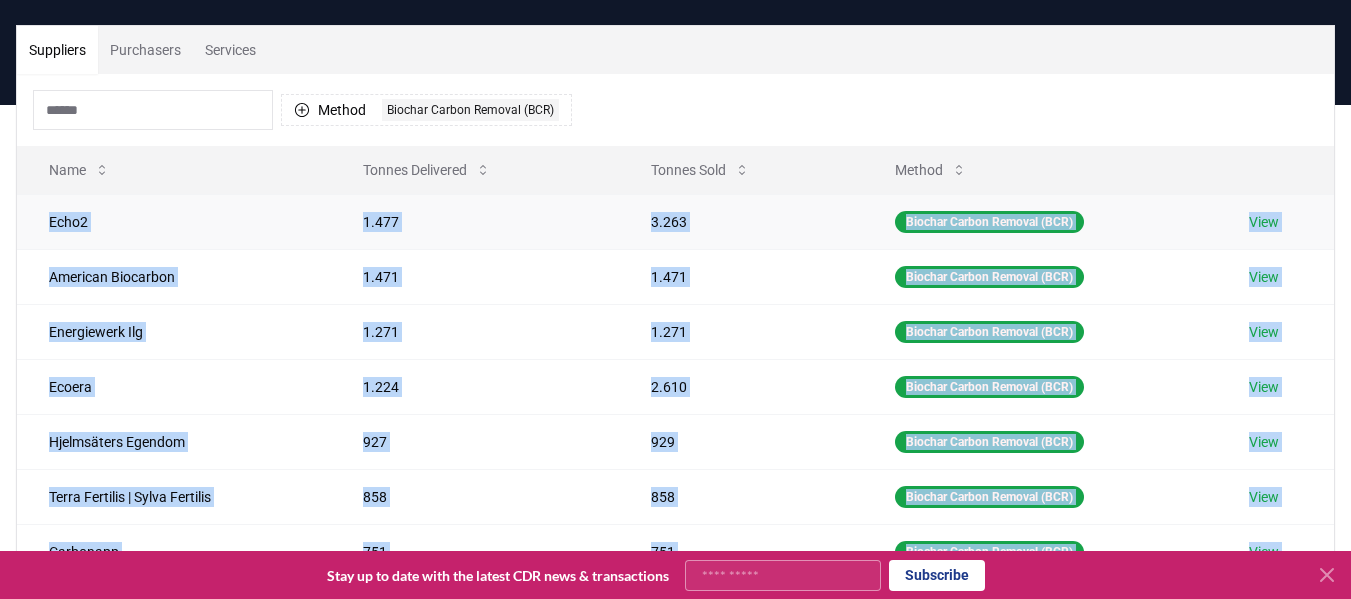 drag, startPoint x: 1294, startPoint y: 344, endPoint x: 45, endPoint y: 229, distance: 1254.2831 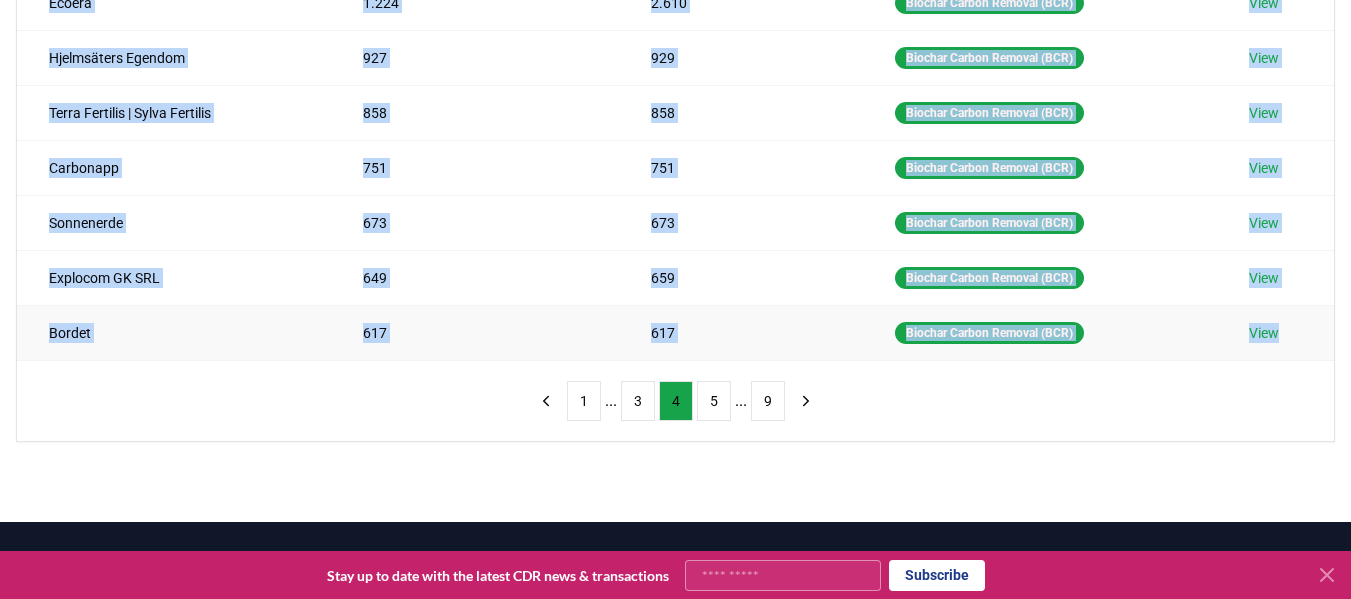 scroll, scrollTop: 627, scrollLeft: 0, axis: vertical 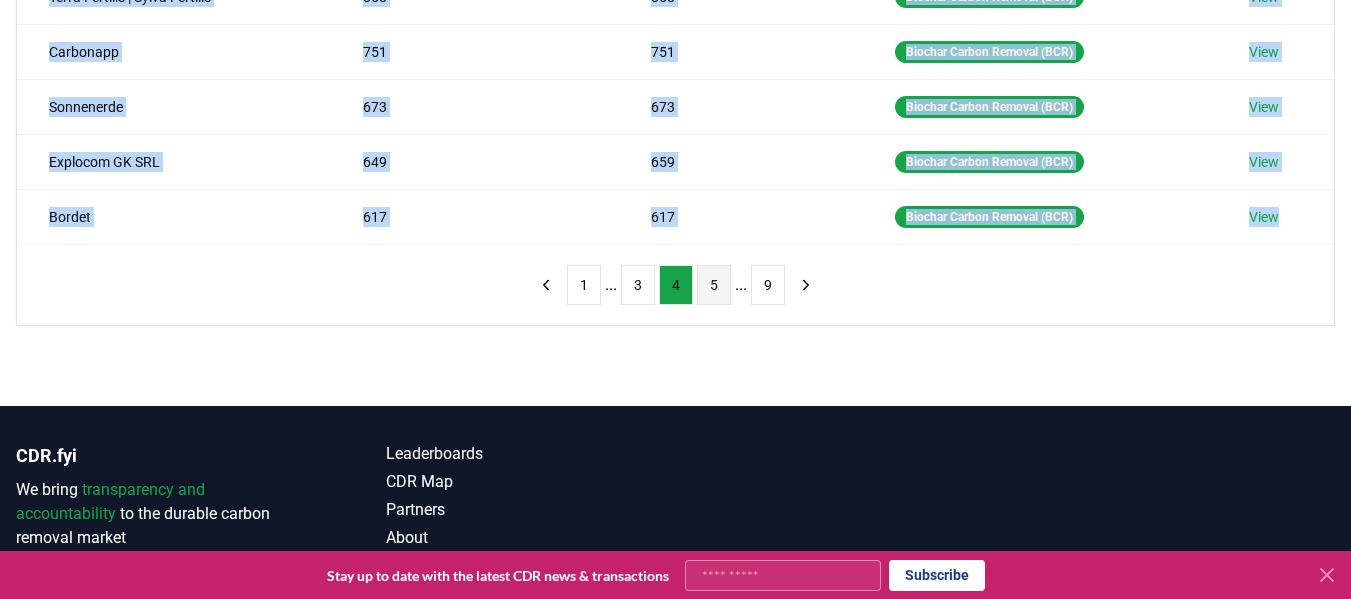 click on "5" at bounding box center [714, 285] 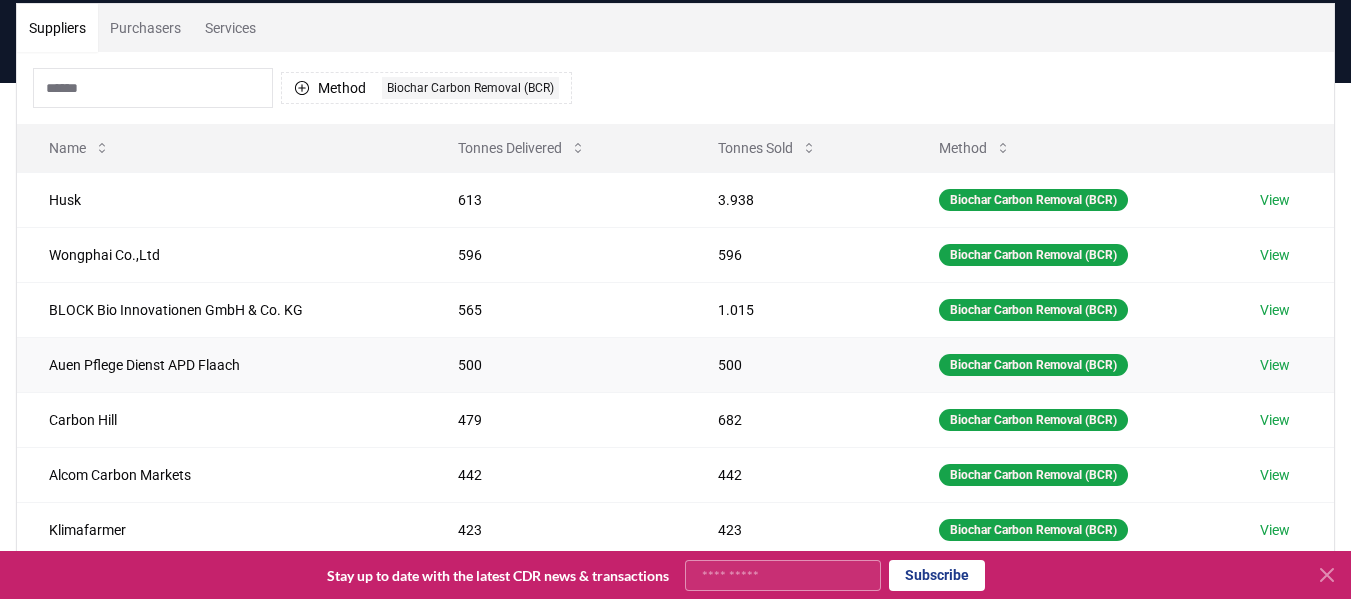 scroll, scrollTop: 127, scrollLeft: 0, axis: vertical 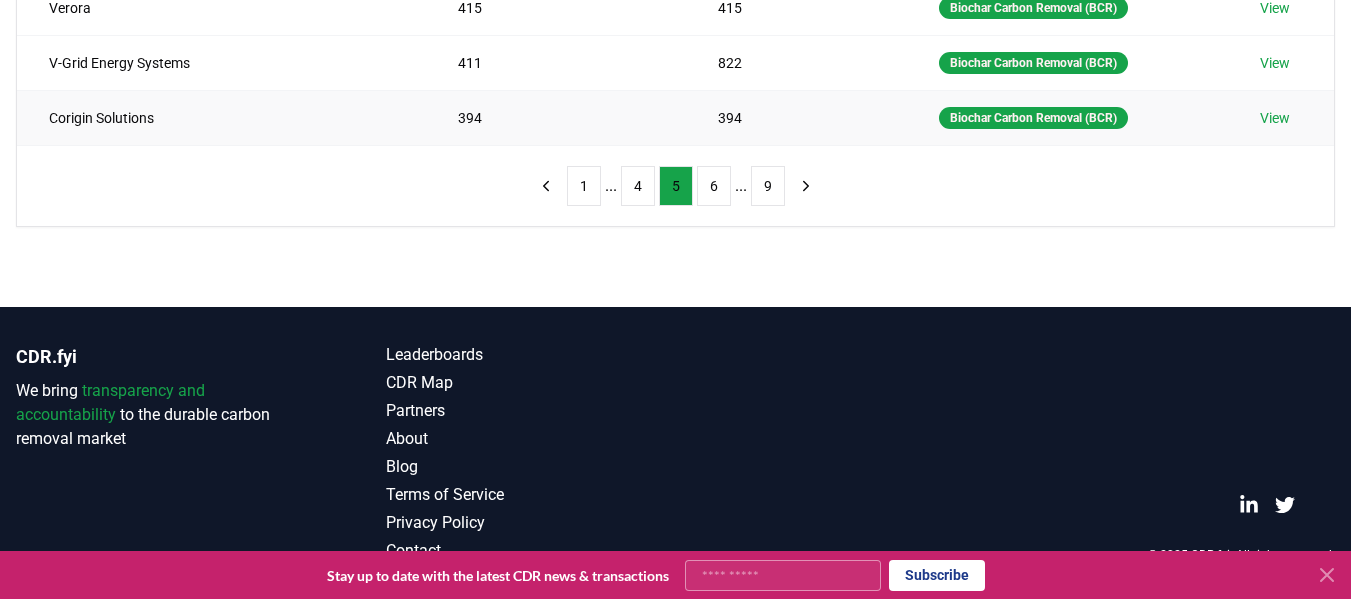 click on "394" at bounding box center [796, 117] 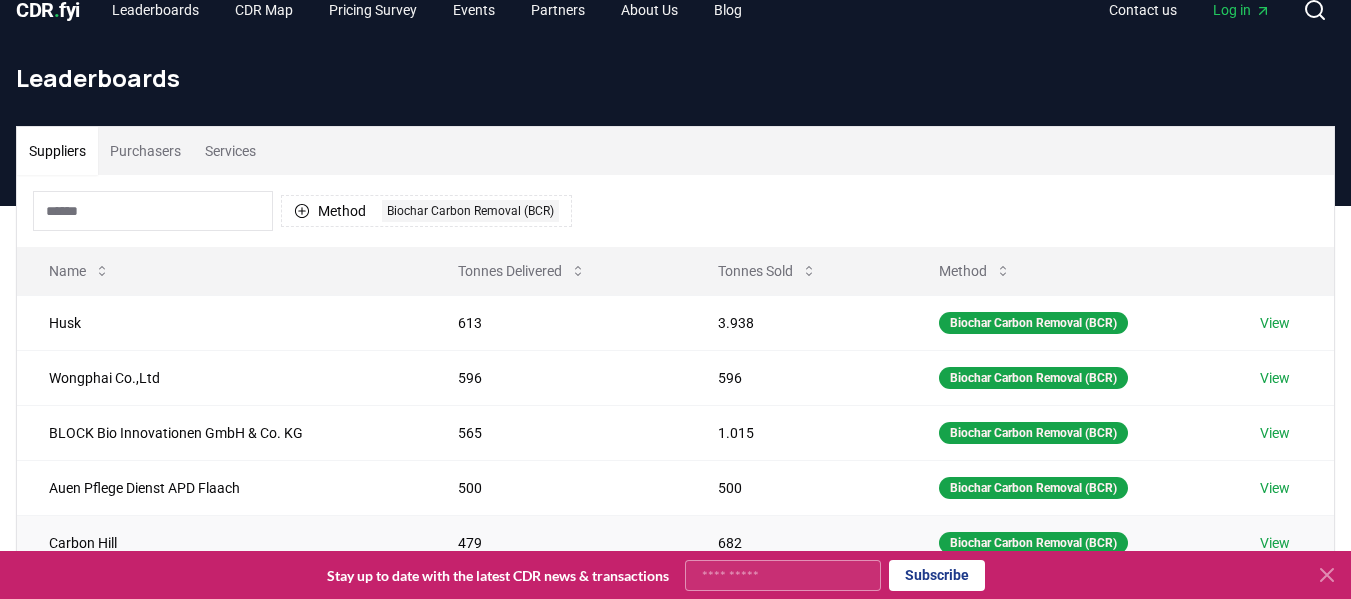 scroll, scrollTop: 326, scrollLeft: 0, axis: vertical 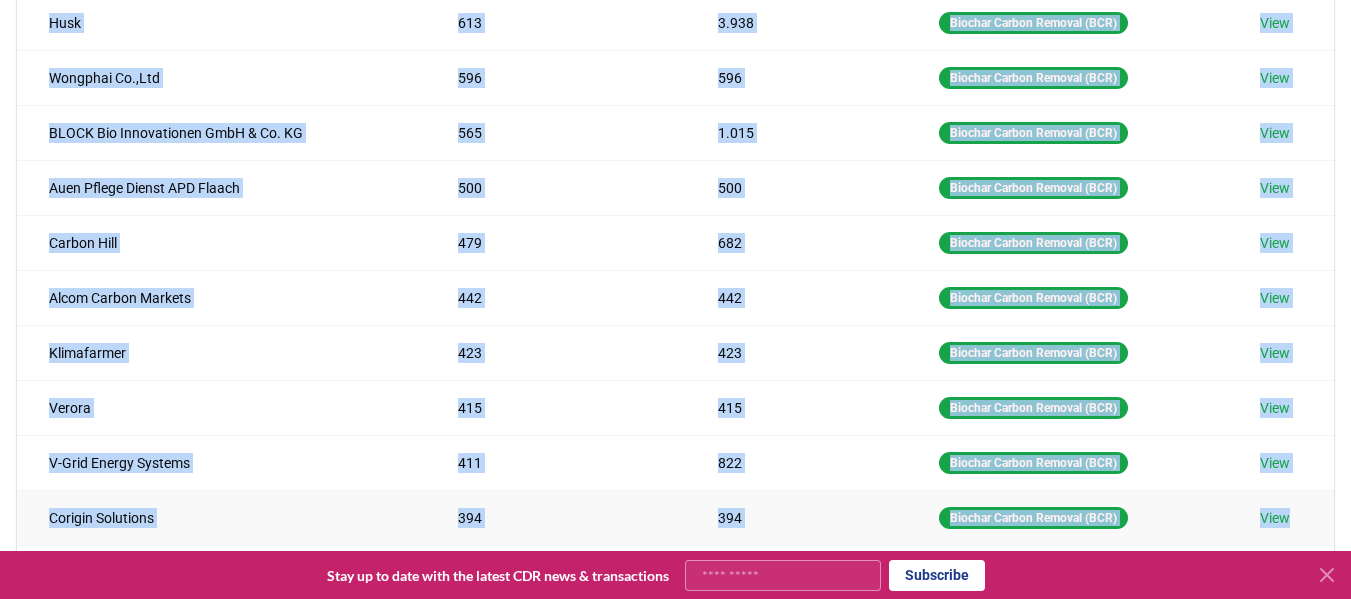 drag, startPoint x: 45, startPoint y: 20, endPoint x: 1308, endPoint y: 530, distance: 1362.0826 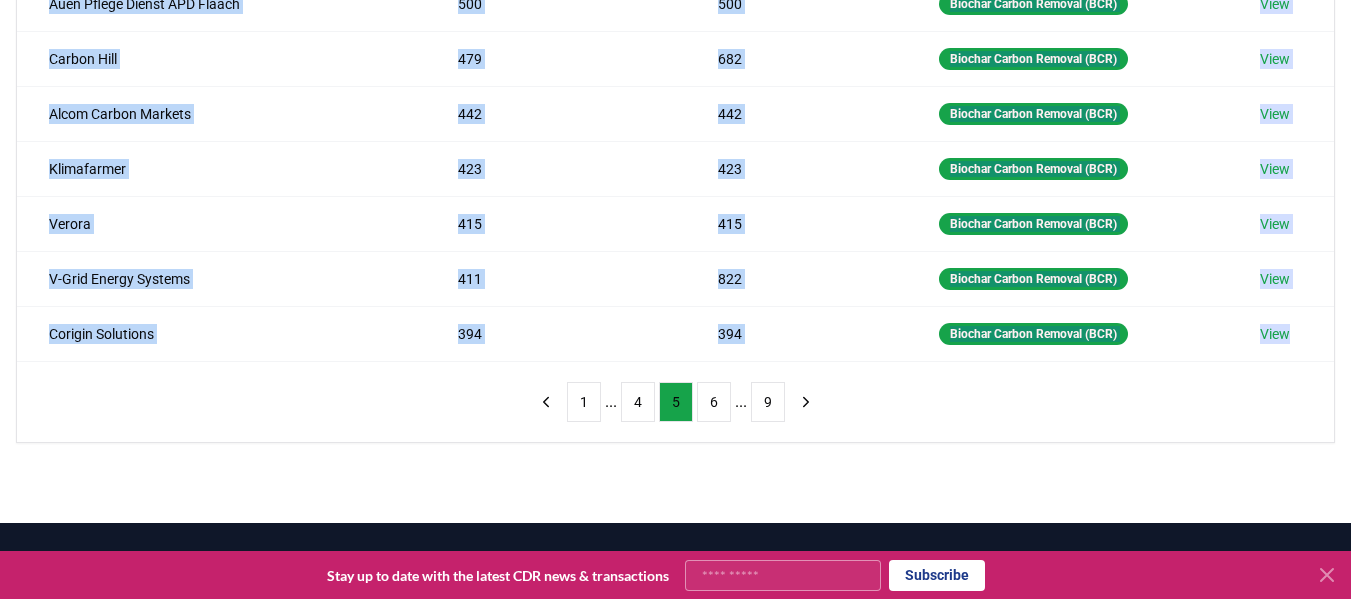 scroll, scrollTop: 726, scrollLeft: 0, axis: vertical 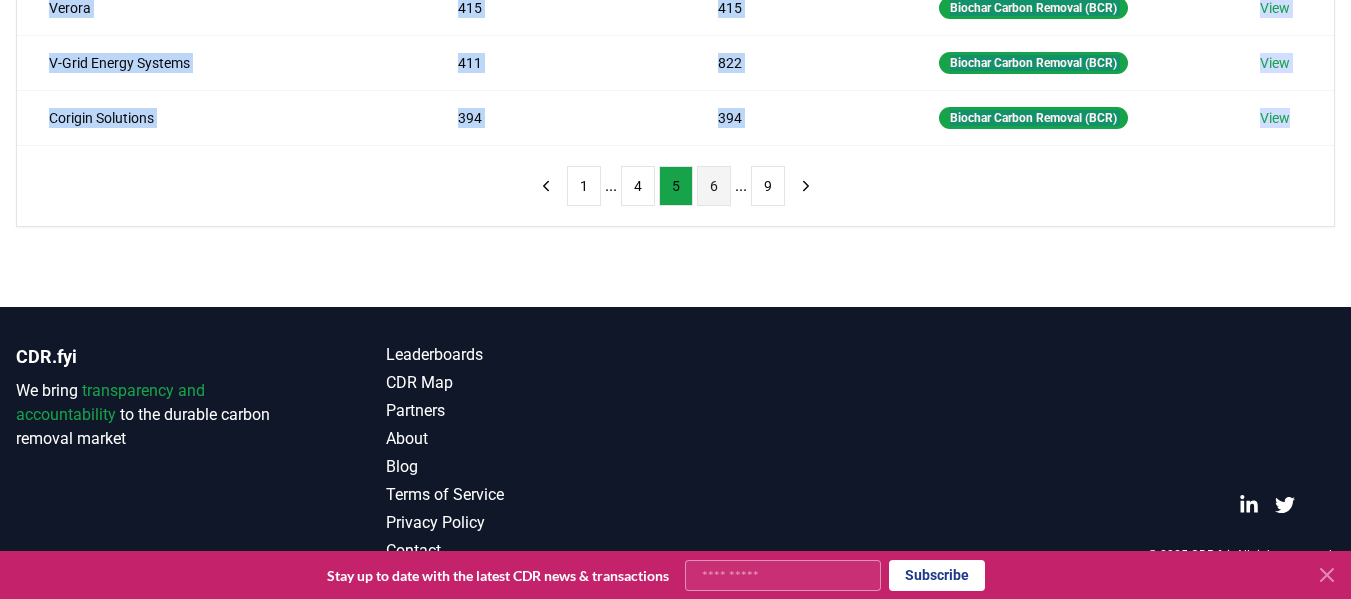 click on "6" at bounding box center (714, 186) 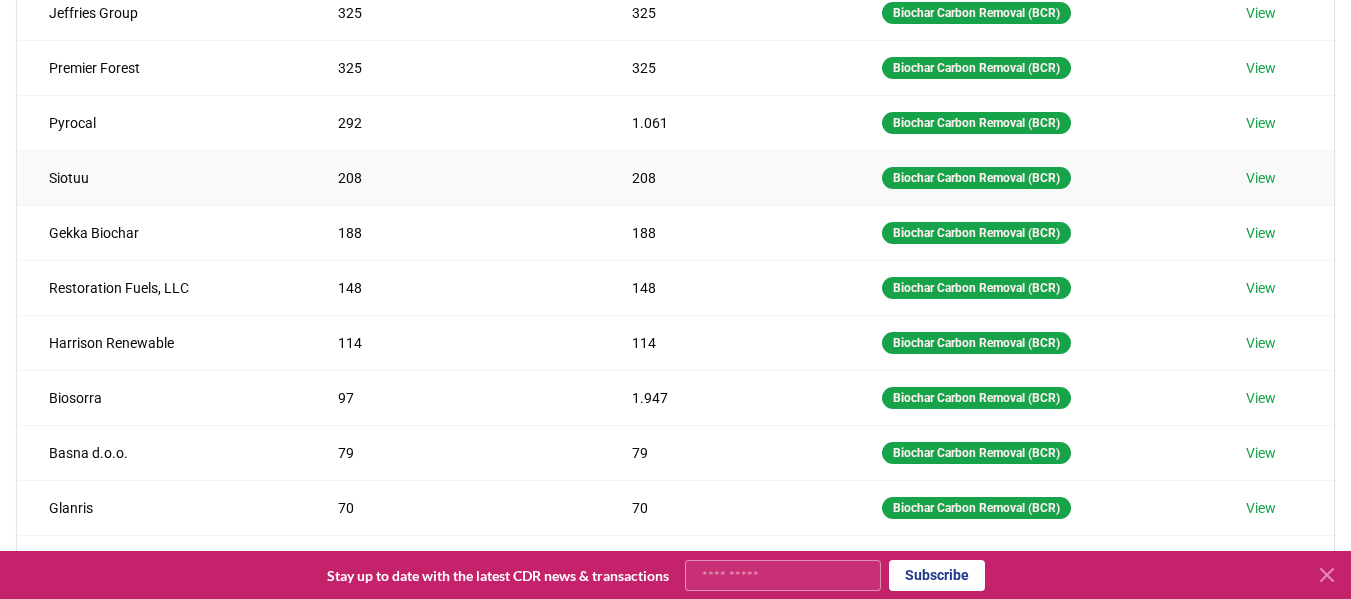 scroll, scrollTop: 300, scrollLeft: 0, axis: vertical 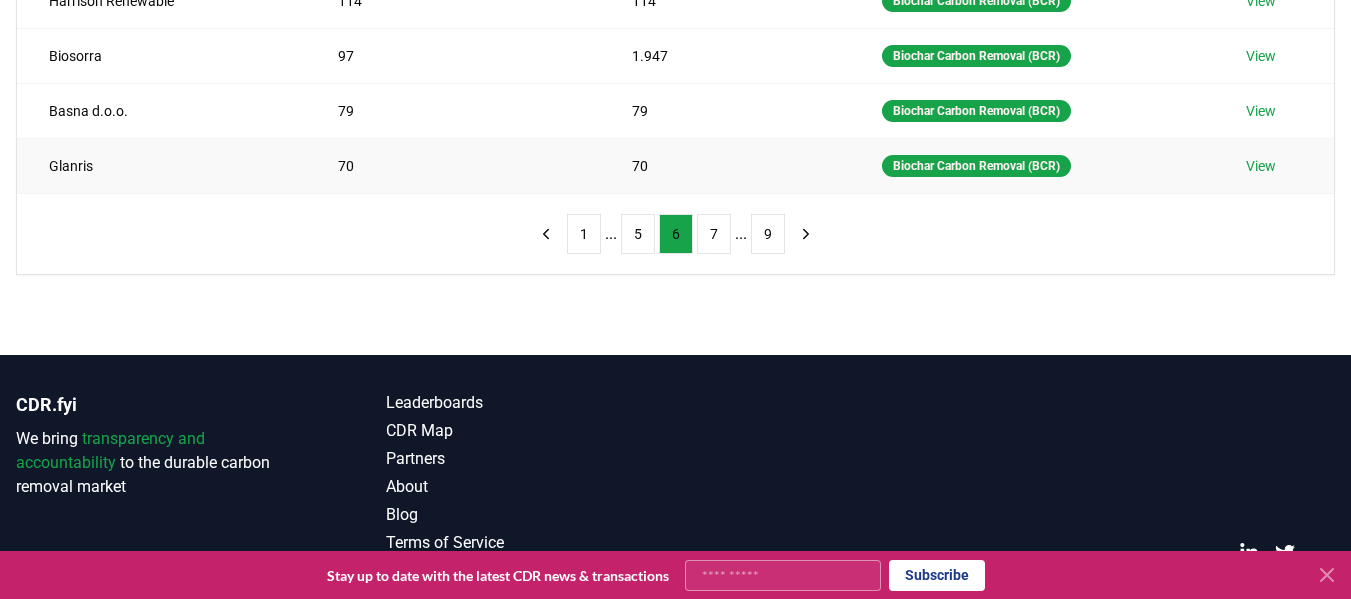 drag, startPoint x: 697, startPoint y: 170, endPoint x: 677, endPoint y: 170, distance: 20 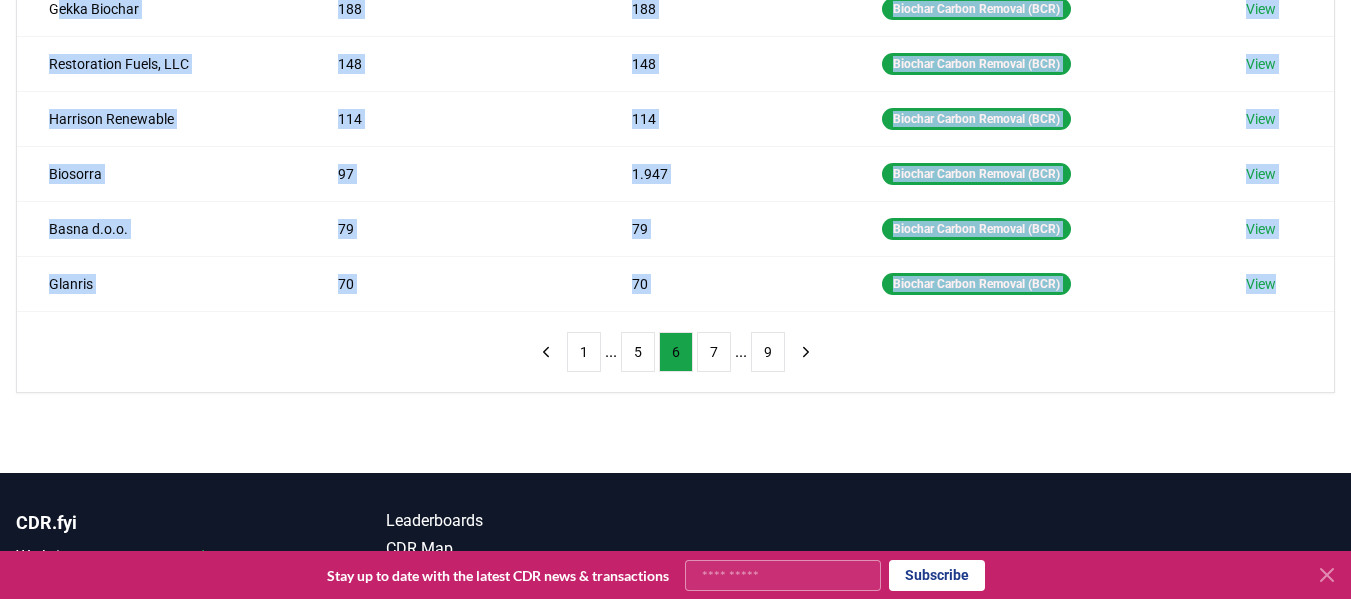 scroll, scrollTop: 153, scrollLeft: 0, axis: vertical 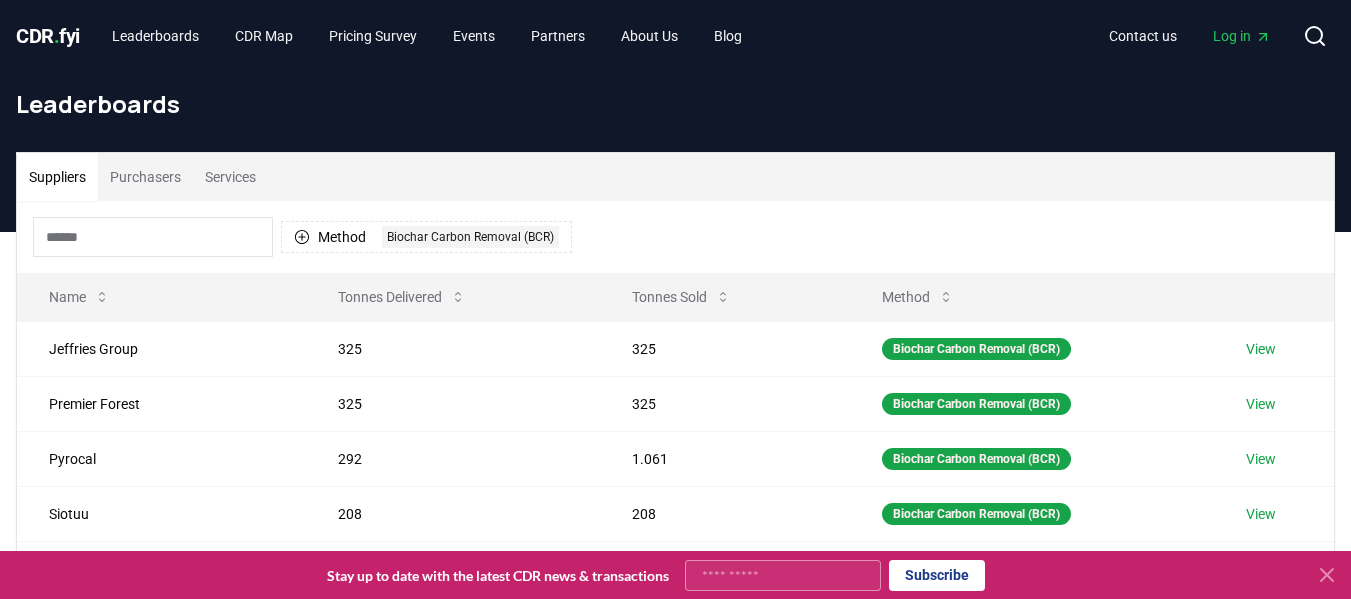 drag, startPoint x: 59, startPoint y: -17, endPoint x: 58, endPoint y: 40, distance: 57.00877 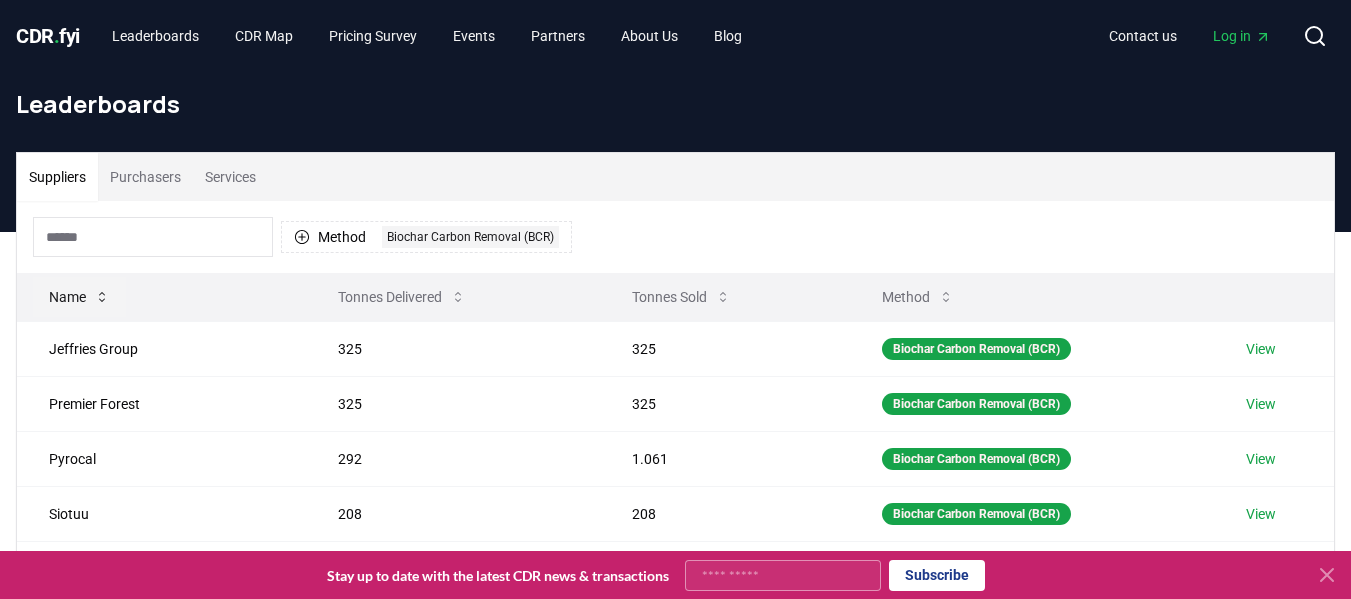 drag, startPoint x: 46, startPoint y: 301, endPoint x: 46, endPoint y: 312, distance: 11 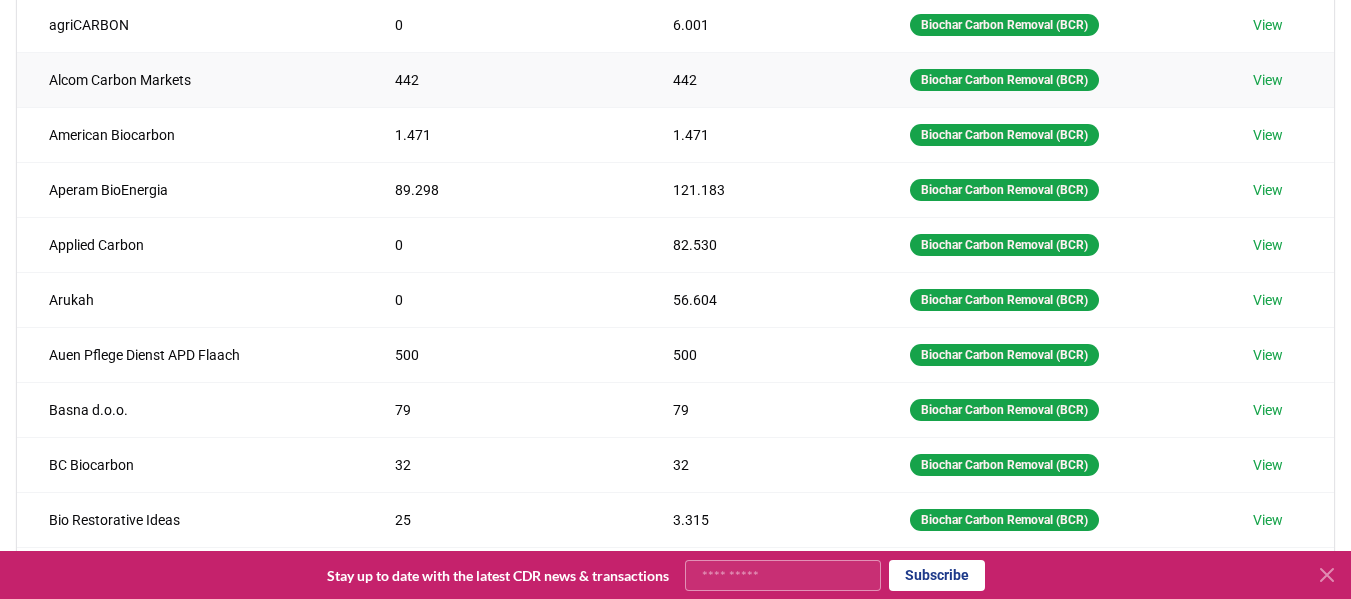 scroll, scrollTop: 200, scrollLeft: 0, axis: vertical 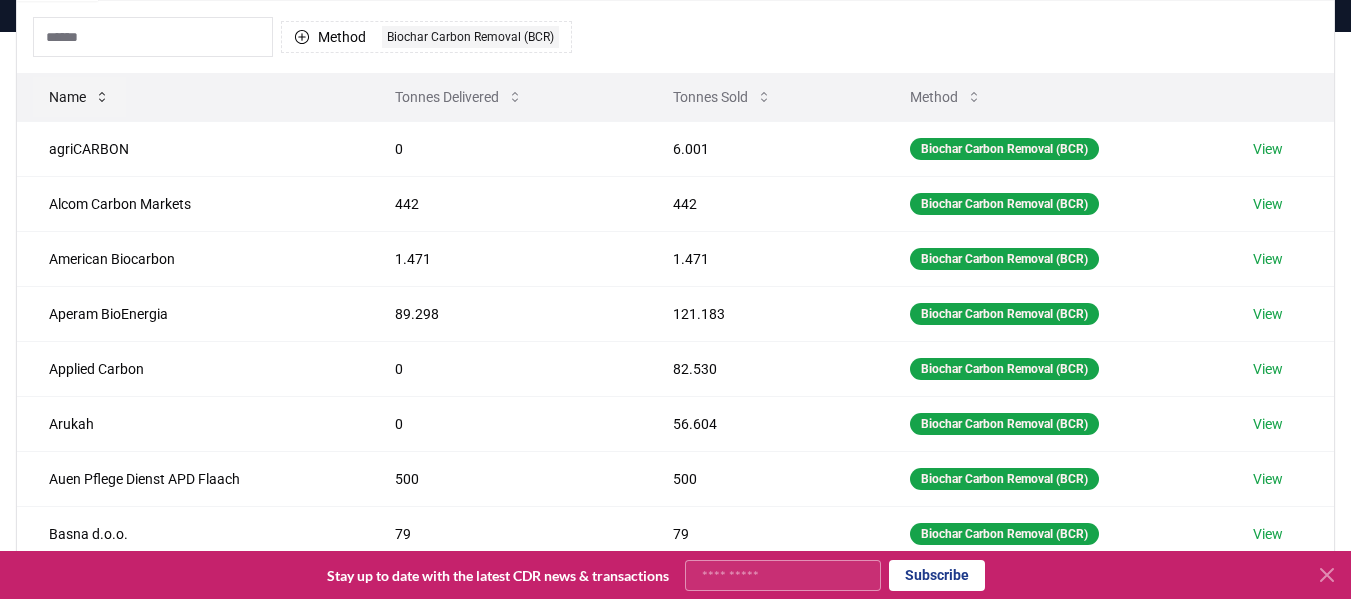 click 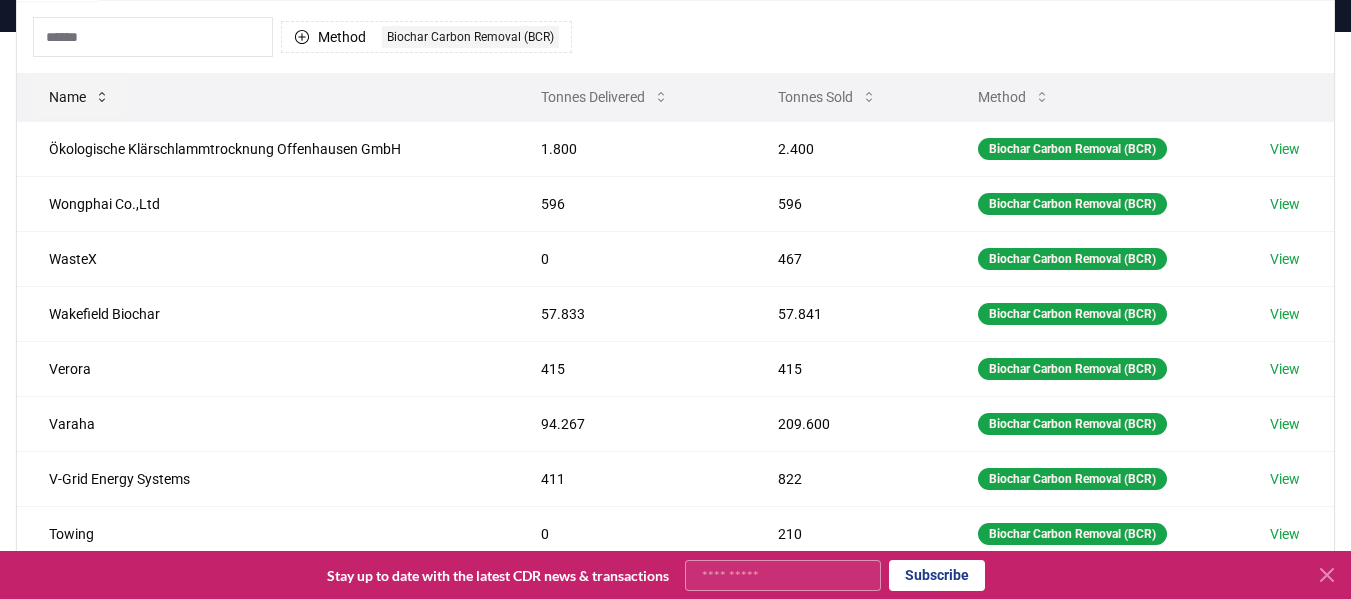 click 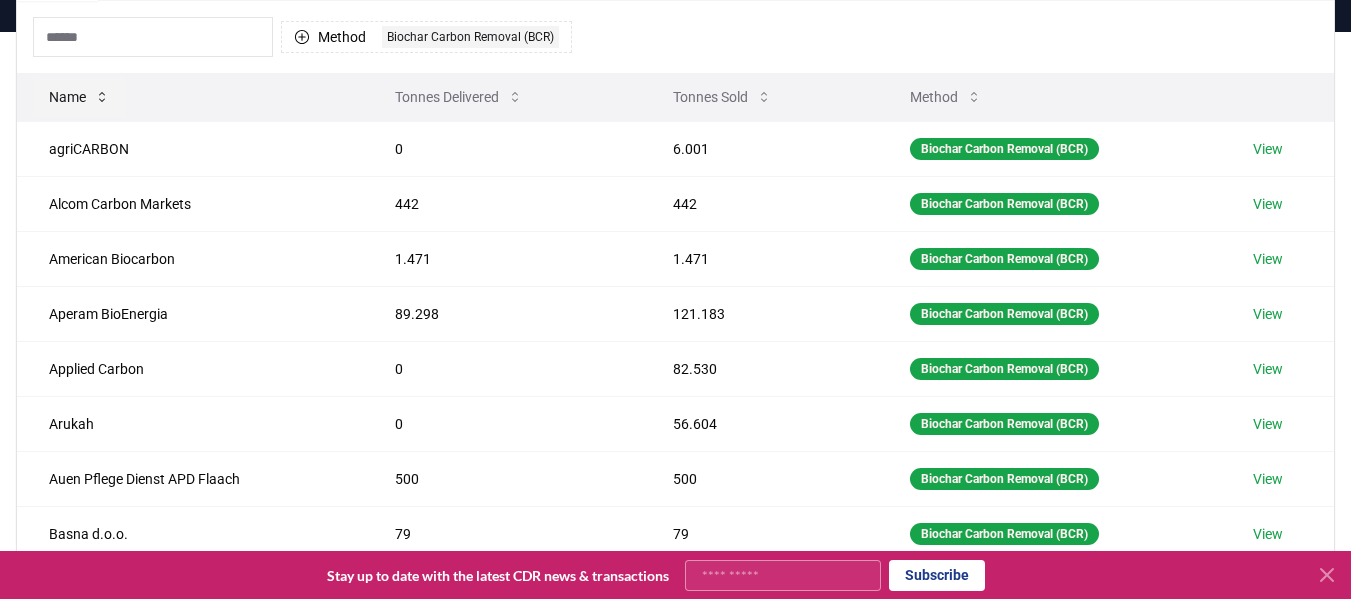 click 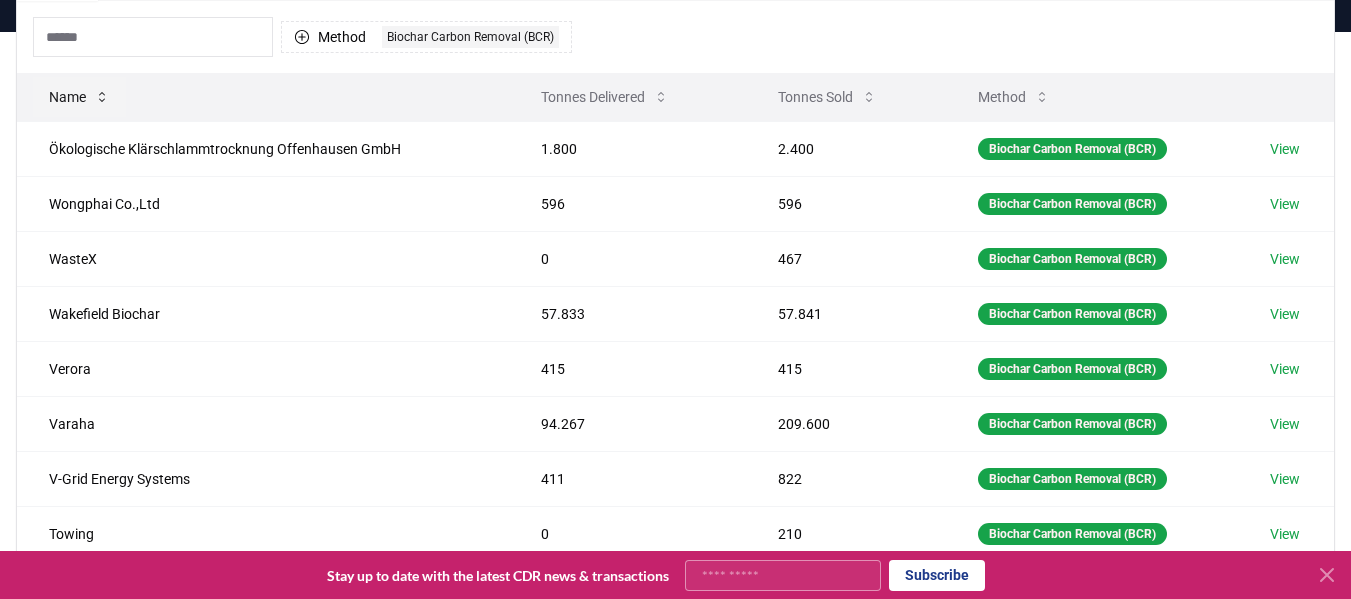 click 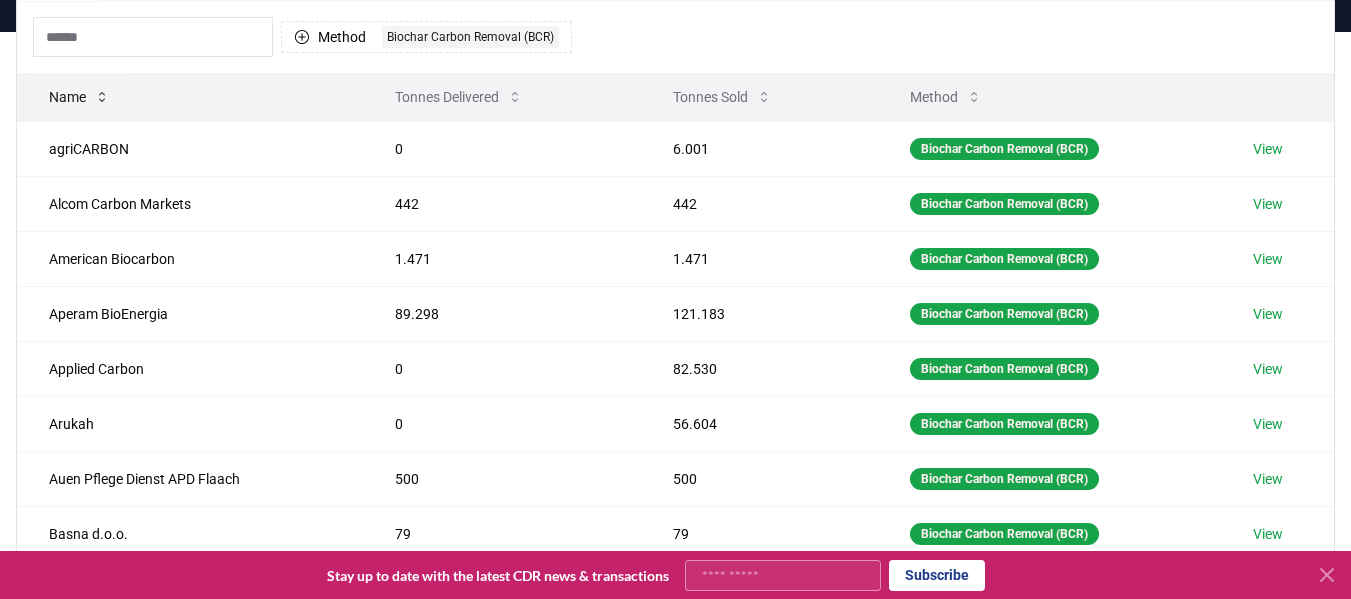 click 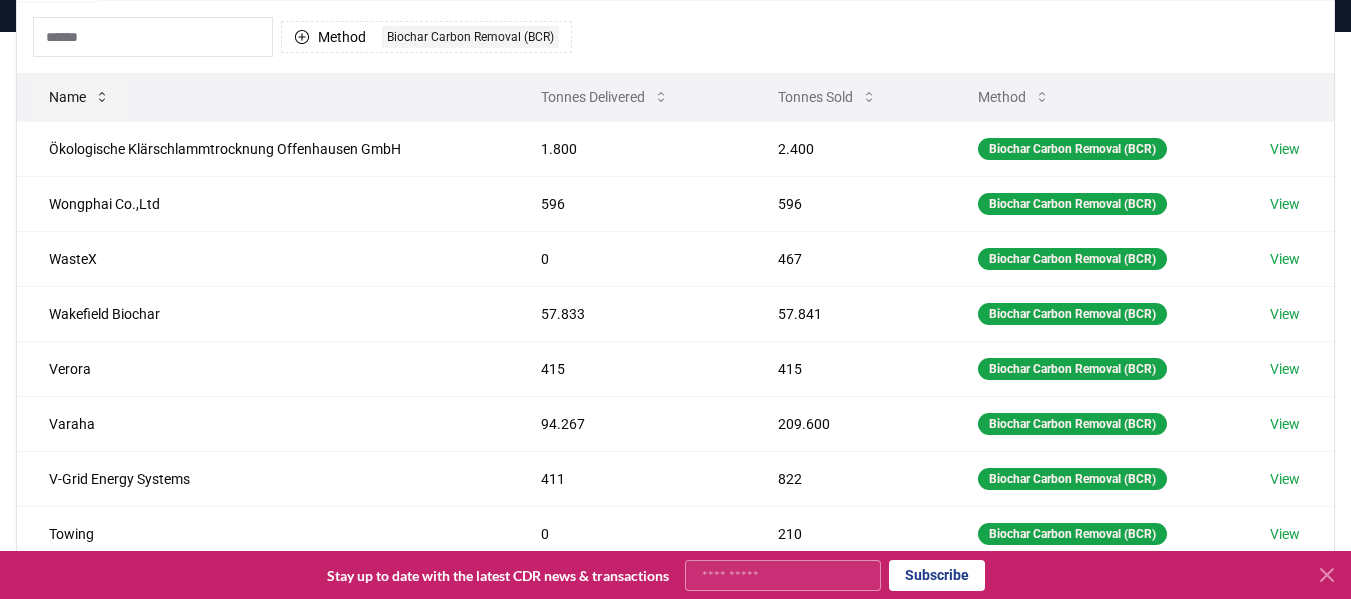 click 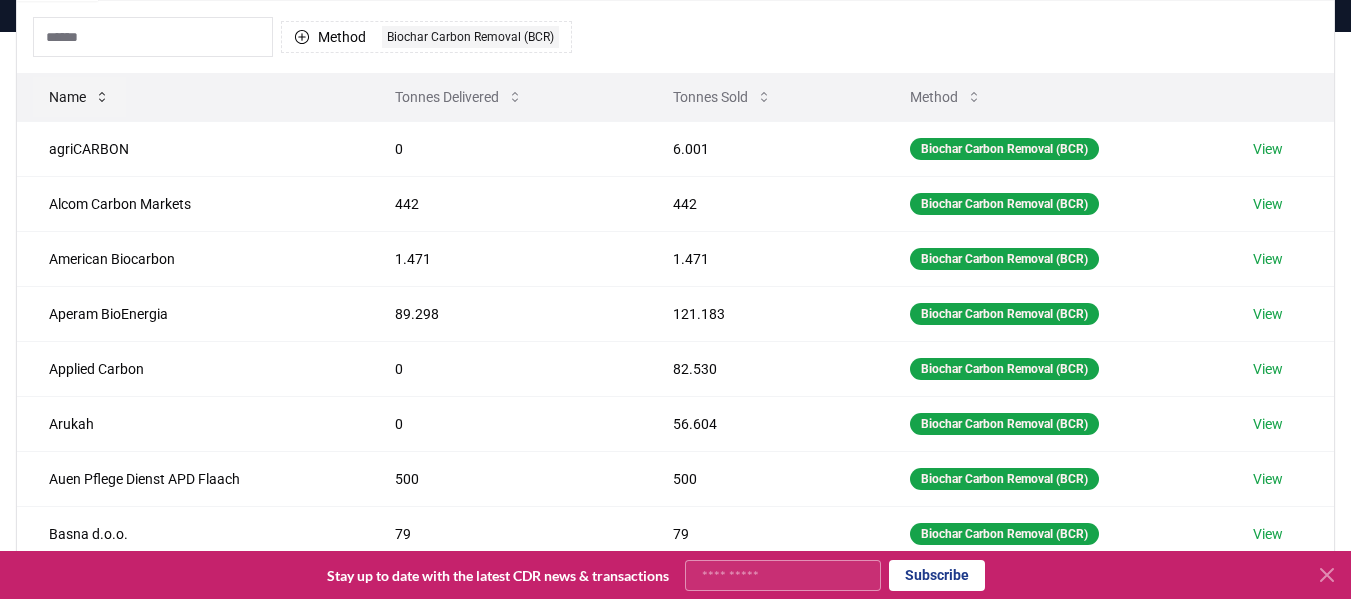 click on "Name" at bounding box center (79, 97) 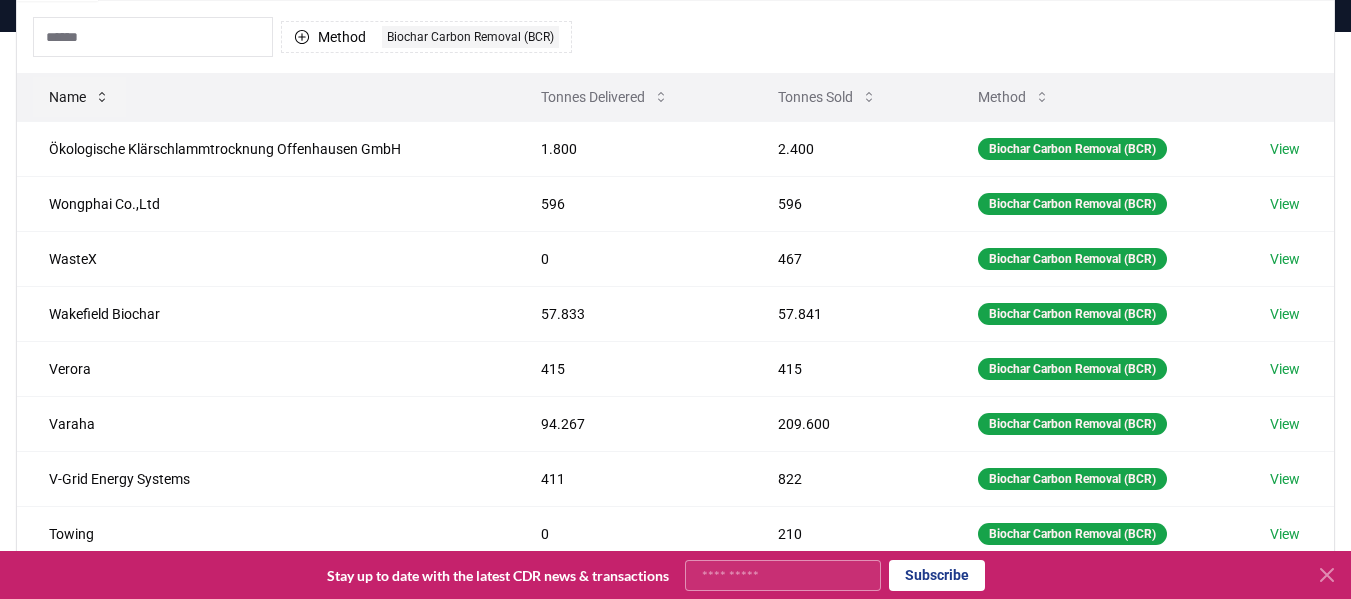 click on "Name" at bounding box center (79, 97) 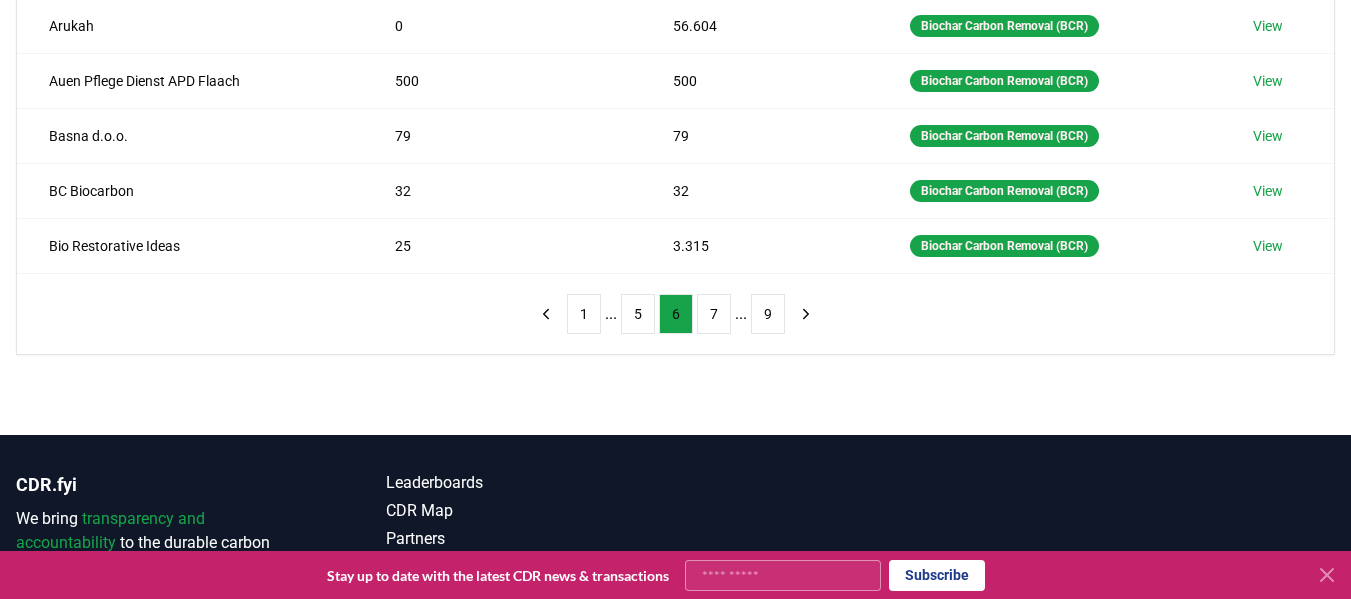 scroll, scrollTop: 400, scrollLeft: 0, axis: vertical 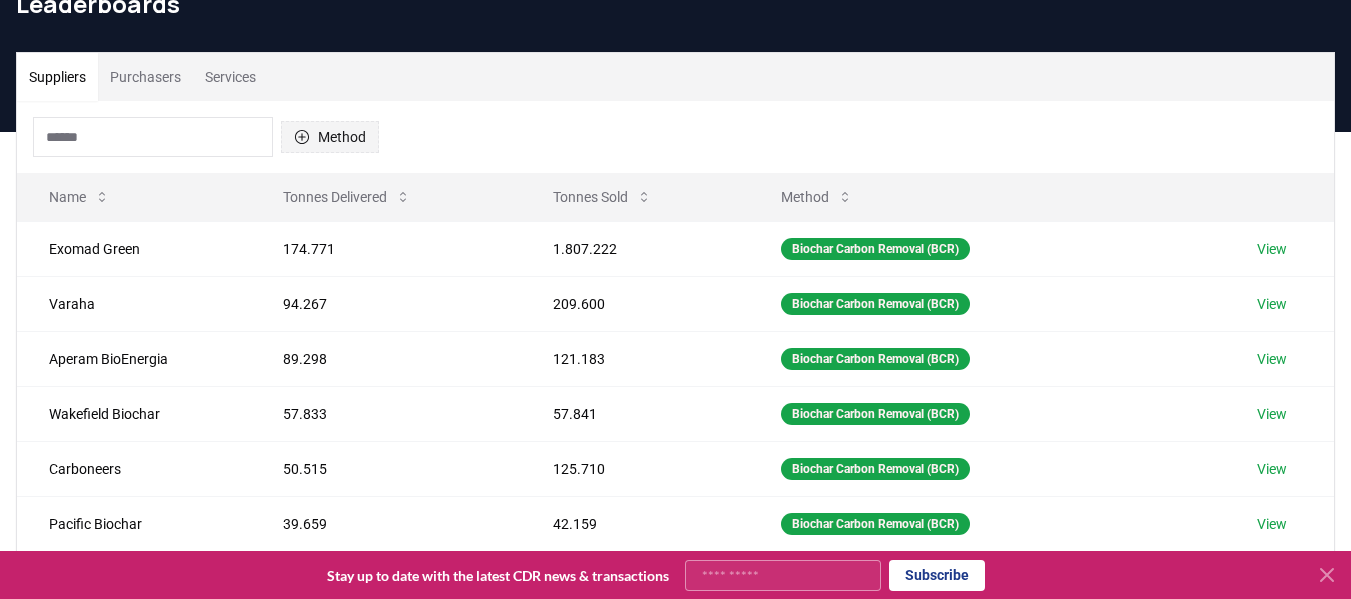 click 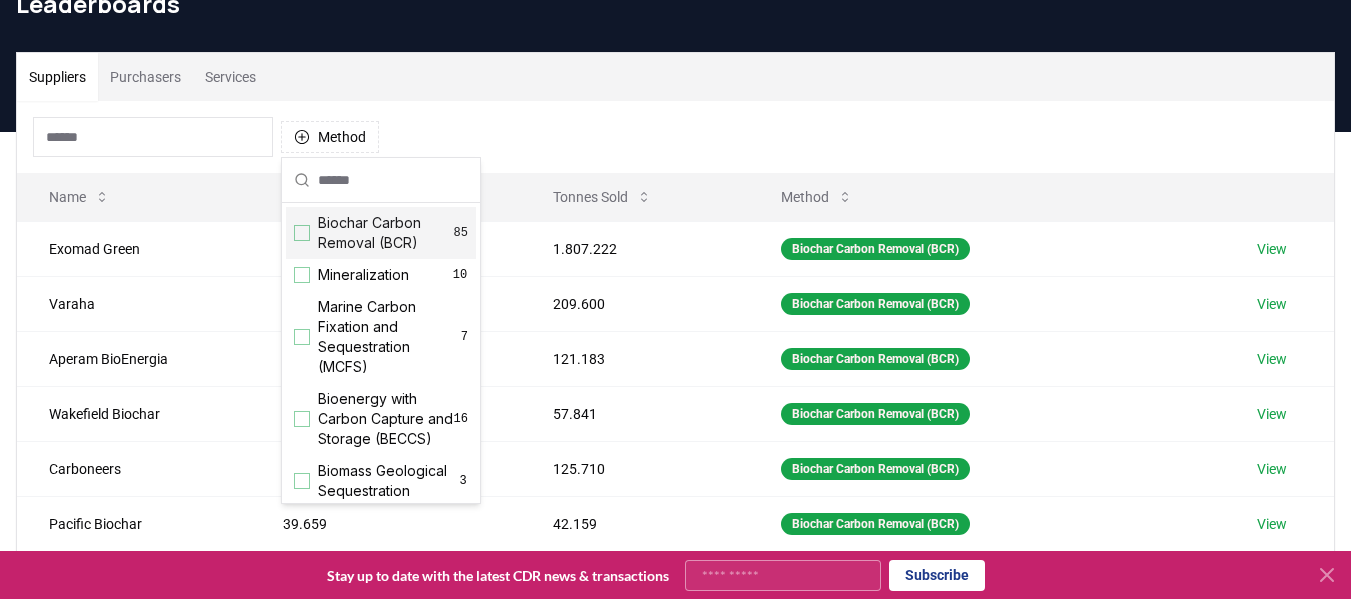 click at bounding box center (302, 233) 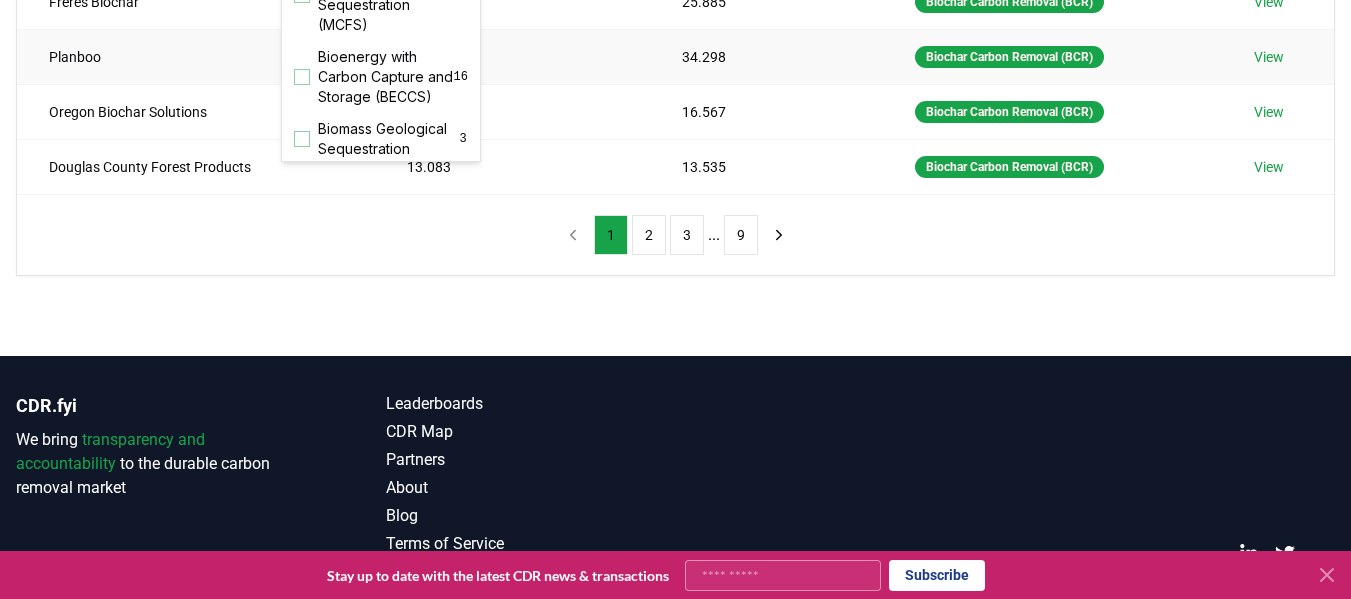 scroll, scrollTop: 700, scrollLeft: 0, axis: vertical 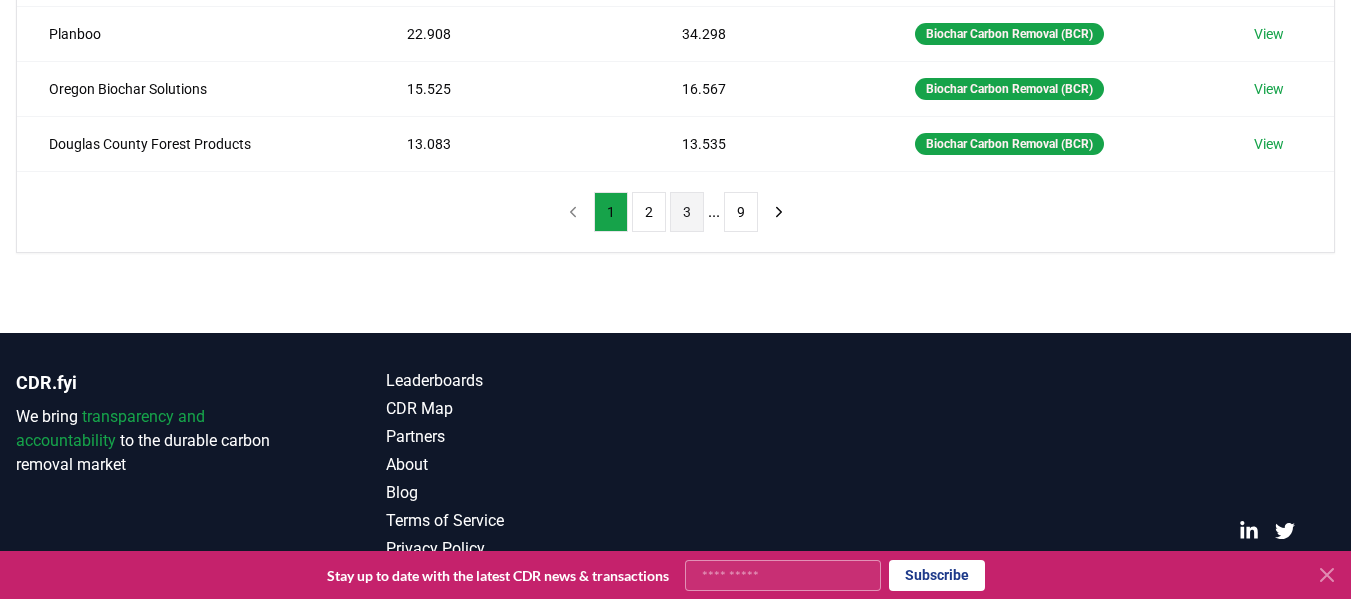 click on "3" at bounding box center [687, 212] 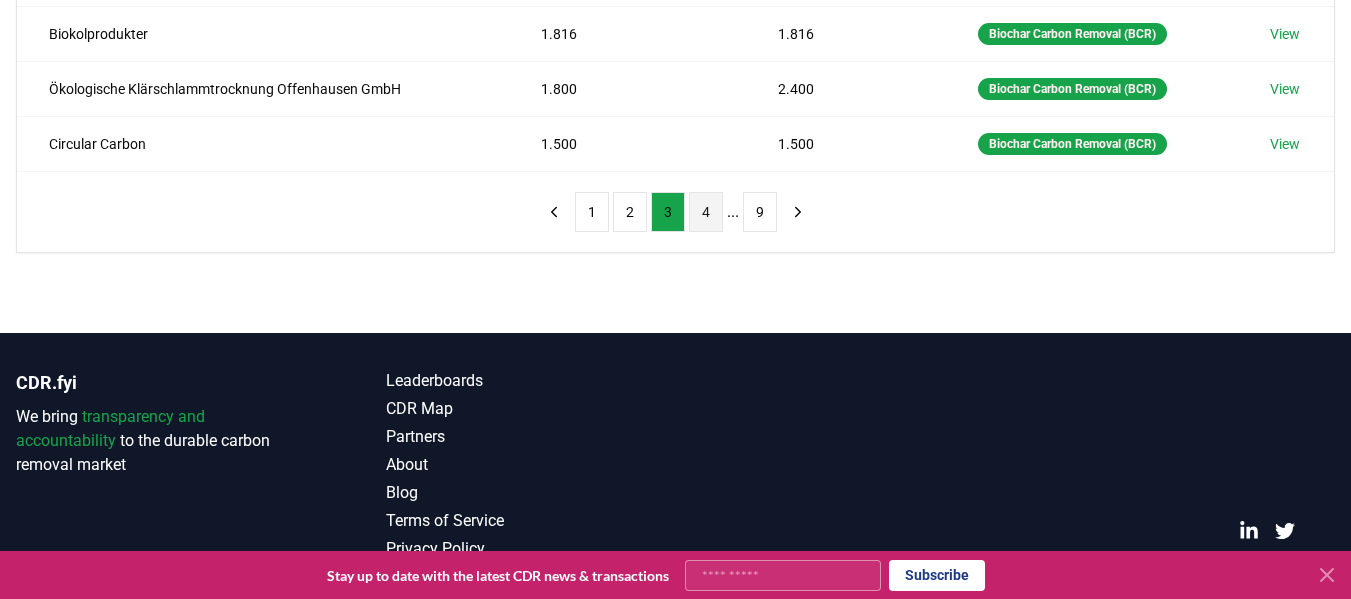 click on "4" at bounding box center (706, 212) 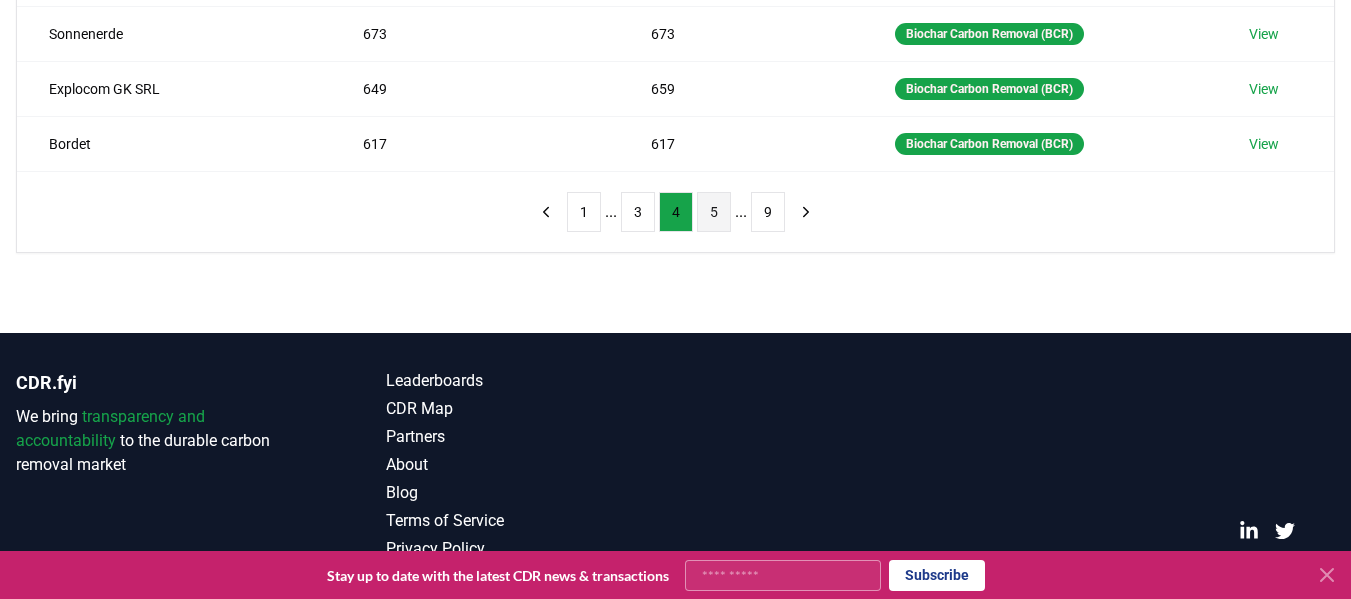 click on "5" at bounding box center [714, 212] 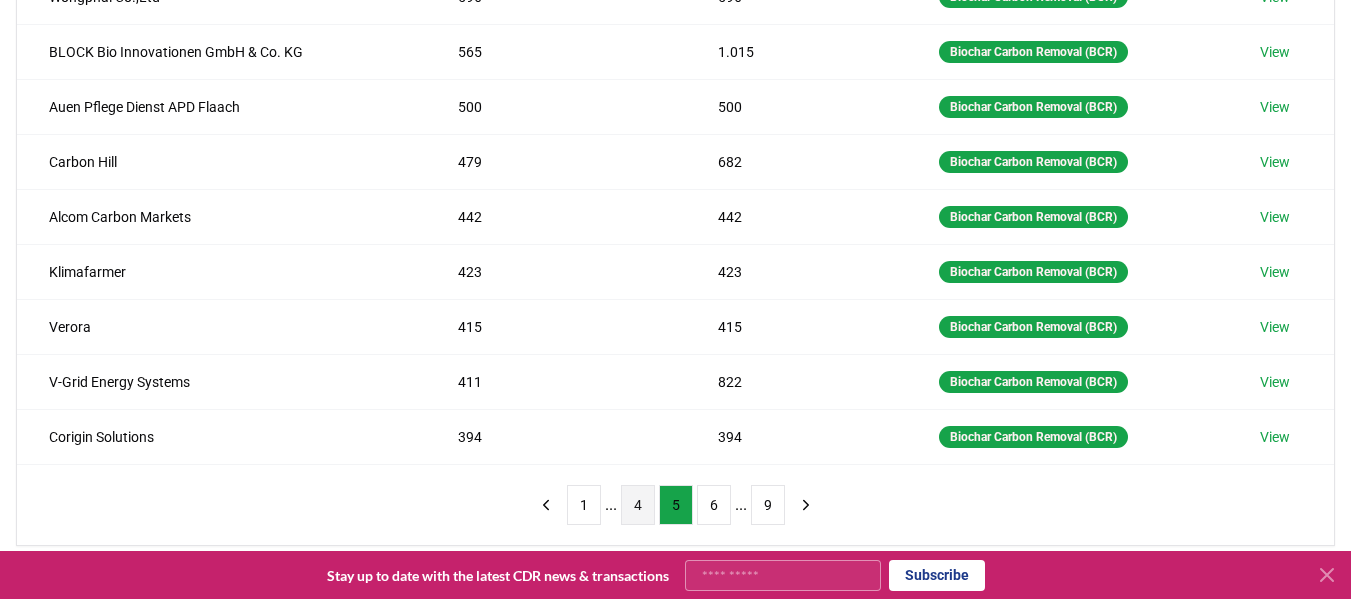scroll, scrollTop: 700, scrollLeft: 0, axis: vertical 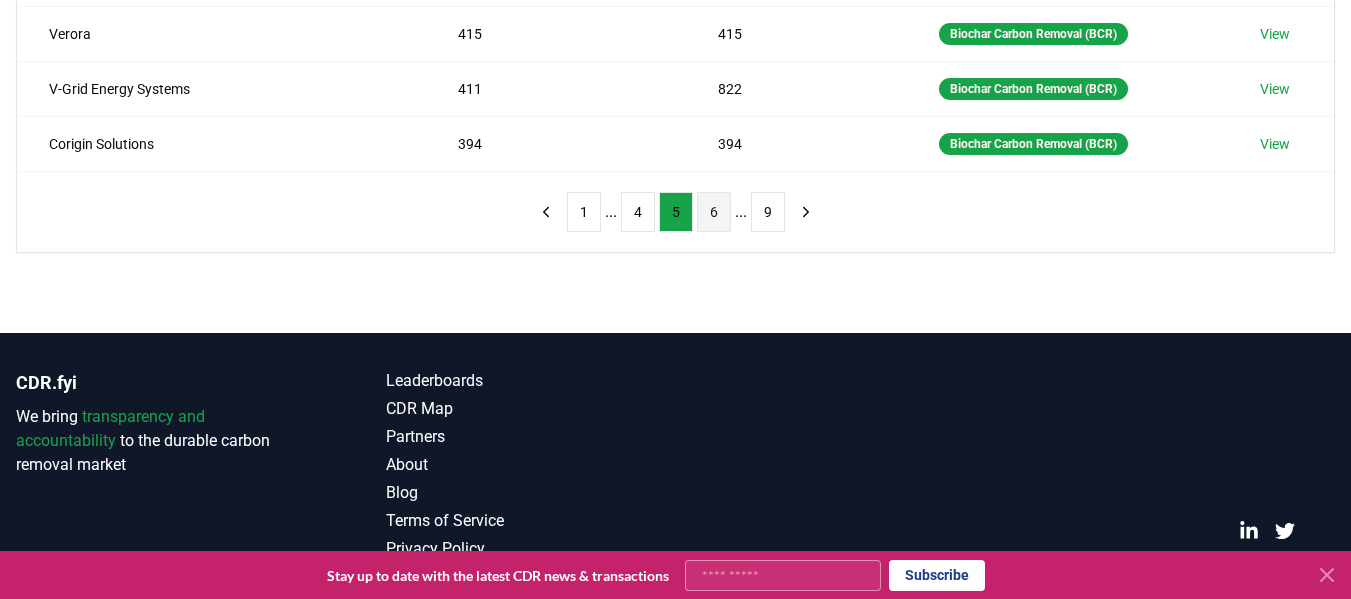 click on "6" at bounding box center (714, 212) 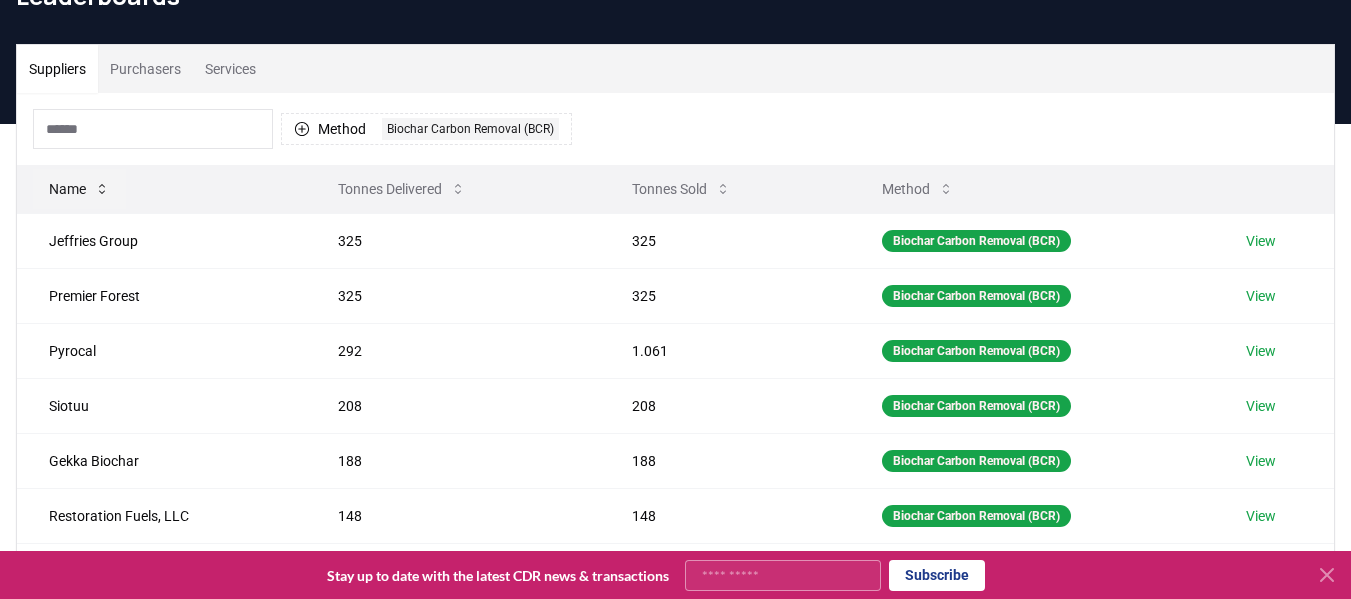 scroll, scrollTop: 100, scrollLeft: 0, axis: vertical 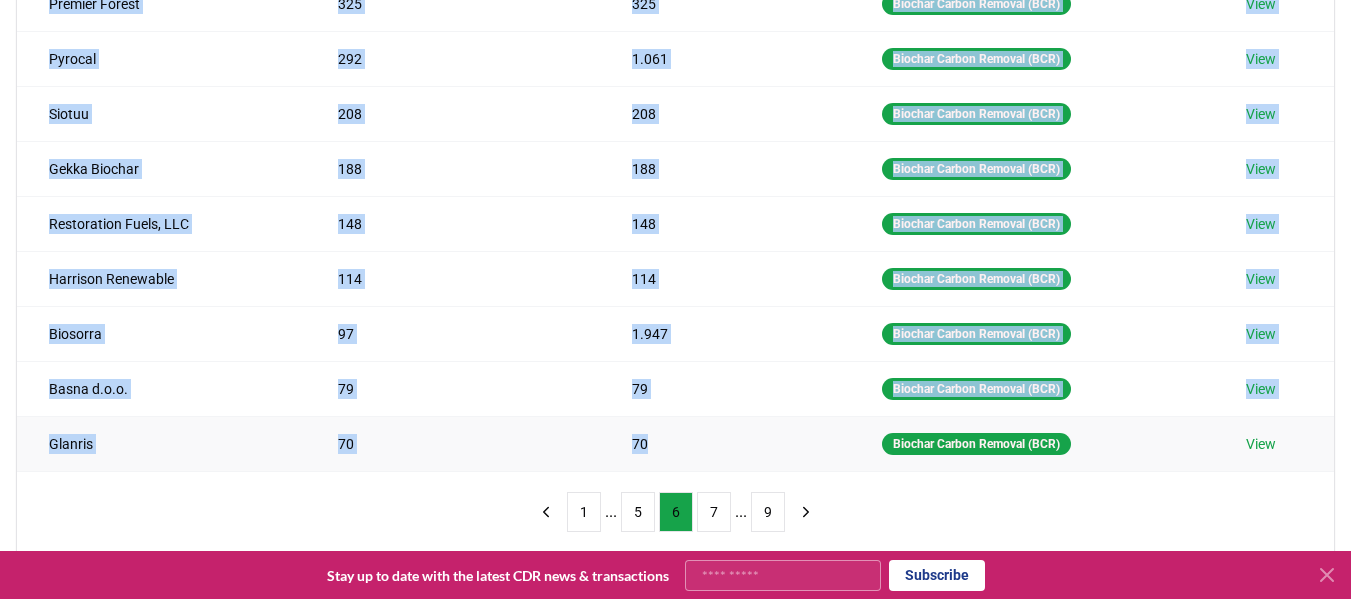 drag, startPoint x: 44, startPoint y: 246, endPoint x: 649, endPoint y: 443, distance: 636.2657 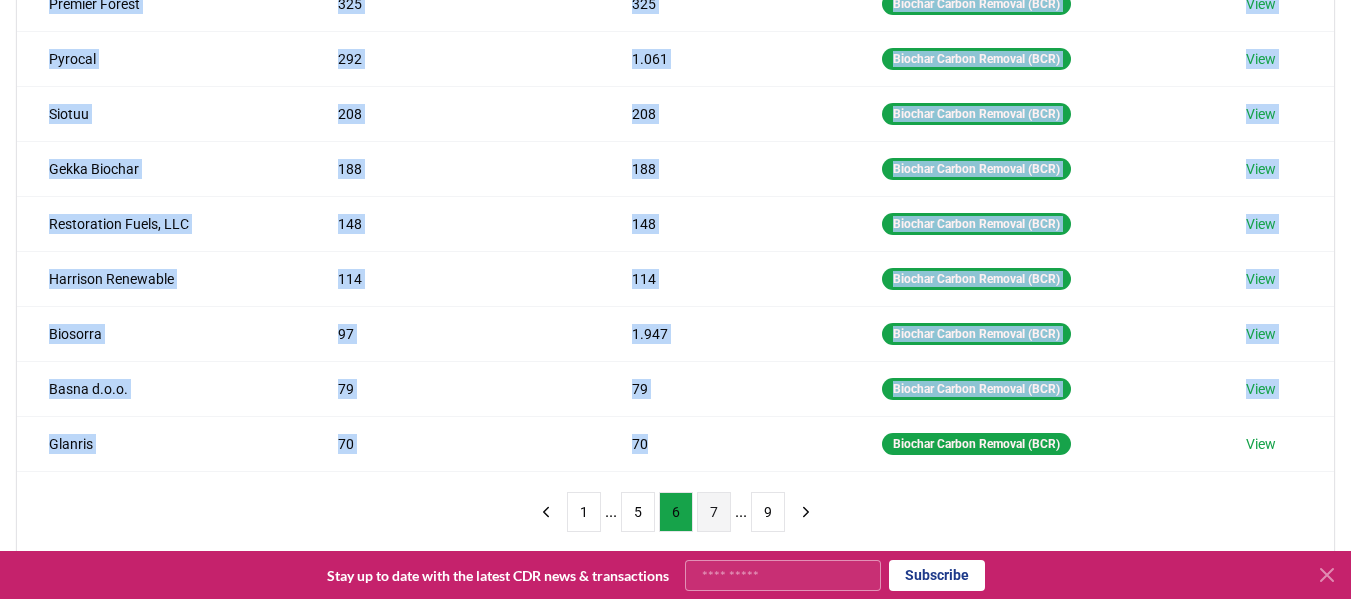 click on "7" at bounding box center [714, 512] 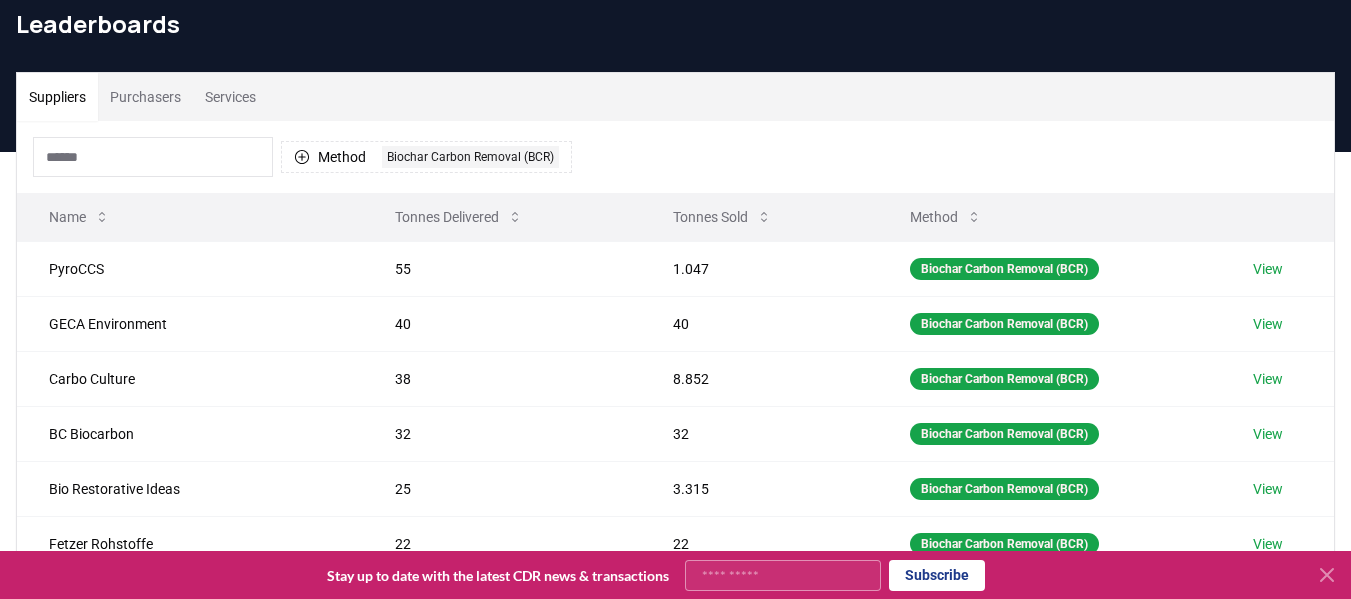 scroll, scrollTop: 0, scrollLeft: 0, axis: both 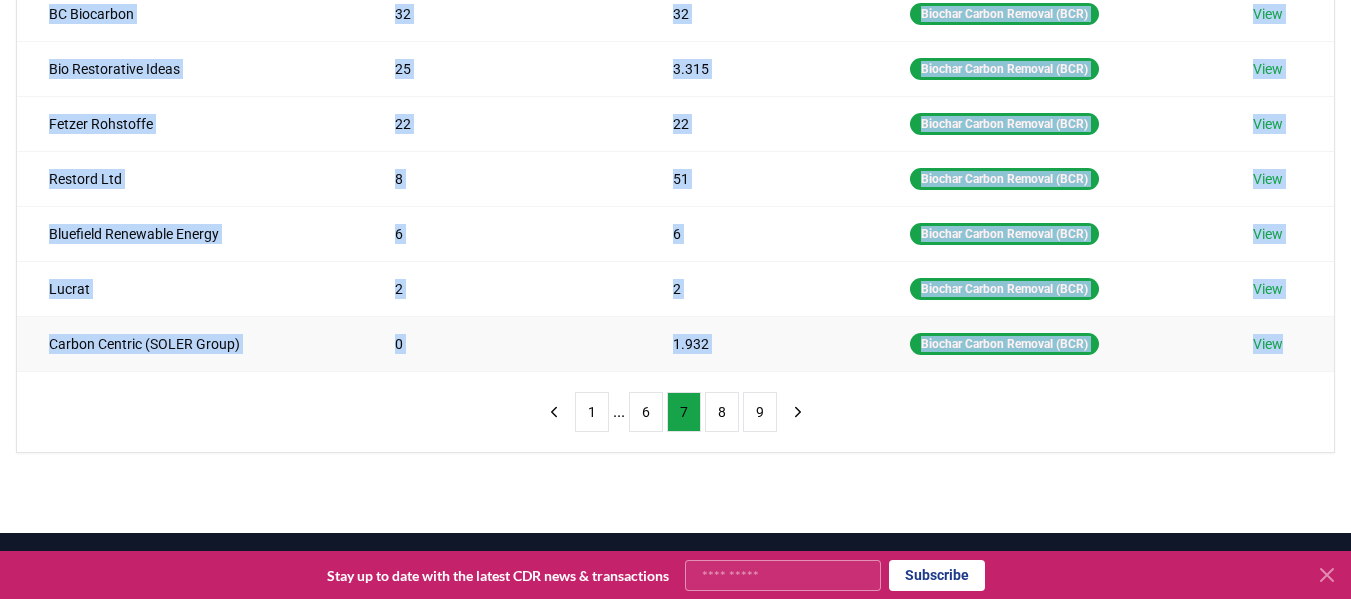 drag, startPoint x: 49, startPoint y: 349, endPoint x: 1315, endPoint y: 352, distance: 1266.0035 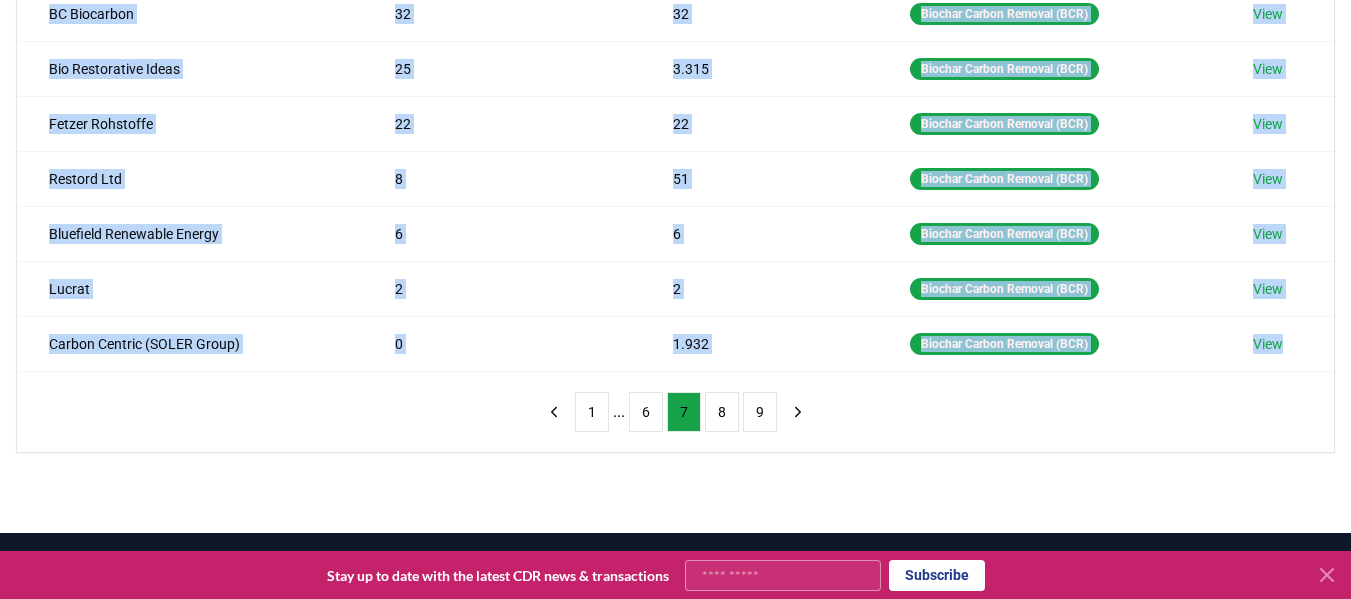 click on "8" at bounding box center (722, 412) 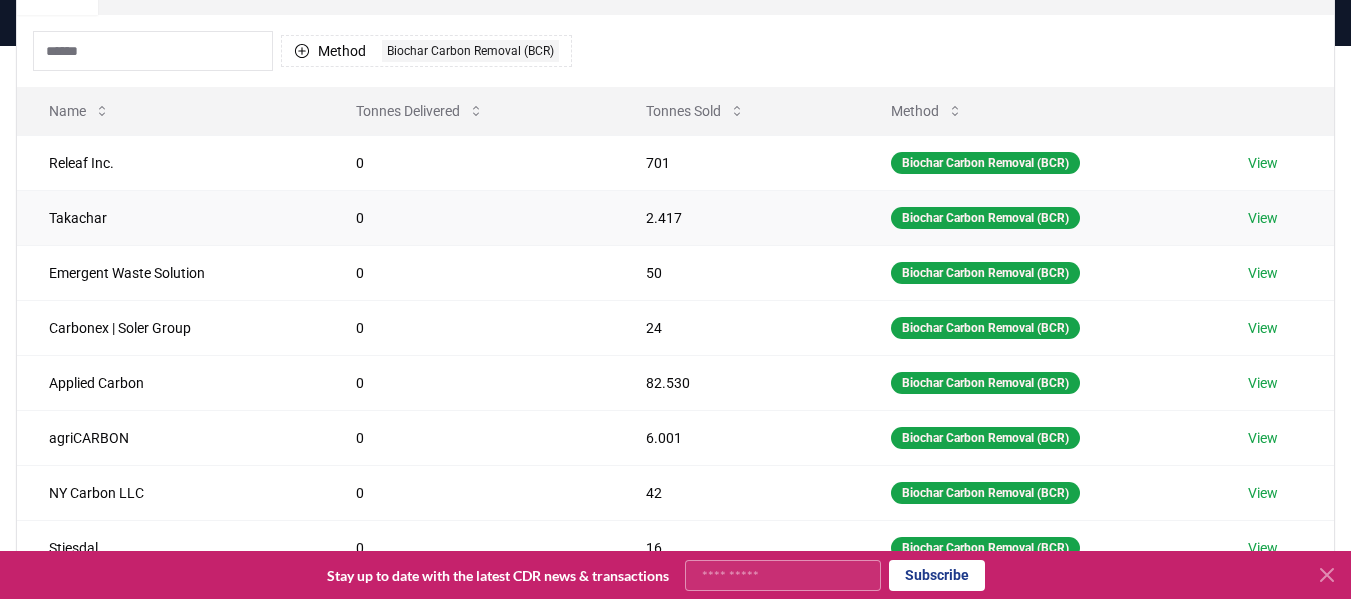 scroll, scrollTop: 200, scrollLeft: 0, axis: vertical 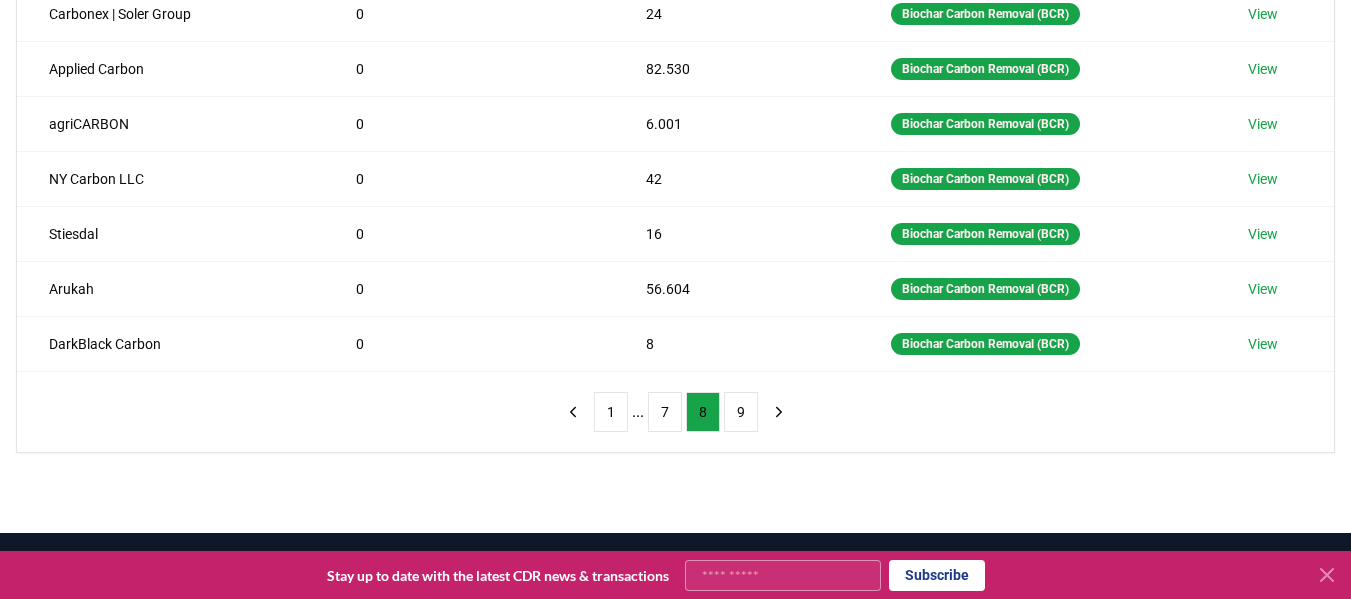 drag, startPoint x: 1282, startPoint y: 356, endPoint x: 1038, endPoint y: 446, distance: 260.0692 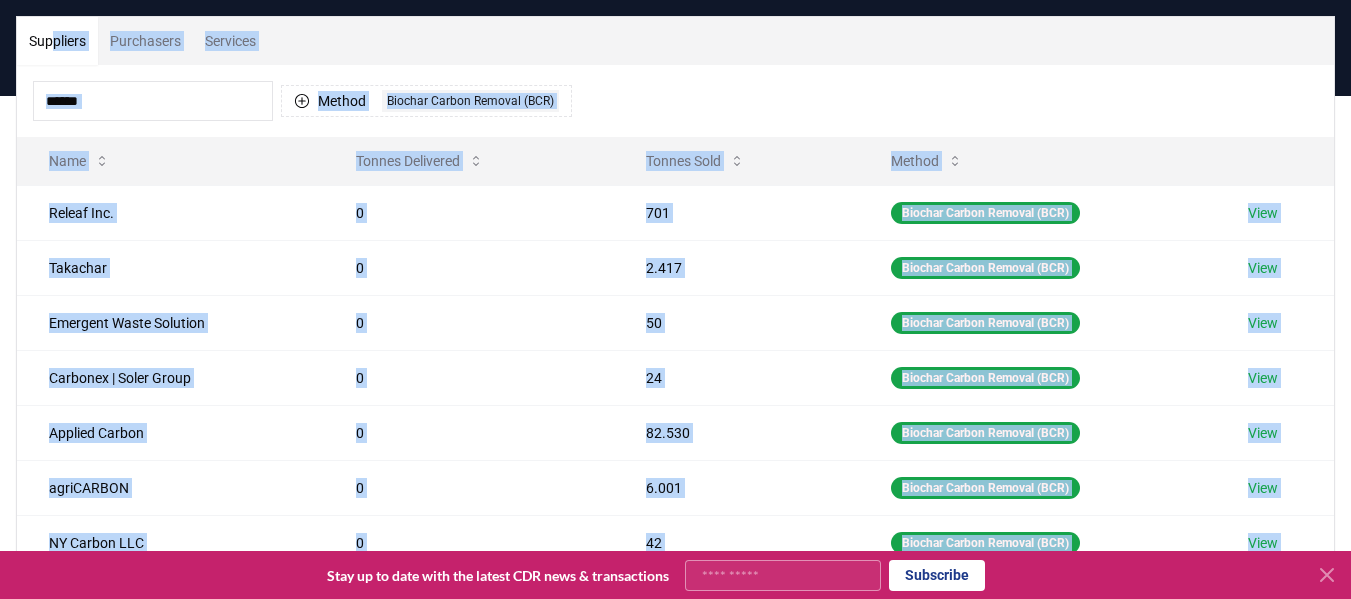 scroll, scrollTop: 100, scrollLeft: 0, axis: vertical 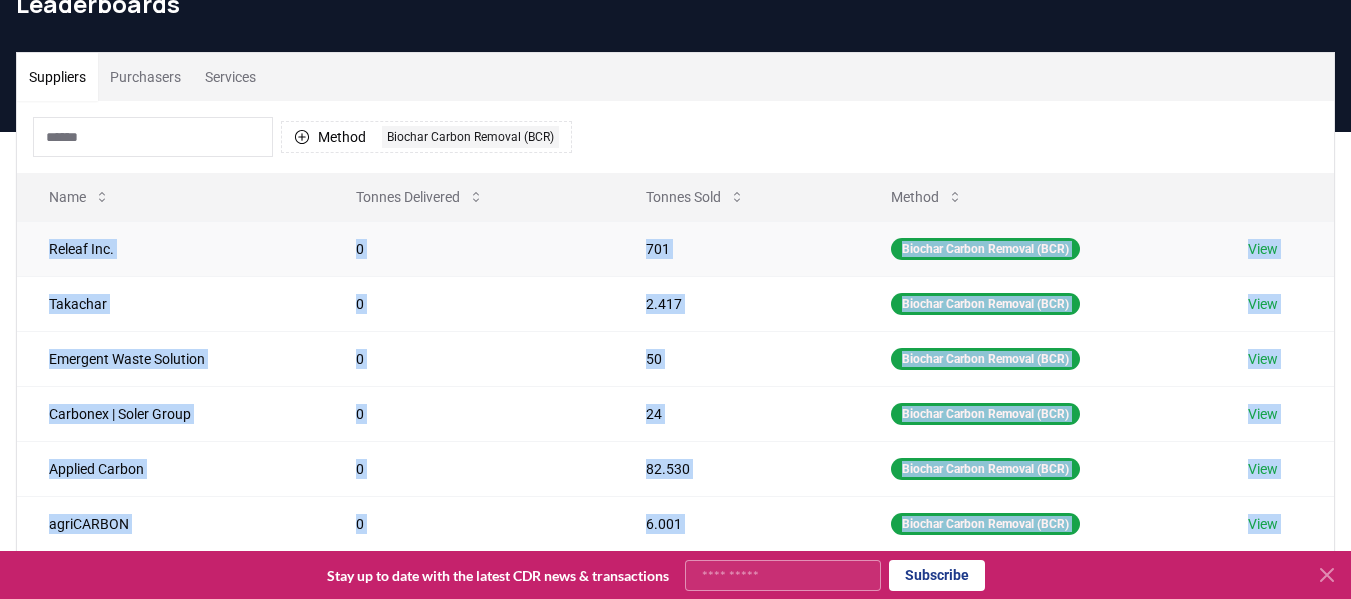 drag, startPoint x: 1290, startPoint y: 347, endPoint x: 45, endPoint y: 250, distance: 1248.773 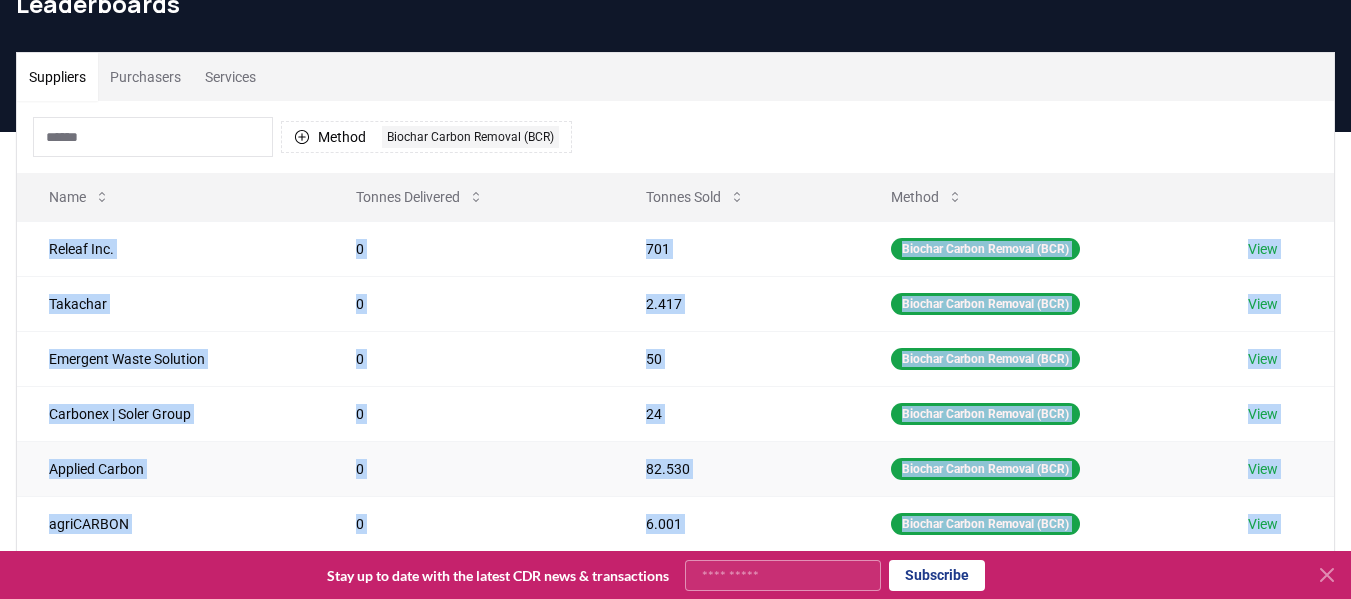 scroll, scrollTop: 726, scrollLeft: 0, axis: vertical 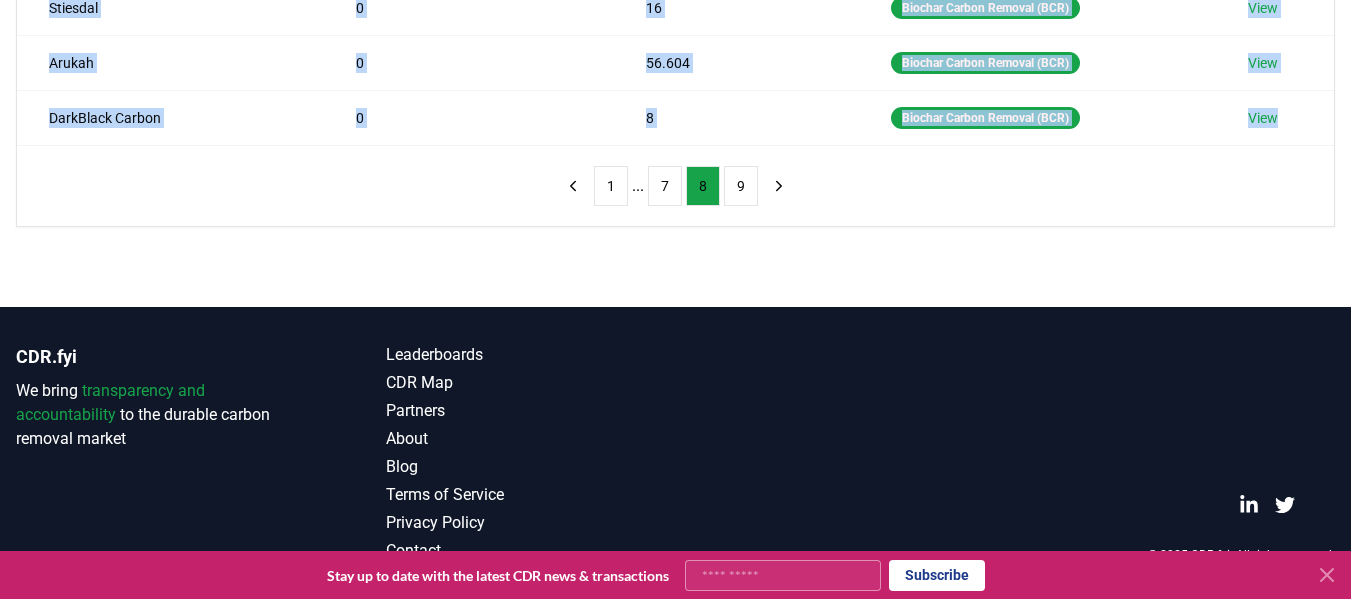 click on "9" at bounding box center (741, 186) 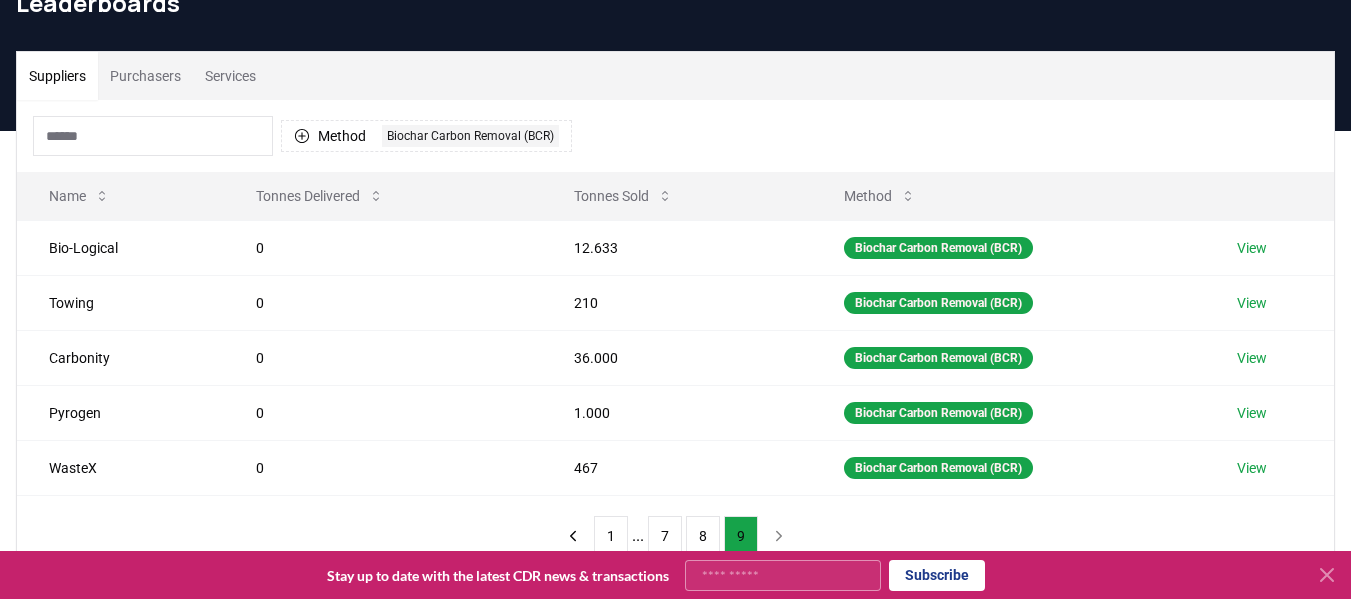 scroll, scrollTop: 100, scrollLeft: 0, axis: vertical 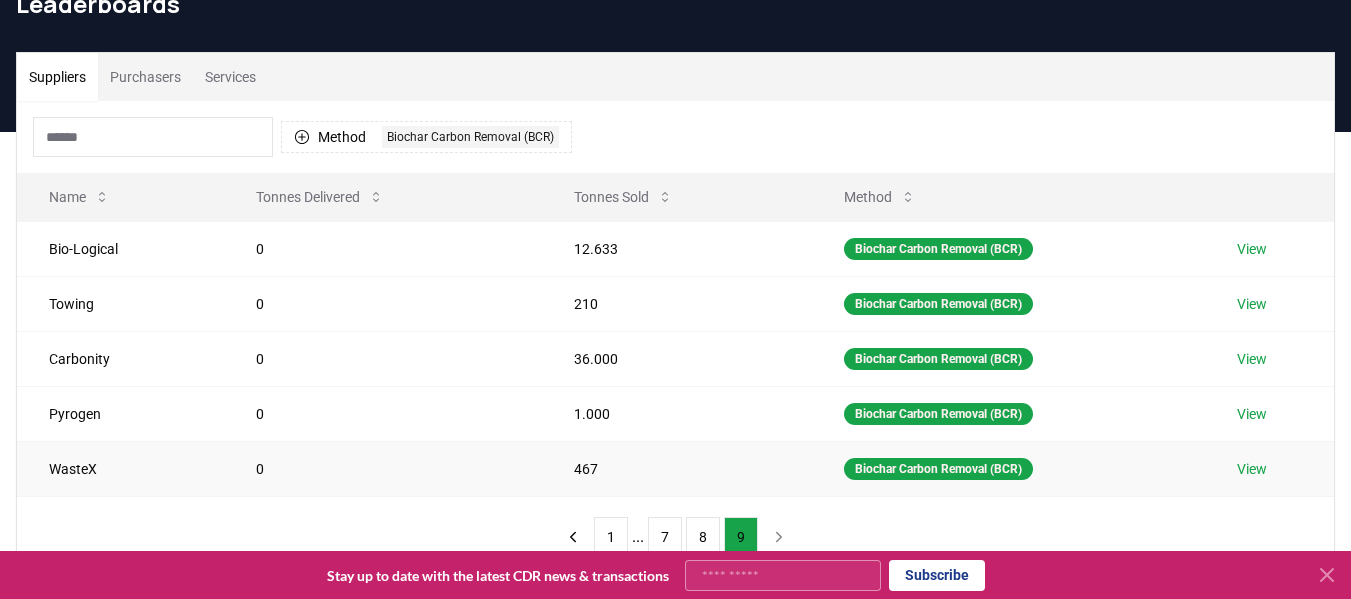 click on "View" at bounding box center [1269, 468] 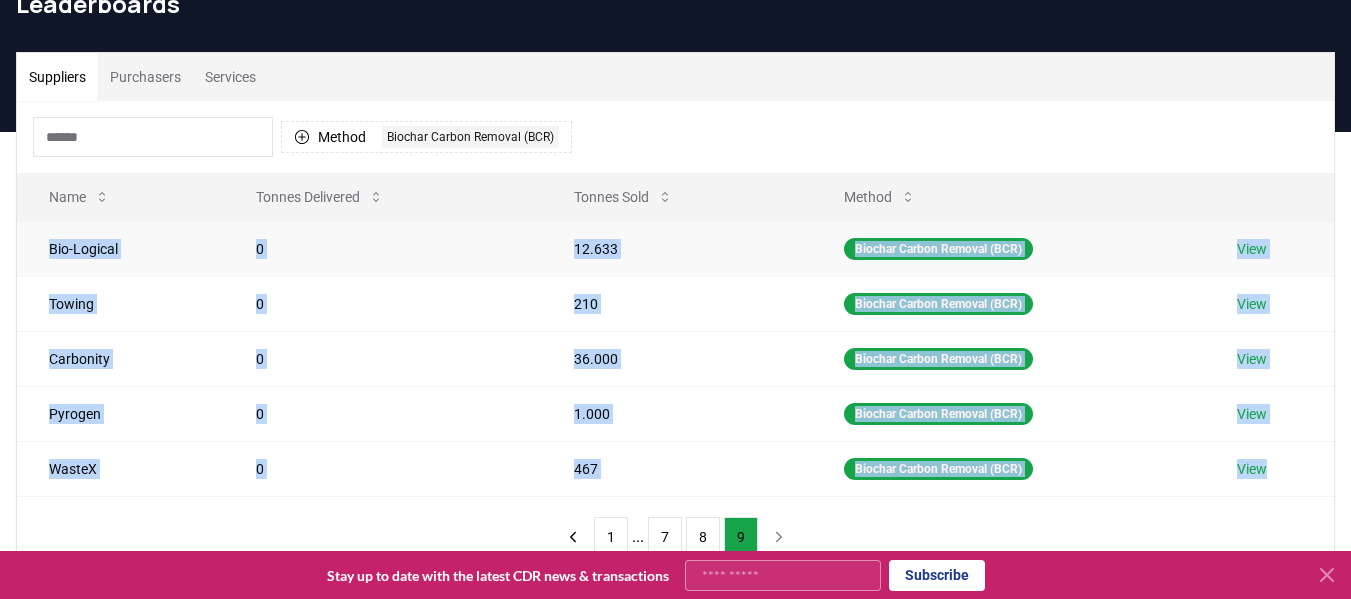 drag, startPoint x: 1298, startPoint y: 473, endPoint x: 36, endPoint y: 251, distance: 1281.3774 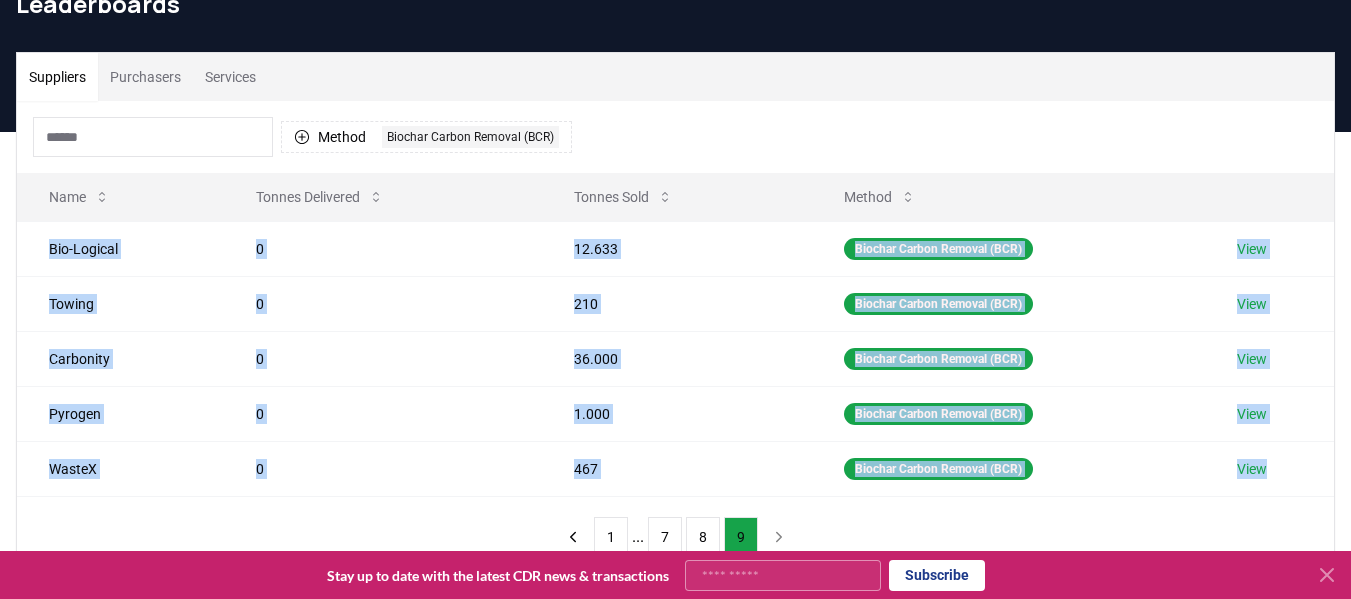 click on "Purchasers" at bounding box center [145, 77] 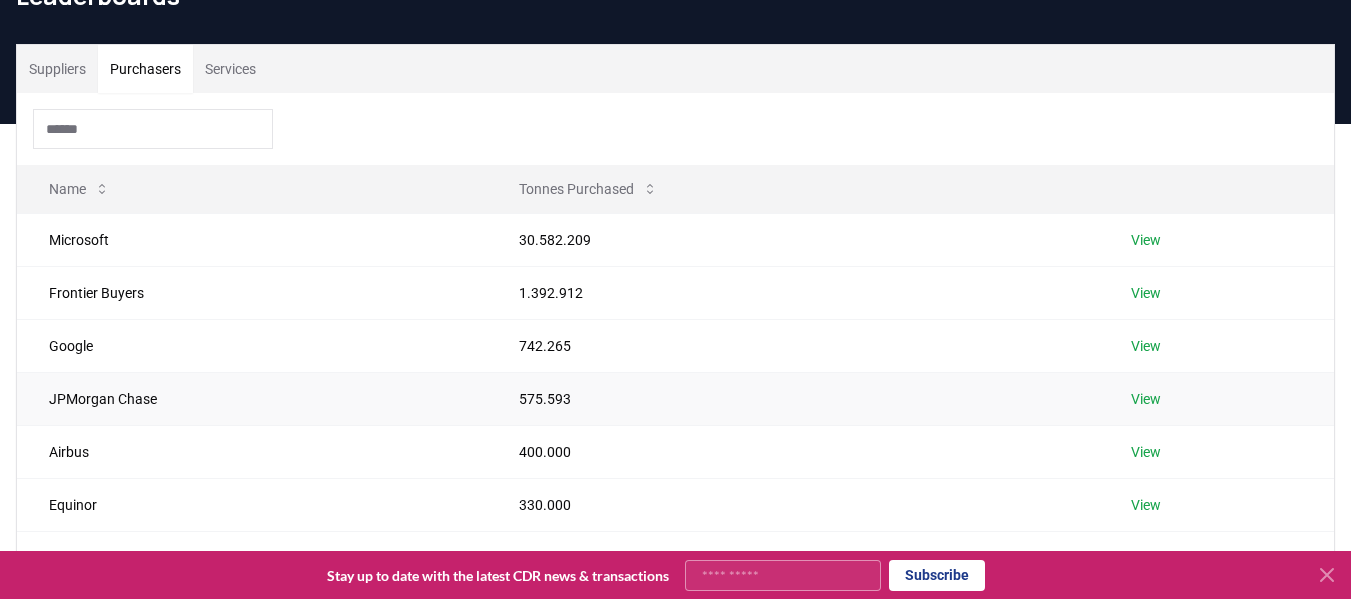 scroll, scrollTop: 0, scrollLeft: 0, axis: both 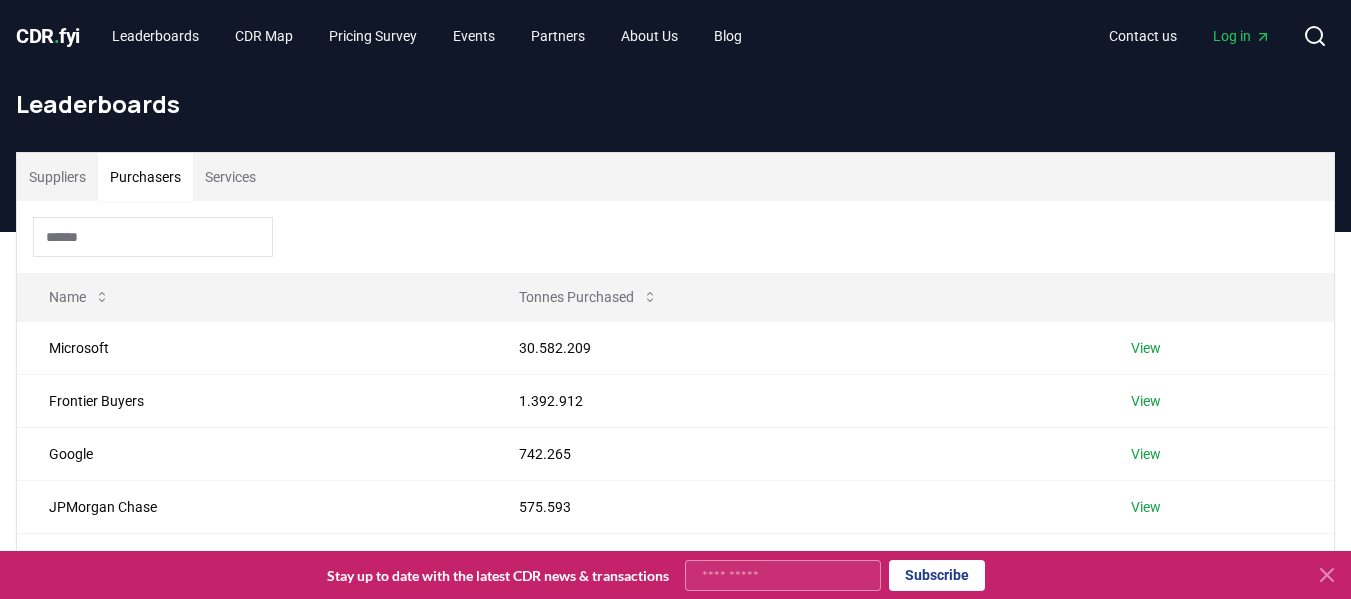 click on "Suppliers" at bounding box center (57, 177) 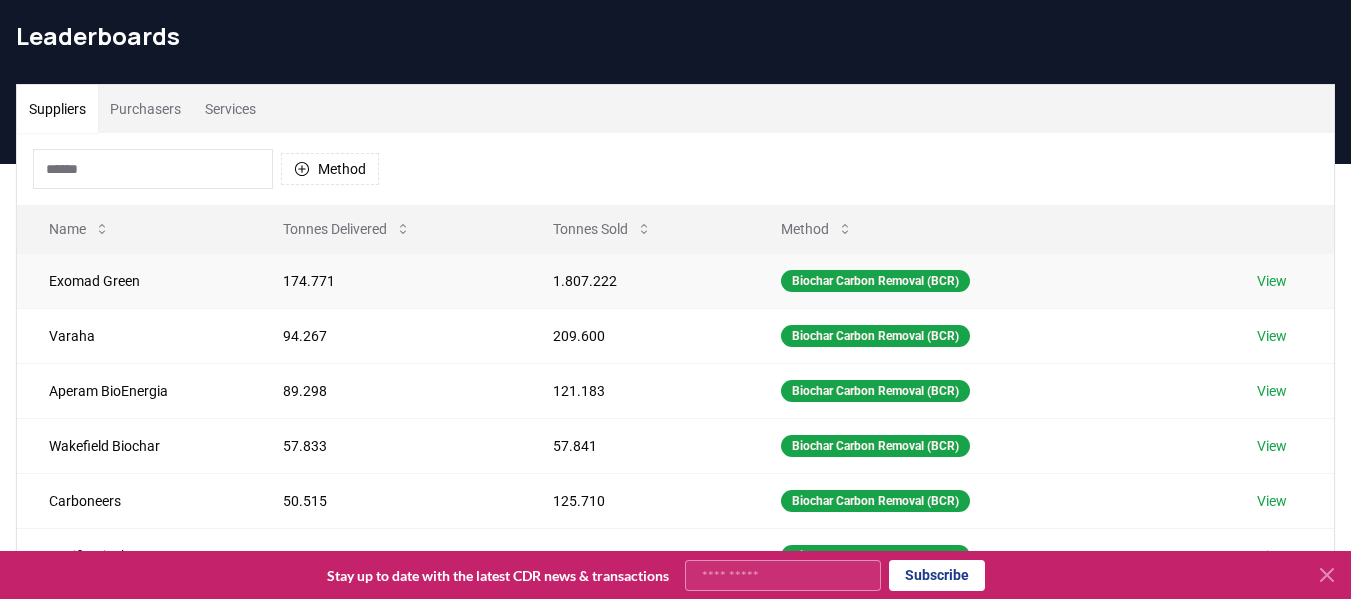 scroll, scrollTop: 100, scrollLeft: 0, axis: vertical 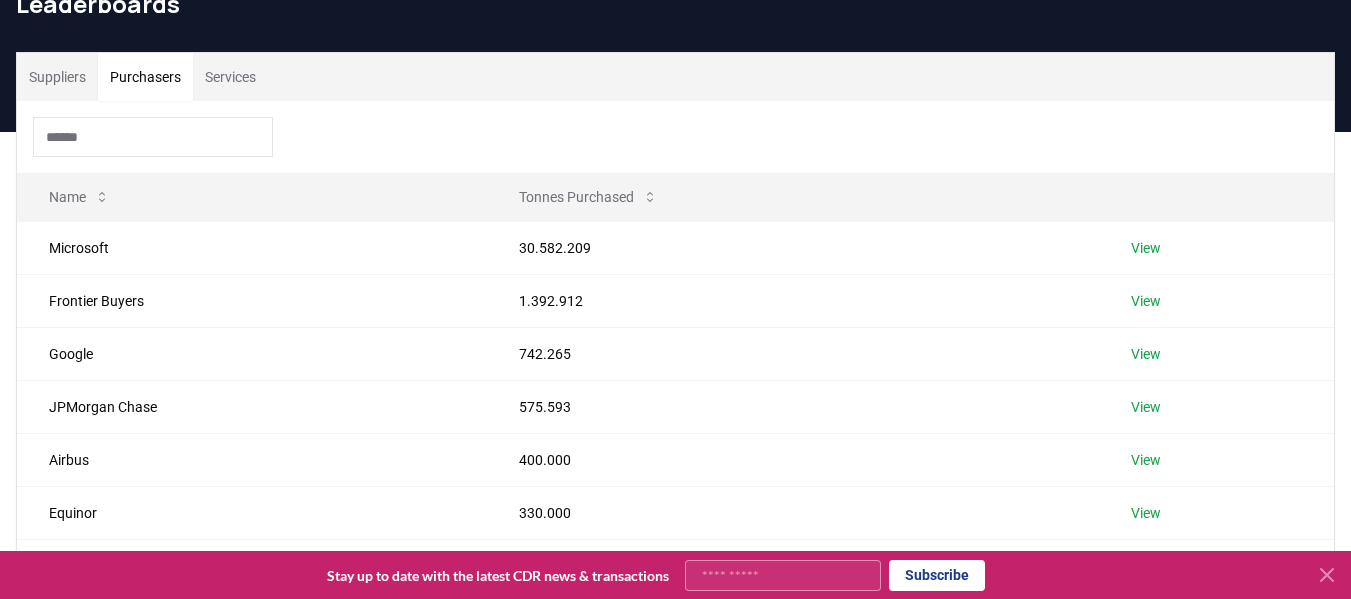 click on "Purchasers" at bounding box center (145, 77) 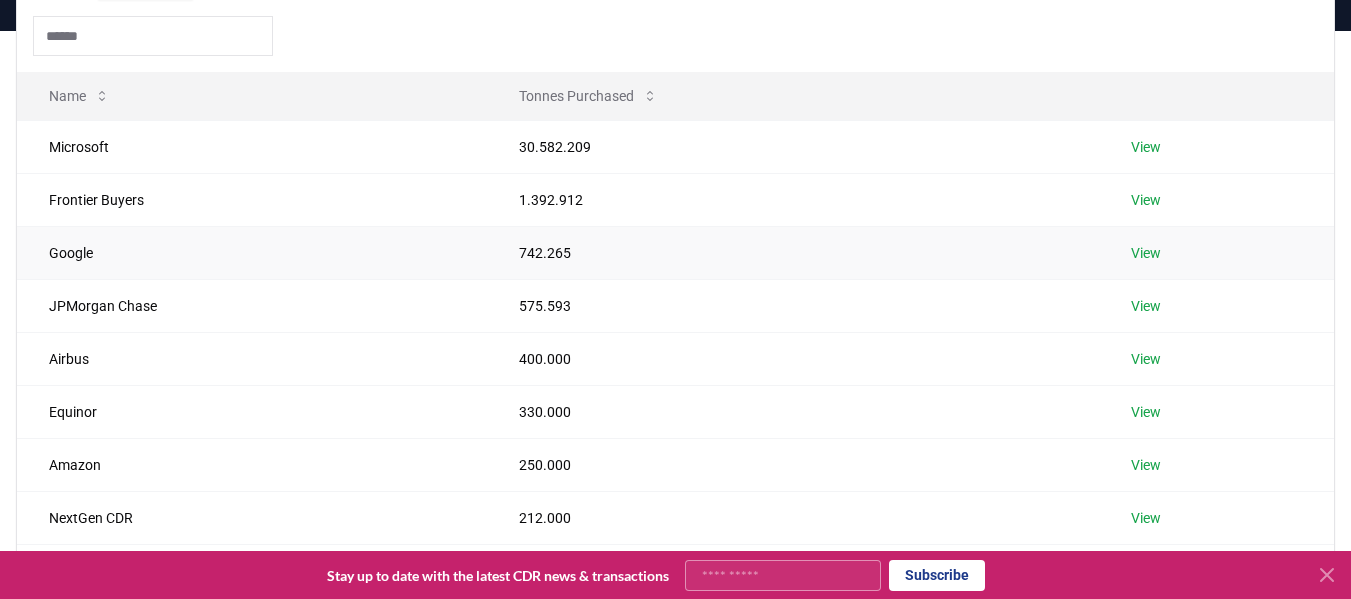 scroll, scrollTop: 200, scrollLeft: 0, axis: vertical 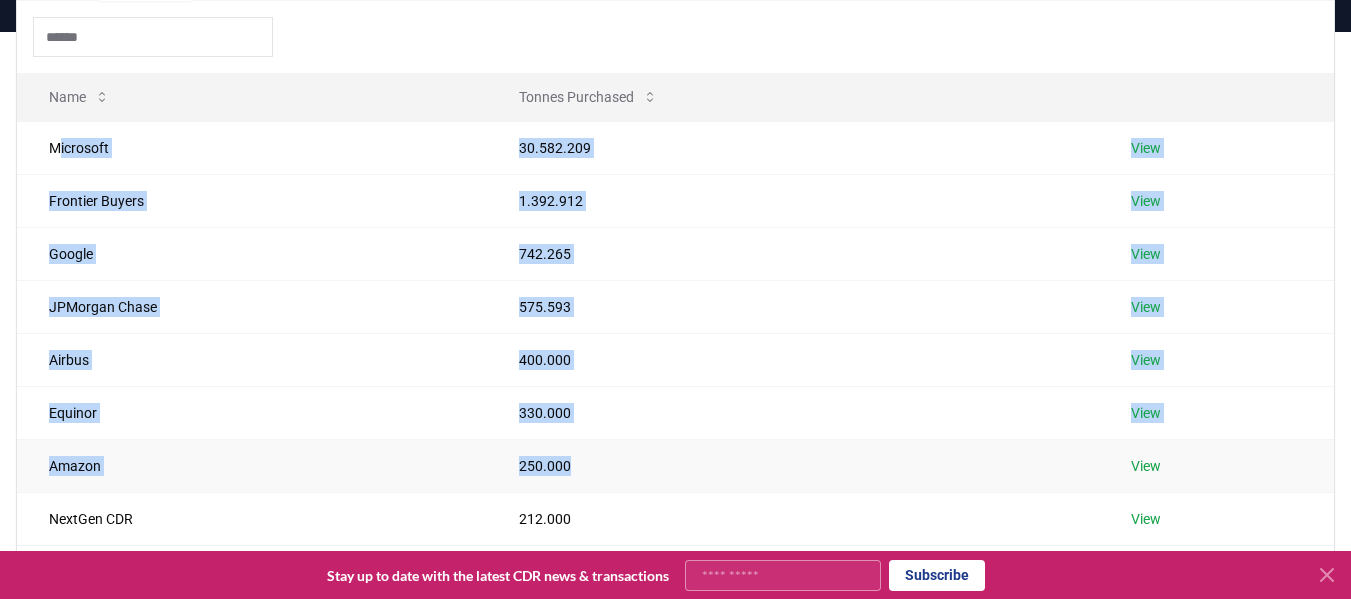 drag, startPoint x: 59, startPoint y: 143, endPoint x: 624, endPoint y: 460, distance: 647.8534 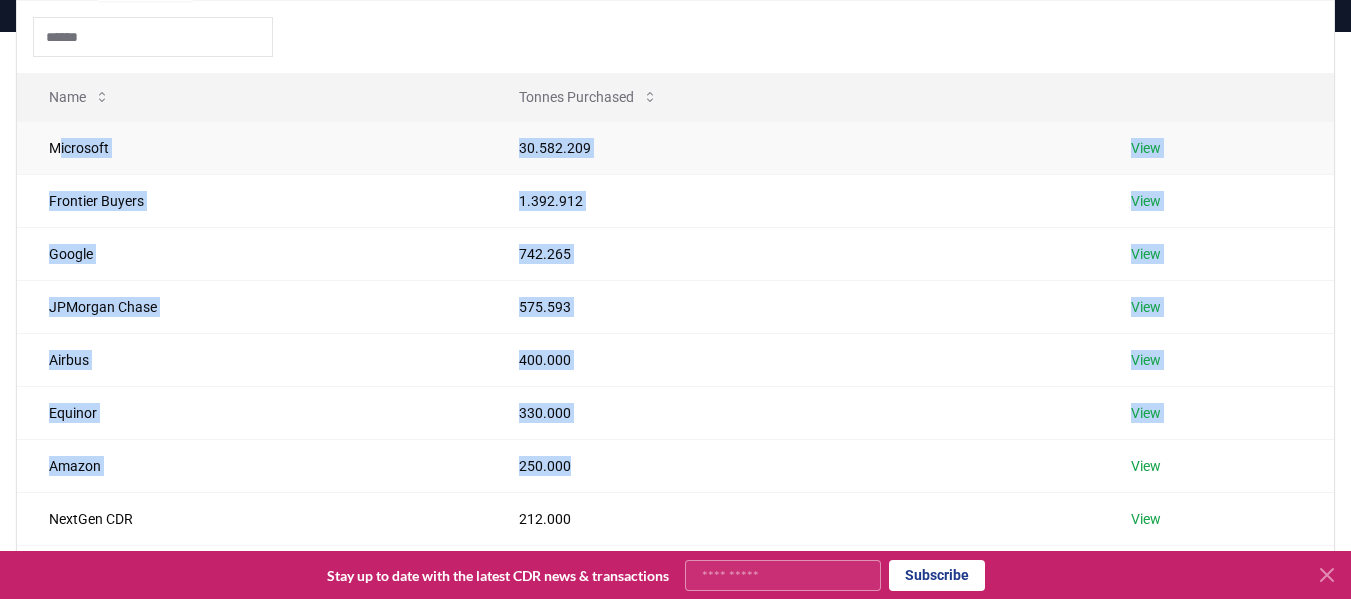 click on "Microsoft" at bounding box center [252, 147] 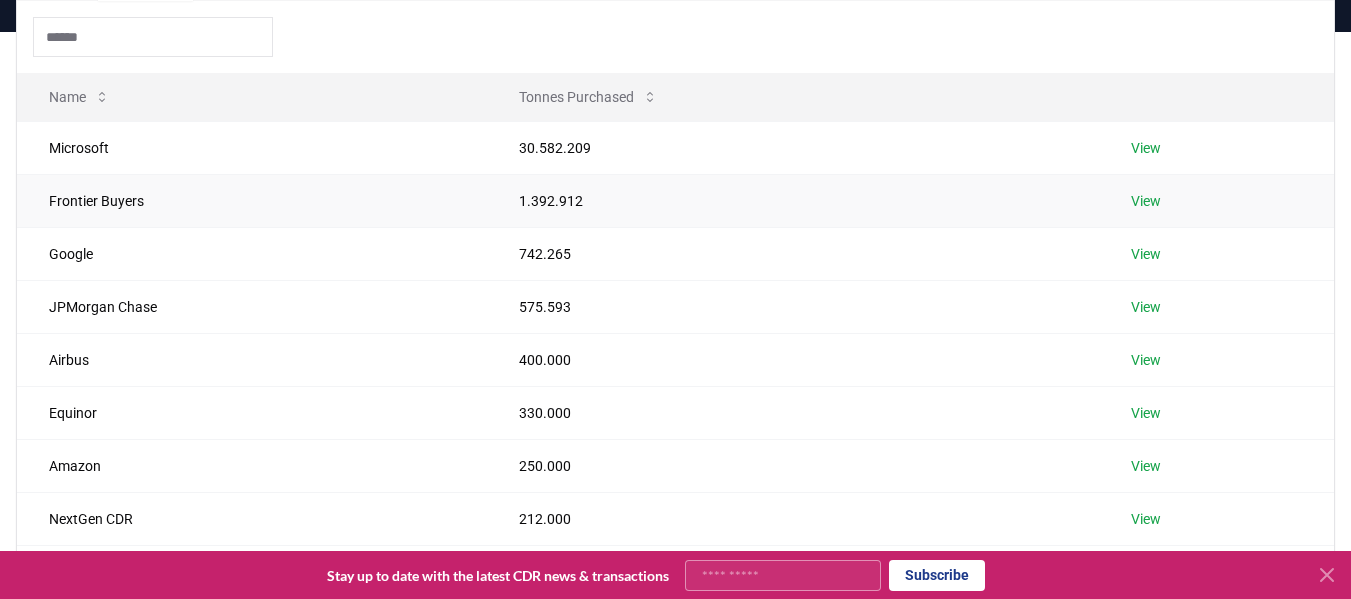 click on "Frontier Buyers" at bounding box center [252, 200] 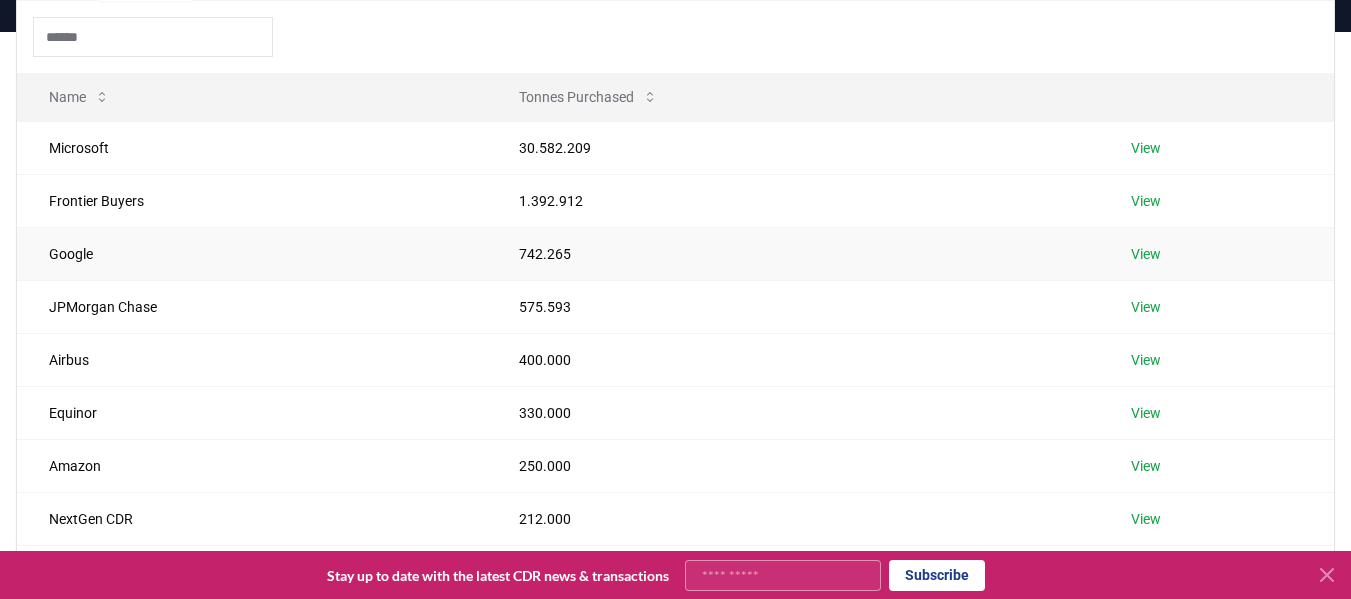 click on "Google" at bounding box center [252, 253] 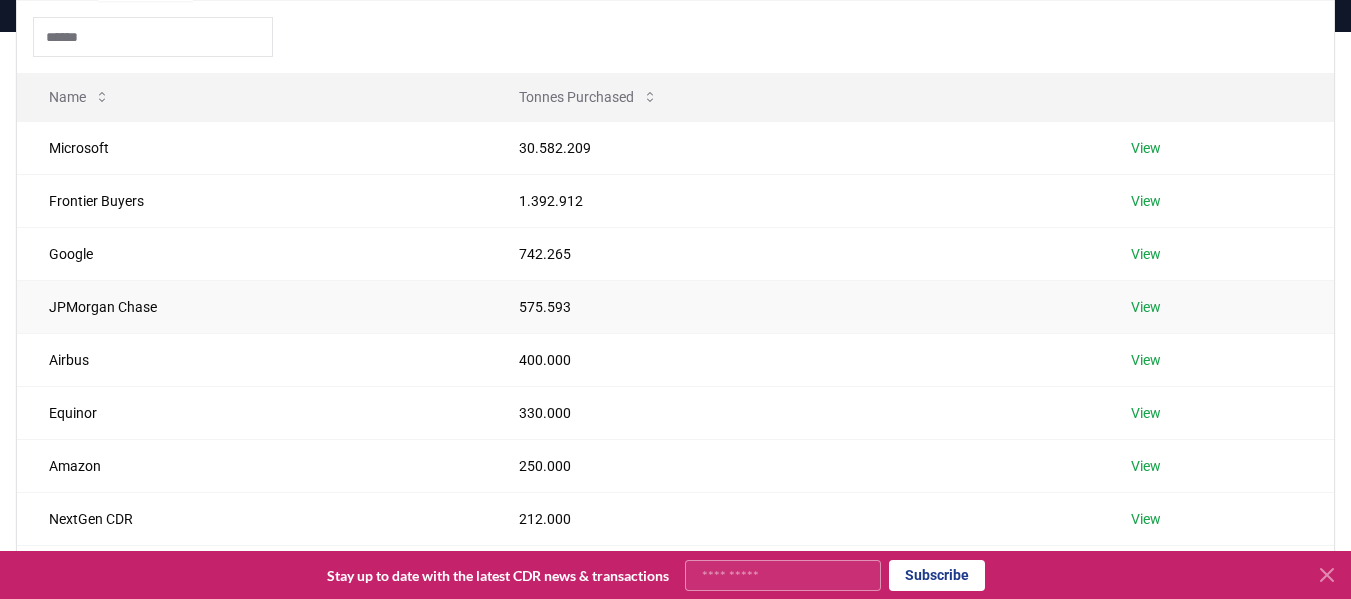 click on "JPMorgan Chase" at bounding box center [252, 306] 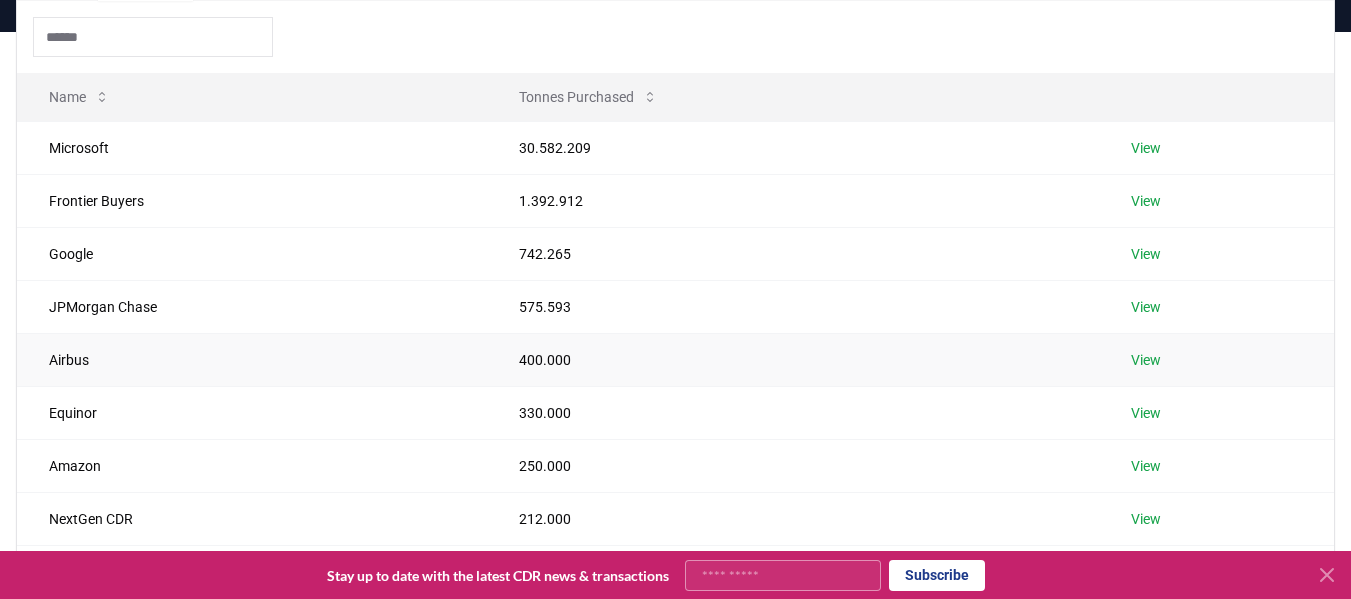 click on "Airbus" at bounding box center (252, 359) 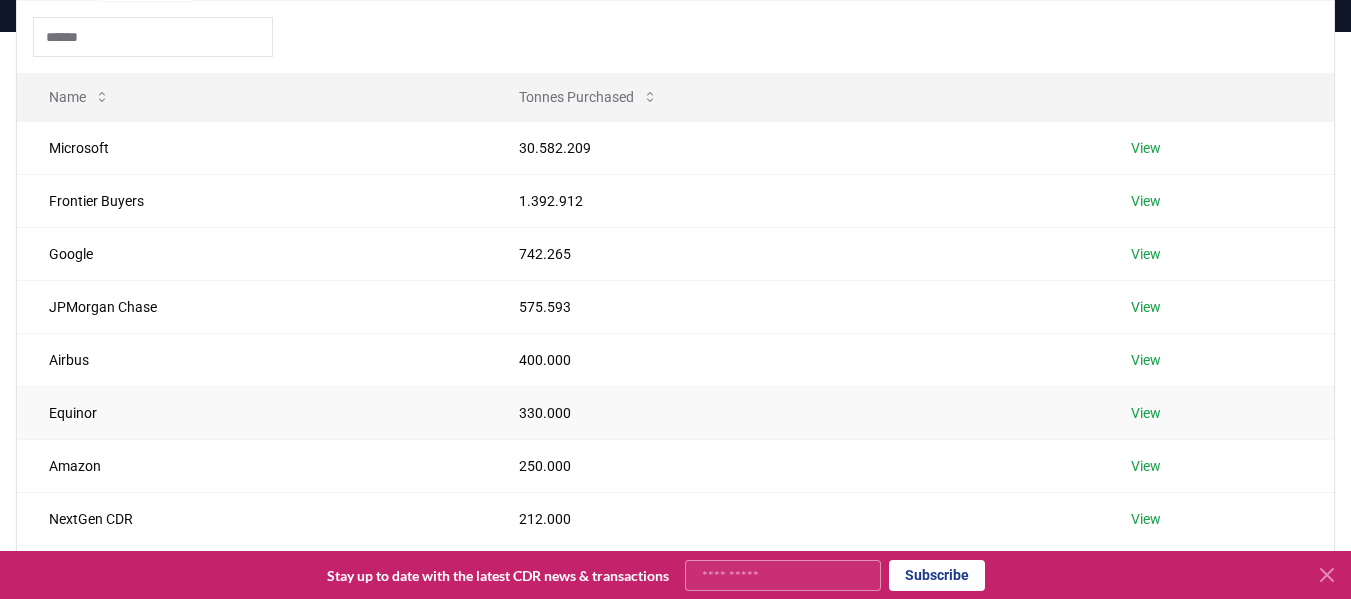 click on "Equinor" at bounding box center (252, 412) 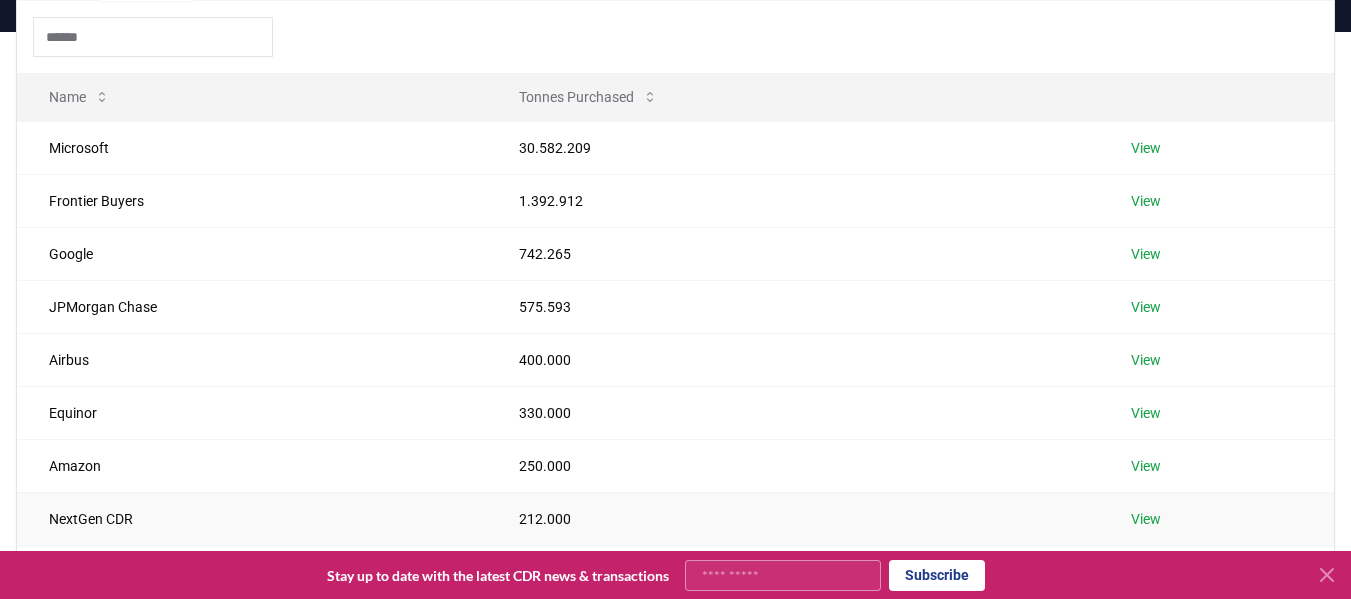 drag, startPoint x: 76, startPoint y: 473, endPoint x: 102, endPoint y: 533, distance: 65.39113 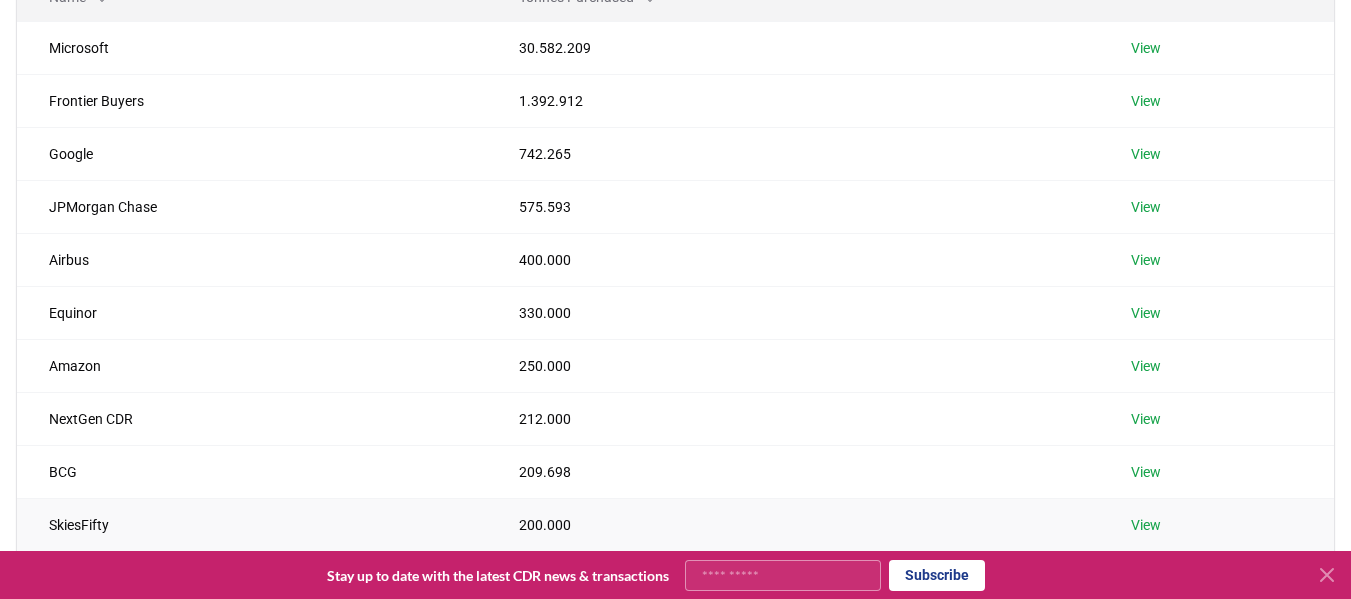 scroll, scrollTop: 400, scrollLeft: 0, axis: vertical 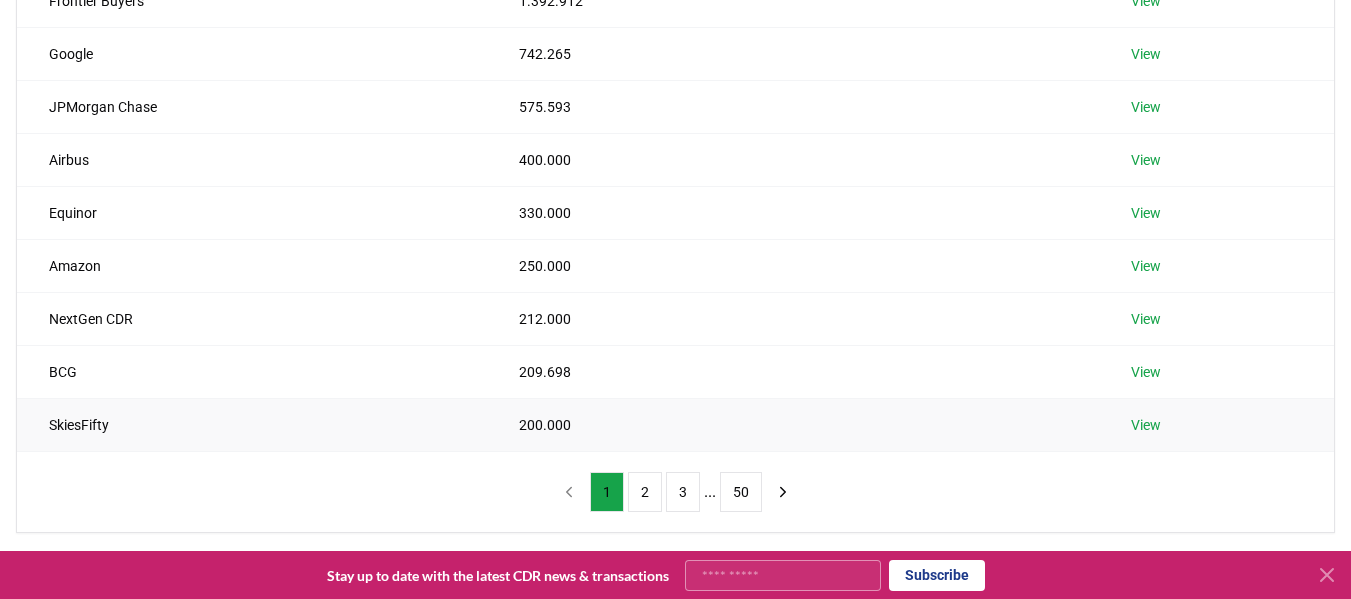 click on "SkiesFifty" at bounding box center [252, 424] 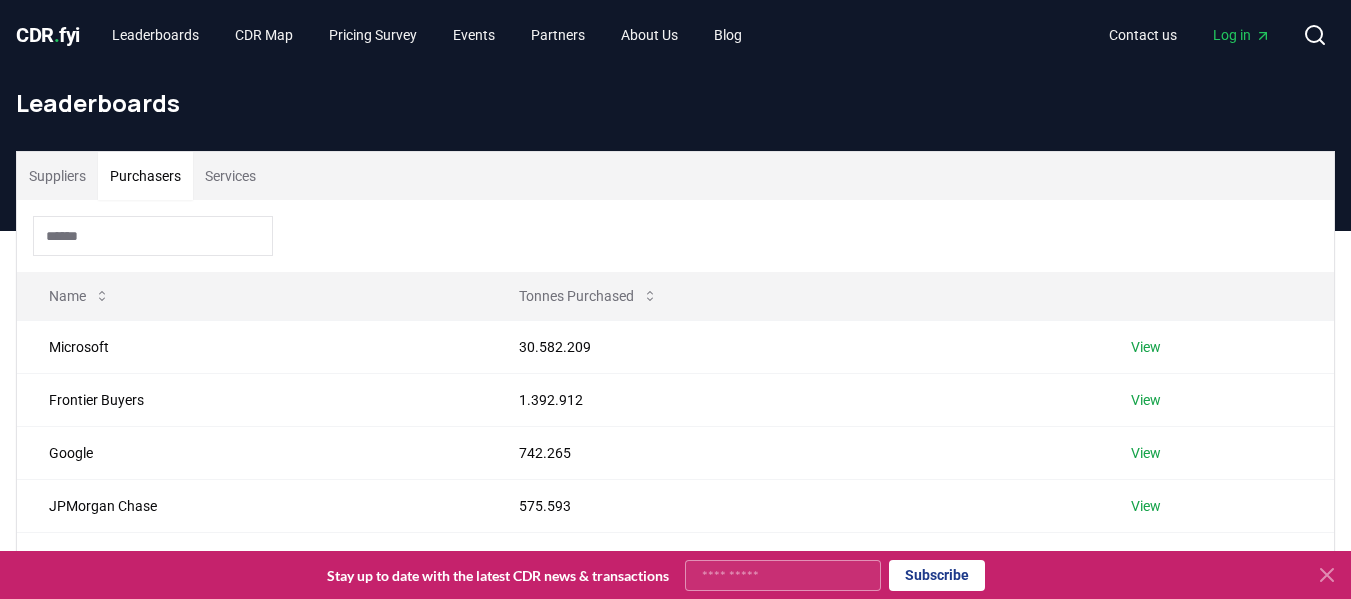scroll, scrollTop: 0, scrollLeft: 0, axis: both 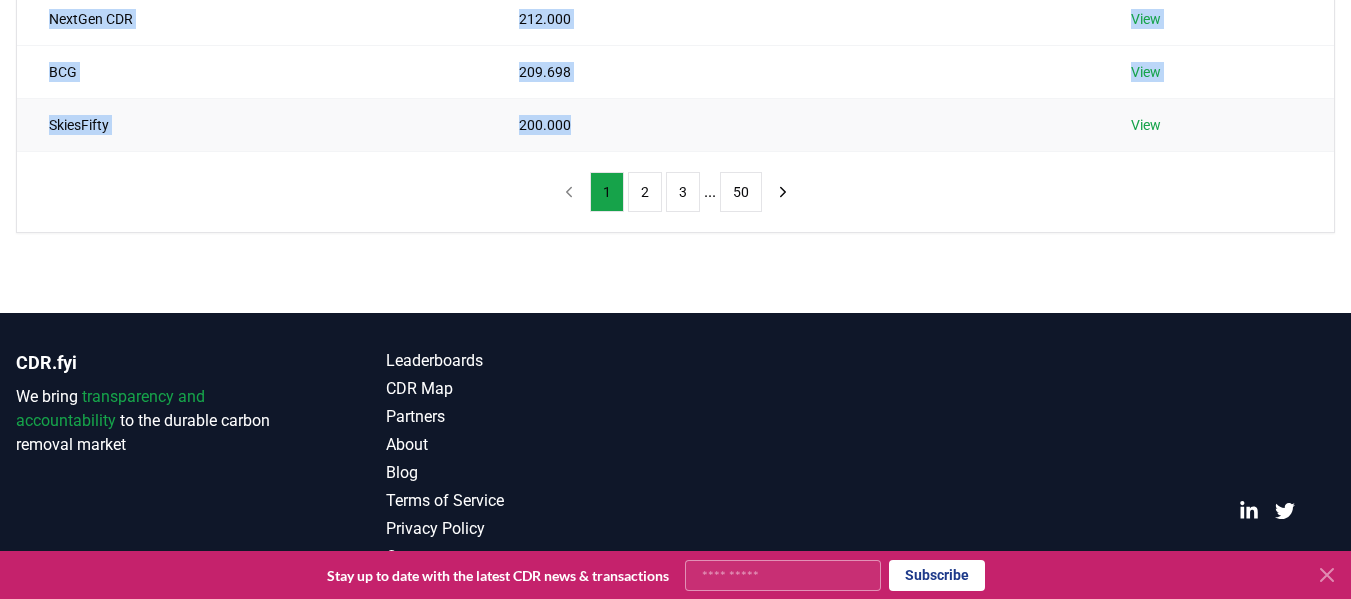 drag, startPoint x: 53, startPoint y: 349, endPoint x: 577, endPoint y: 128, distance: 568.69763 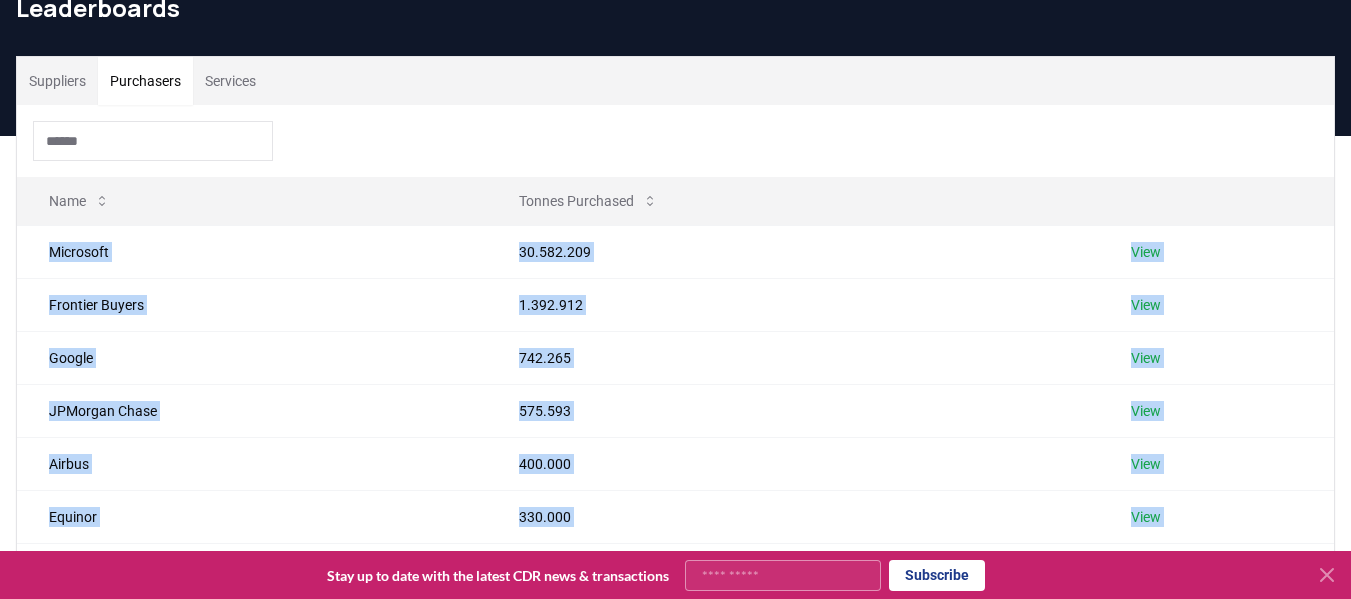 scroll, scrollTop: 0, scrollLeft: 0, axis: both 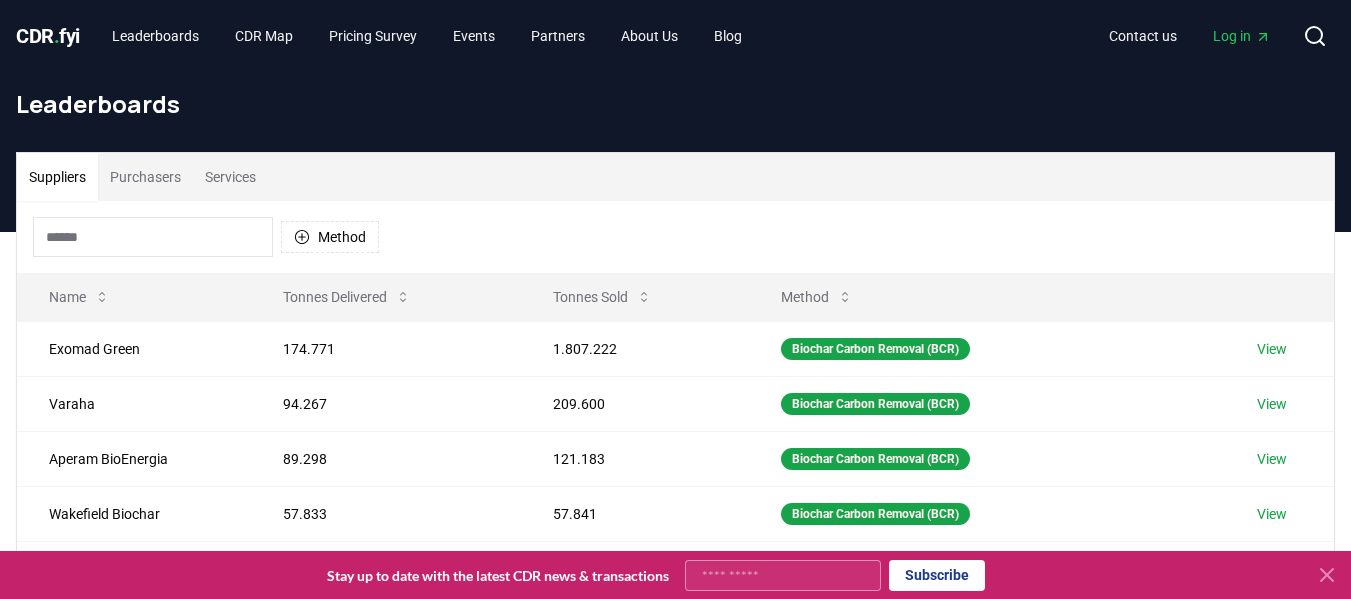 click on "Suppliers" at bounding box center (57, 177) 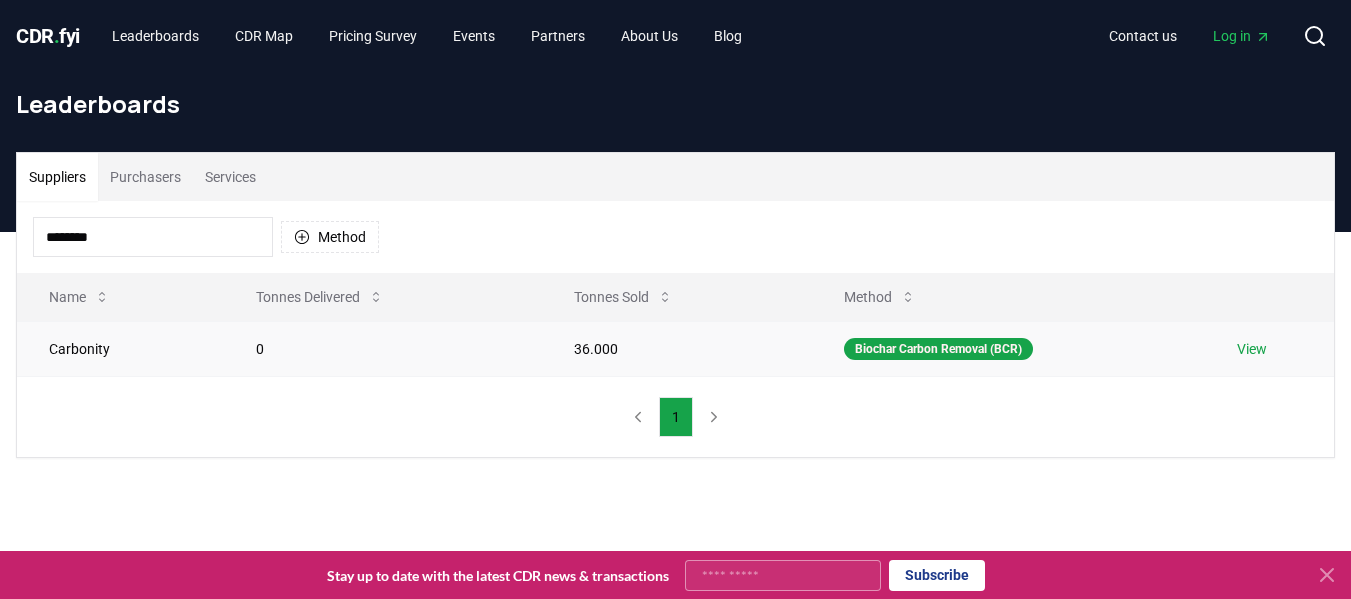 type on "********" 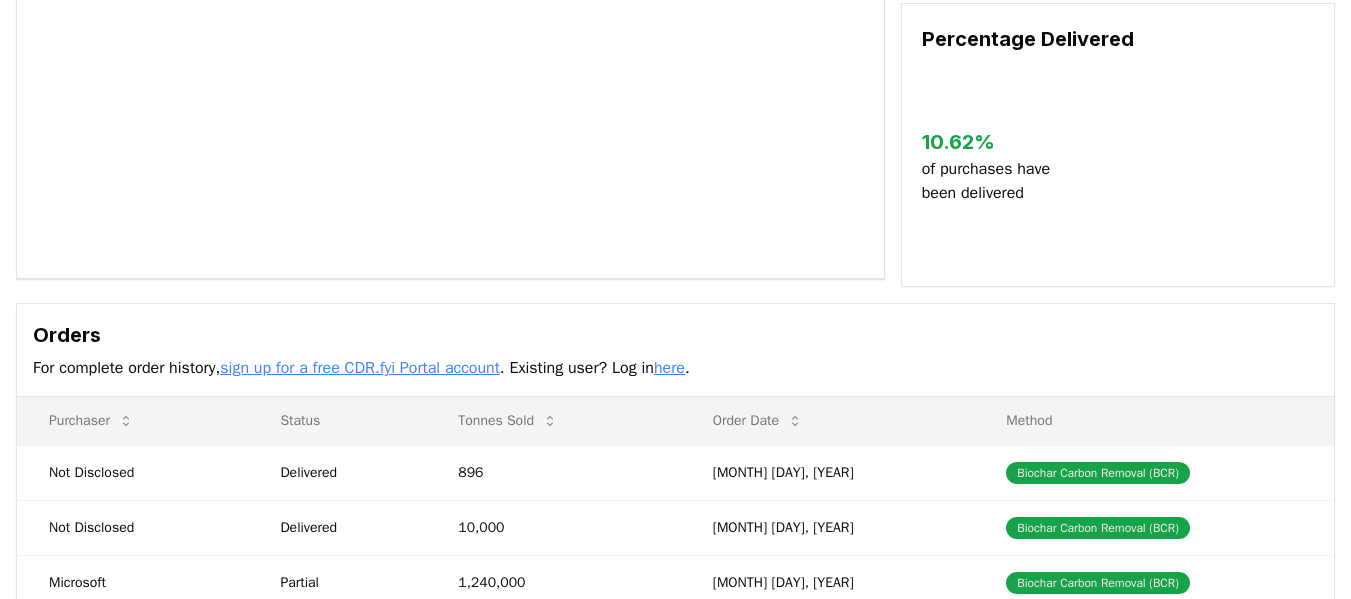 scroll, scrollTop: 0, scrollLeft: 0, axis: both 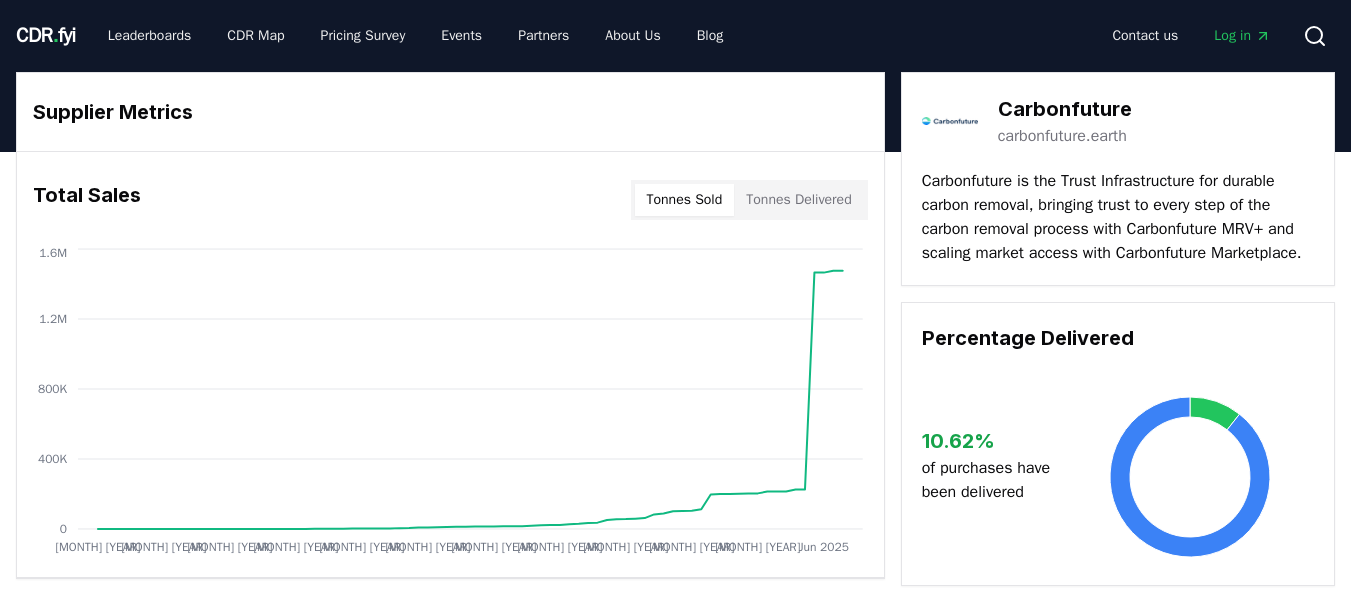 click on "Tonnes Sold" at bounding box center (685, 200) 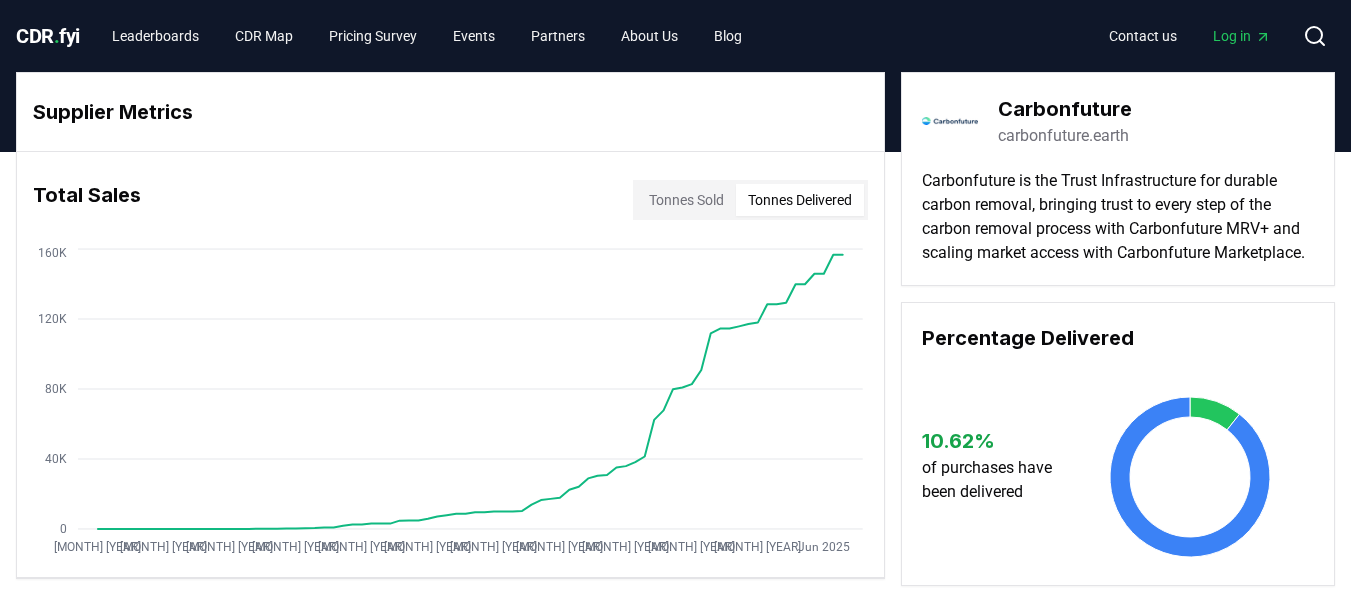 click on "Tonnes Delivered" at bounding box center [800, 200] 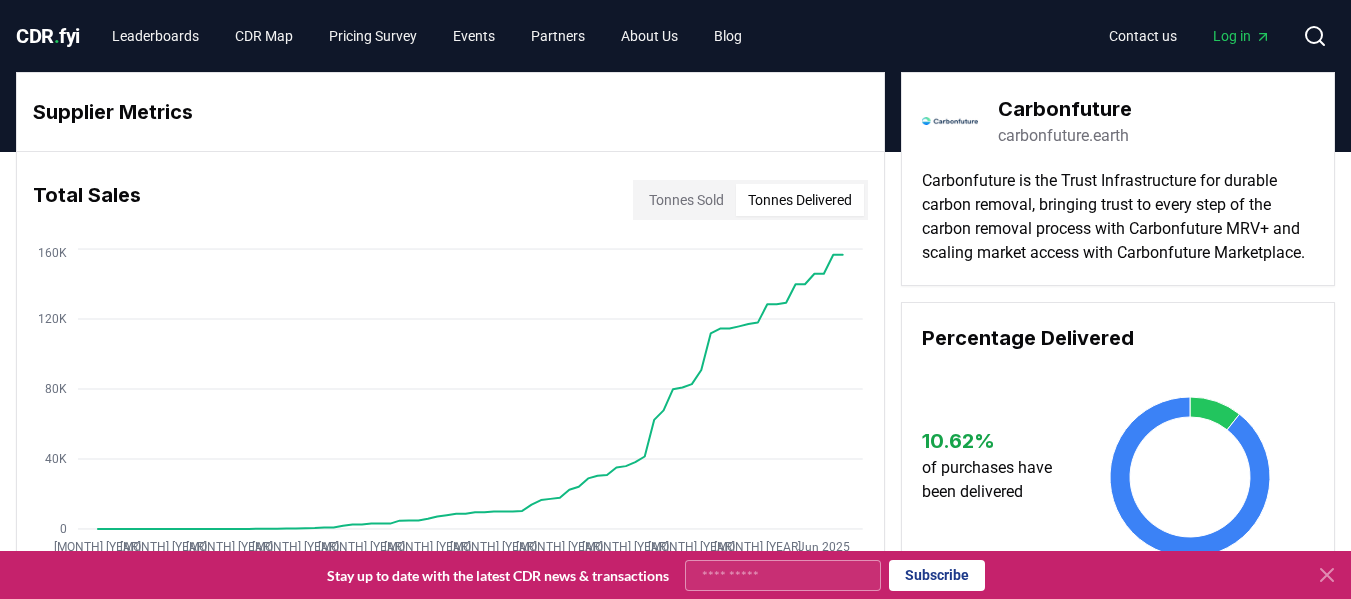 click on "Tonnes Delivered" at bounding box center (800, 200) 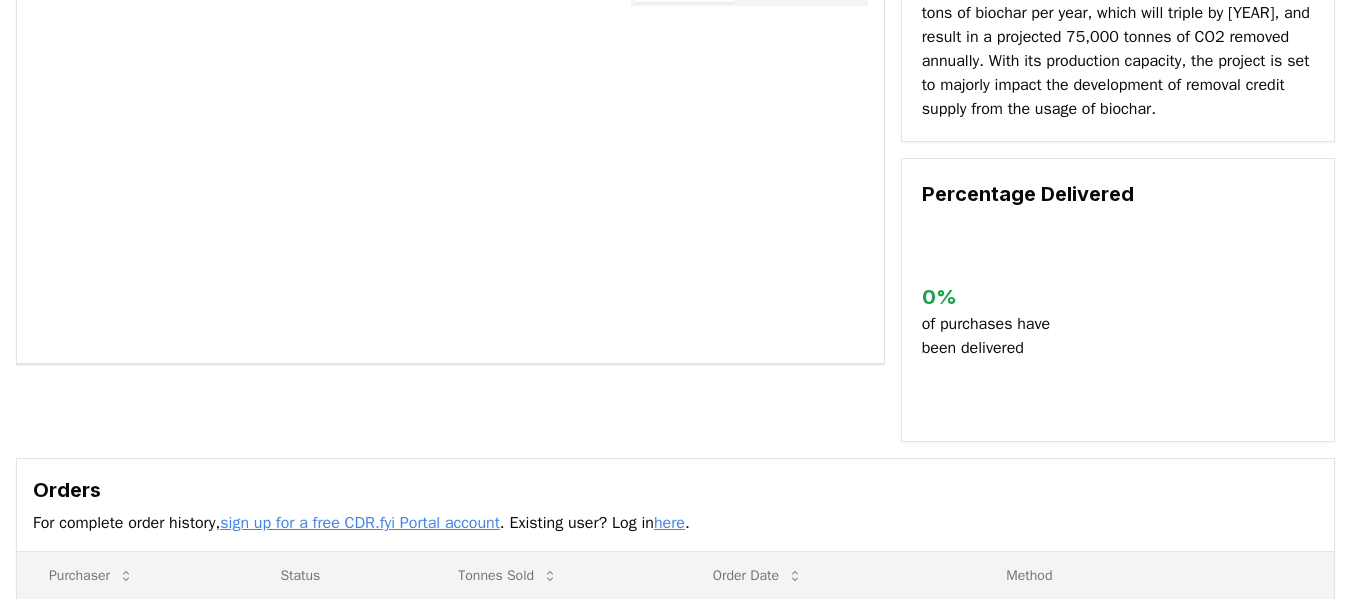 scroll, scrollTop: 400, scrollLeft: 0, axis: vertical 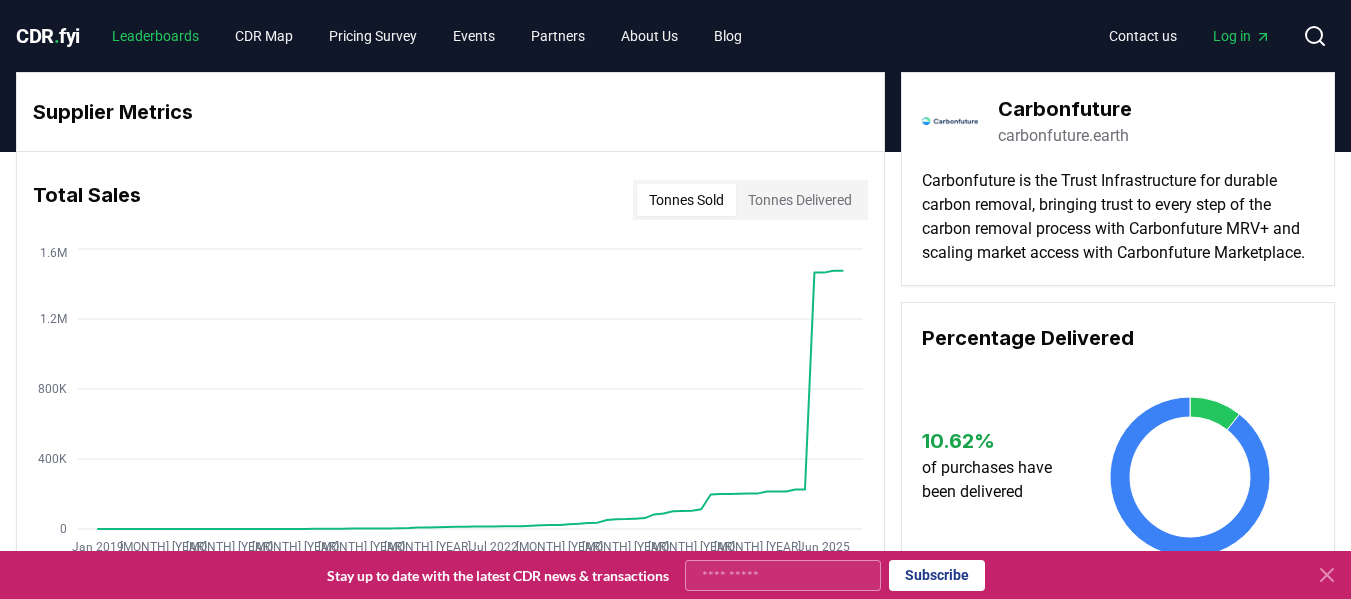 click on "Leaderboards" at bounding box center (155, 36) 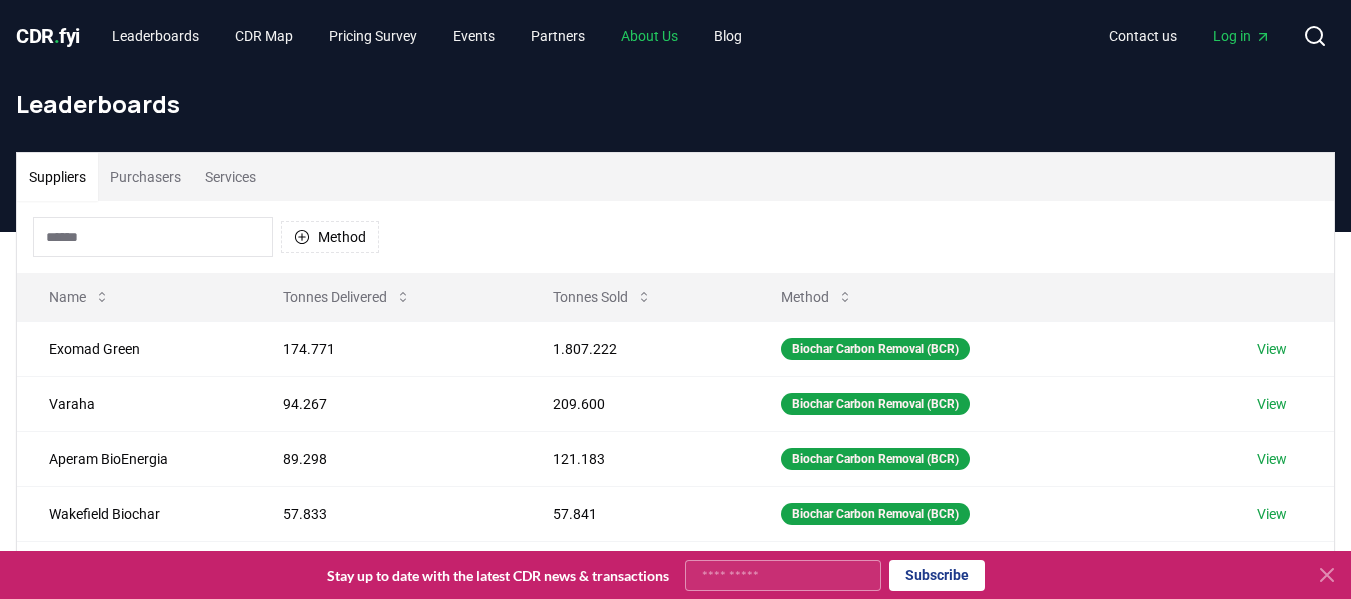 click on "About Us" at bounding box center (649, 36) 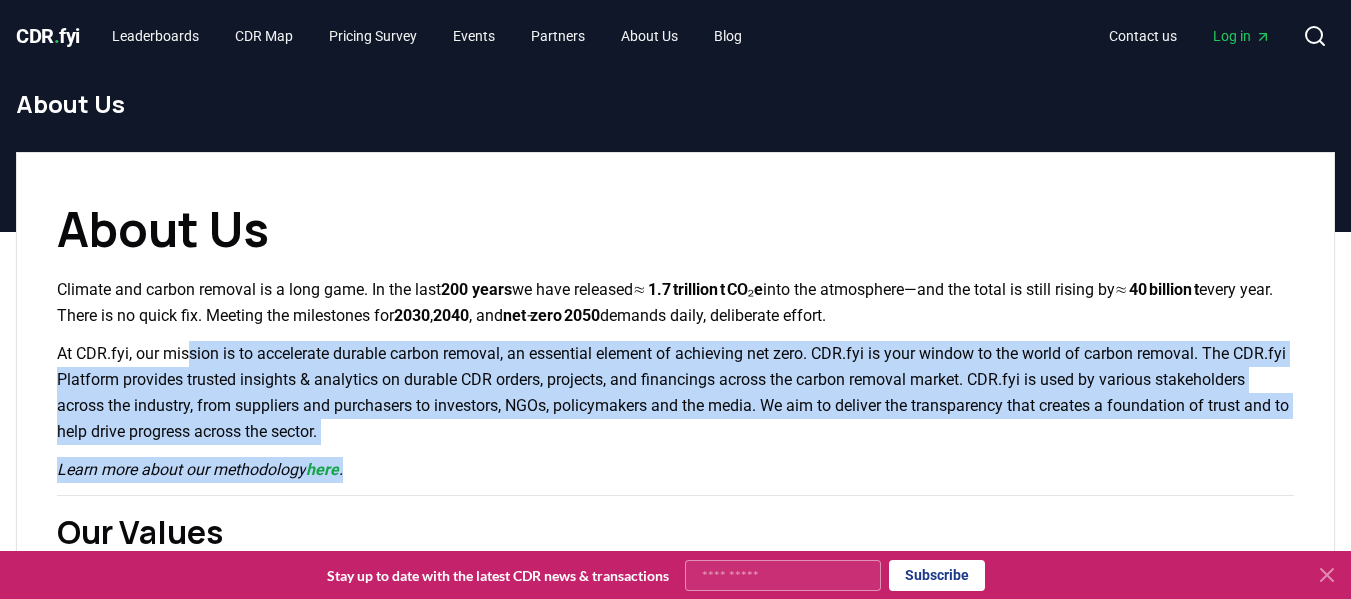 drag, startPoint x: 190, startPoint y: 351, endPoint x: 753, endPoint y: 457, distance: 572.8918 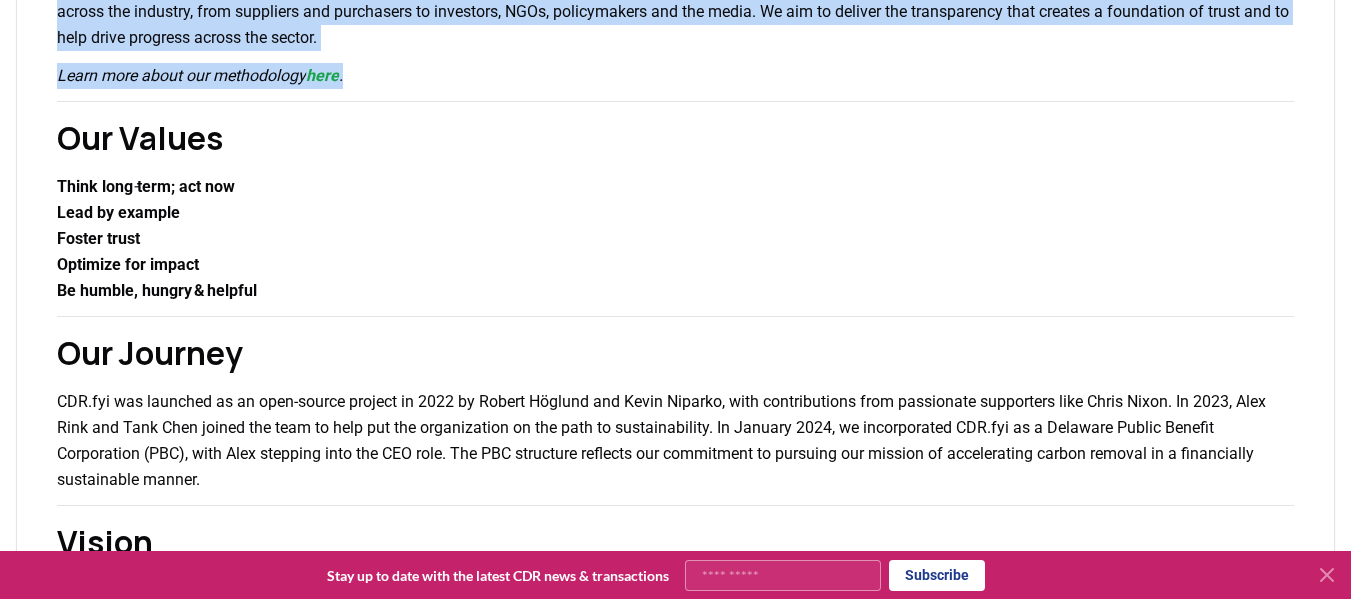 scroll, scrollTop: 0, scrollLeft: 0, axis: both 